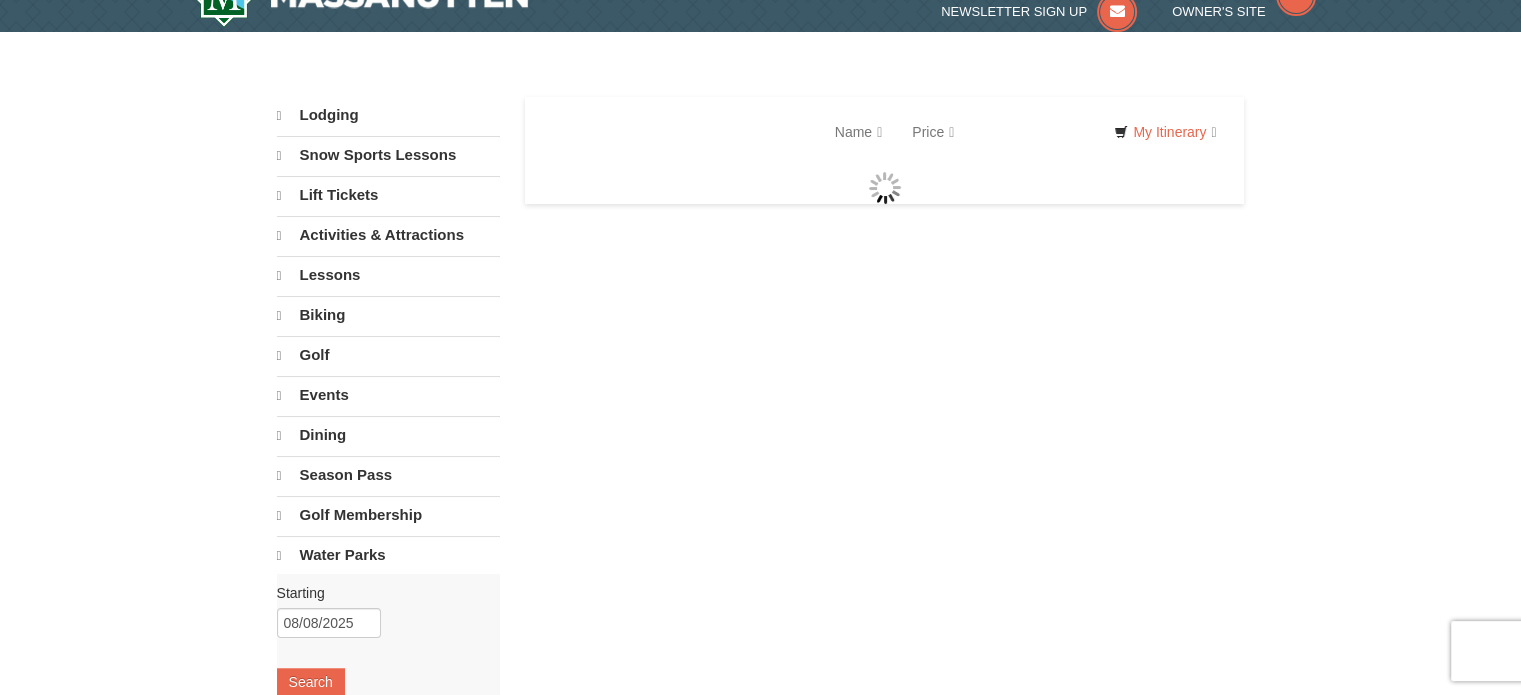 scroll, scrollTop: 40, scrollLeft: 0, axis: vertical 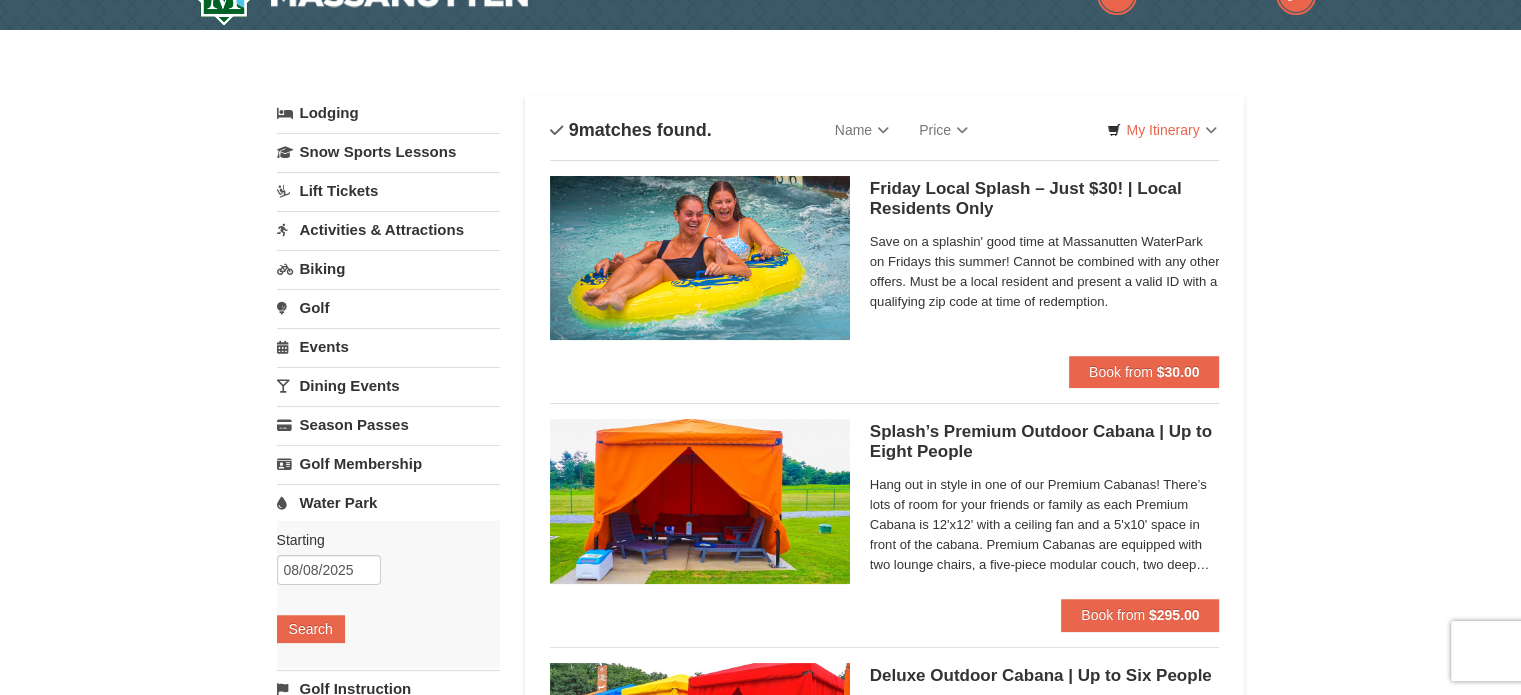 click on "Activities & Attractions" at bounding box center (388, 229) 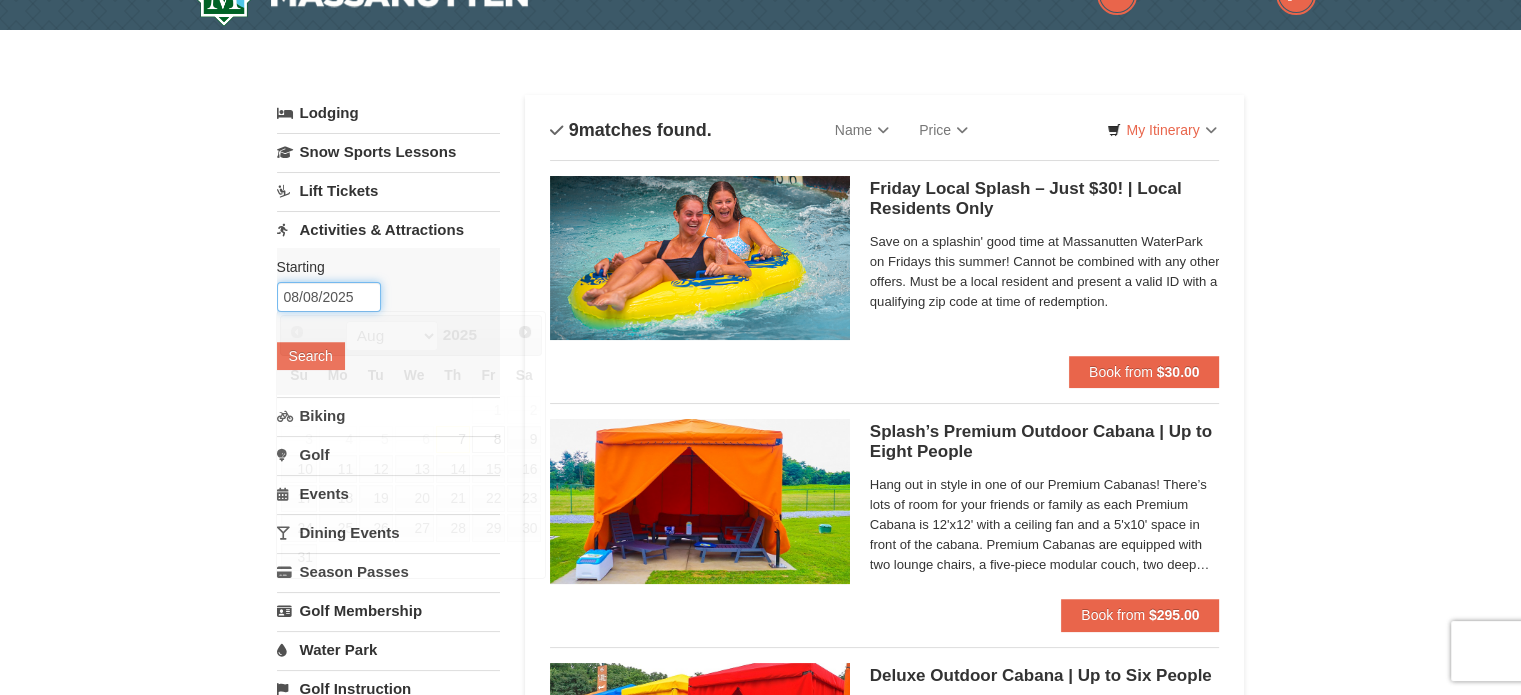 click on "08/08/2025" at bounding box center (329, 297) 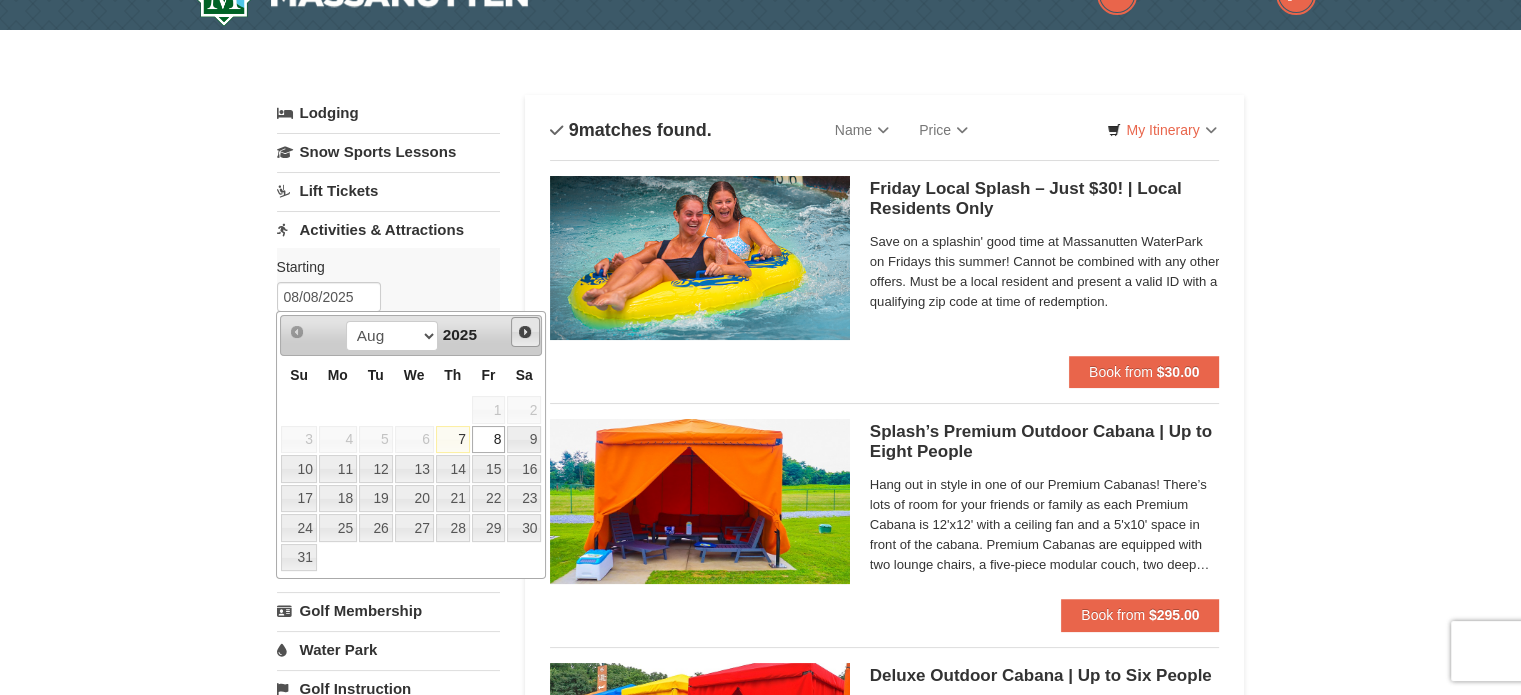 click on "Next" at bounding box center (526, 332) 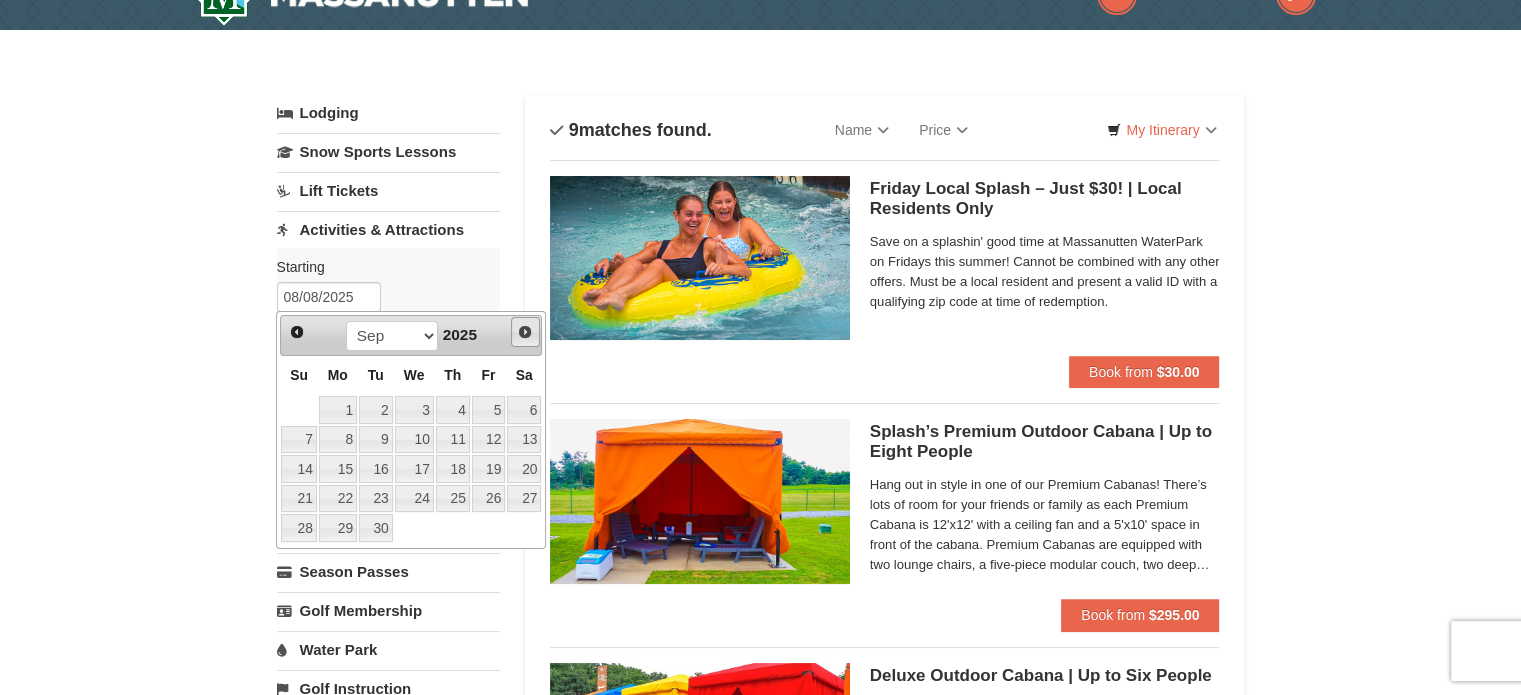 click on "Next" at bounding box center [526, 332] 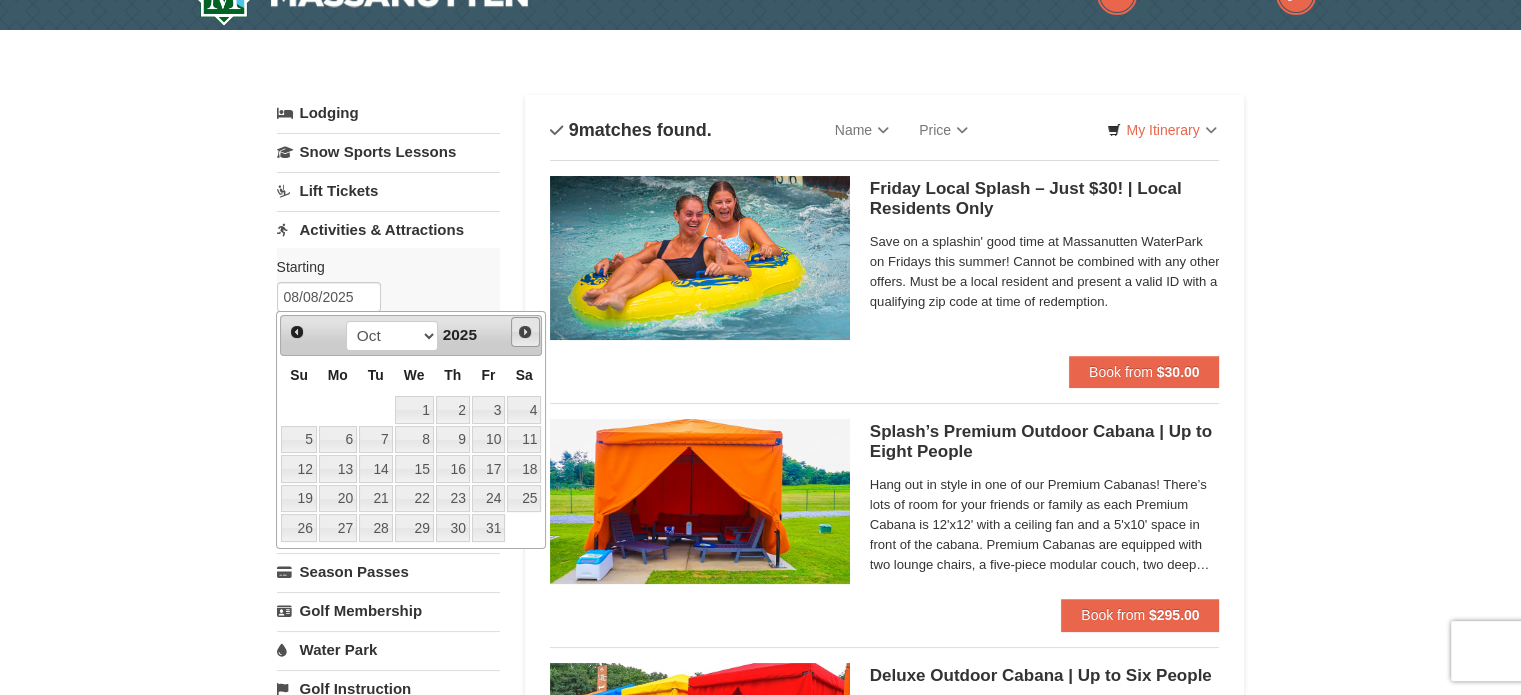 click on "Next" at bounding box center (526, 332) 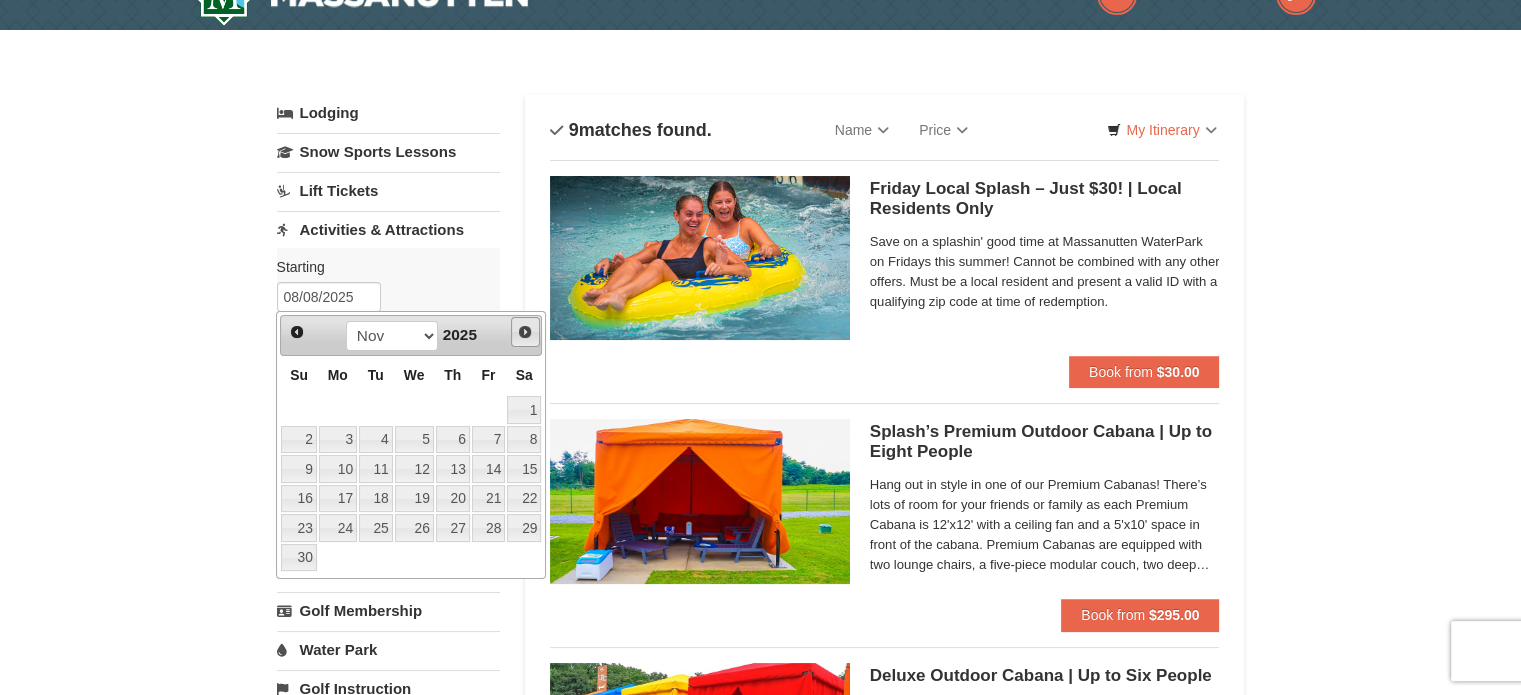 click on "Next" at bounding box center [526, 332] 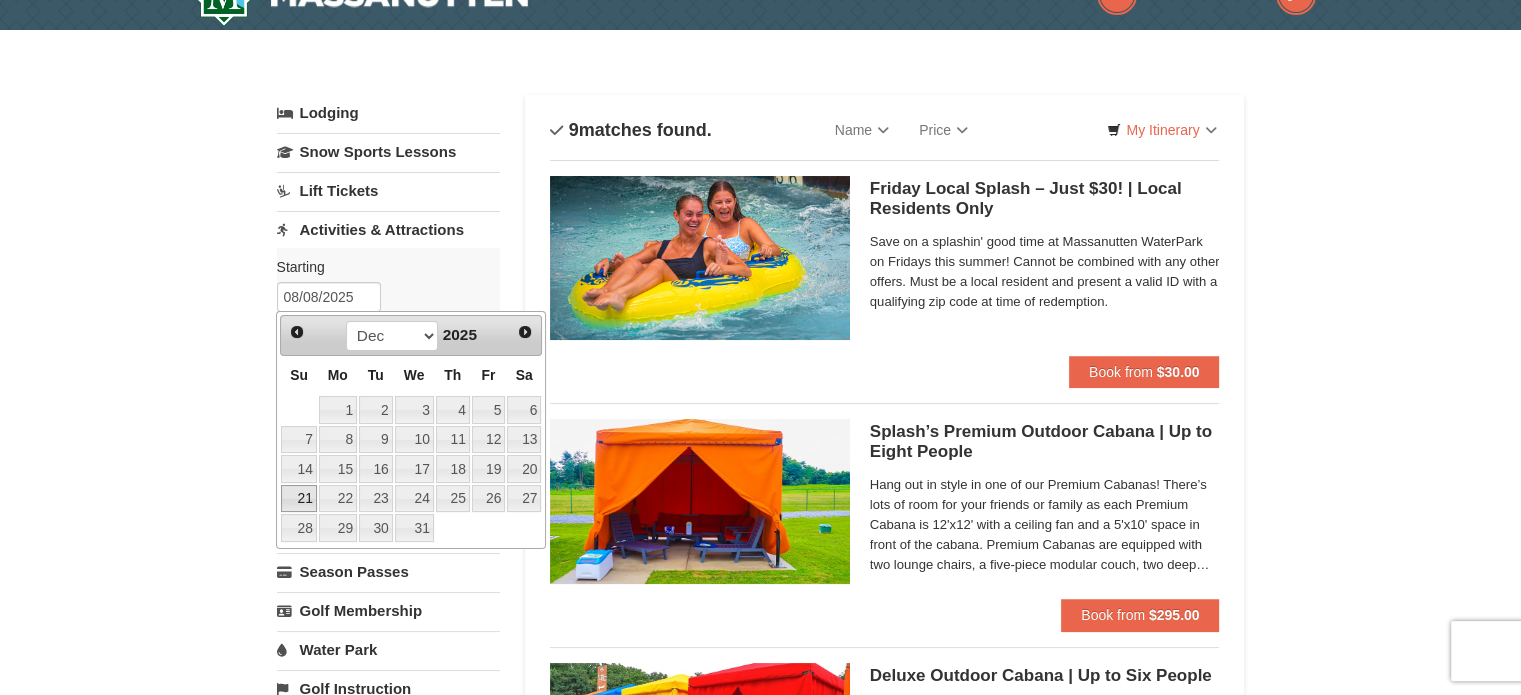 click on "21" at bounding box center (298, 499) 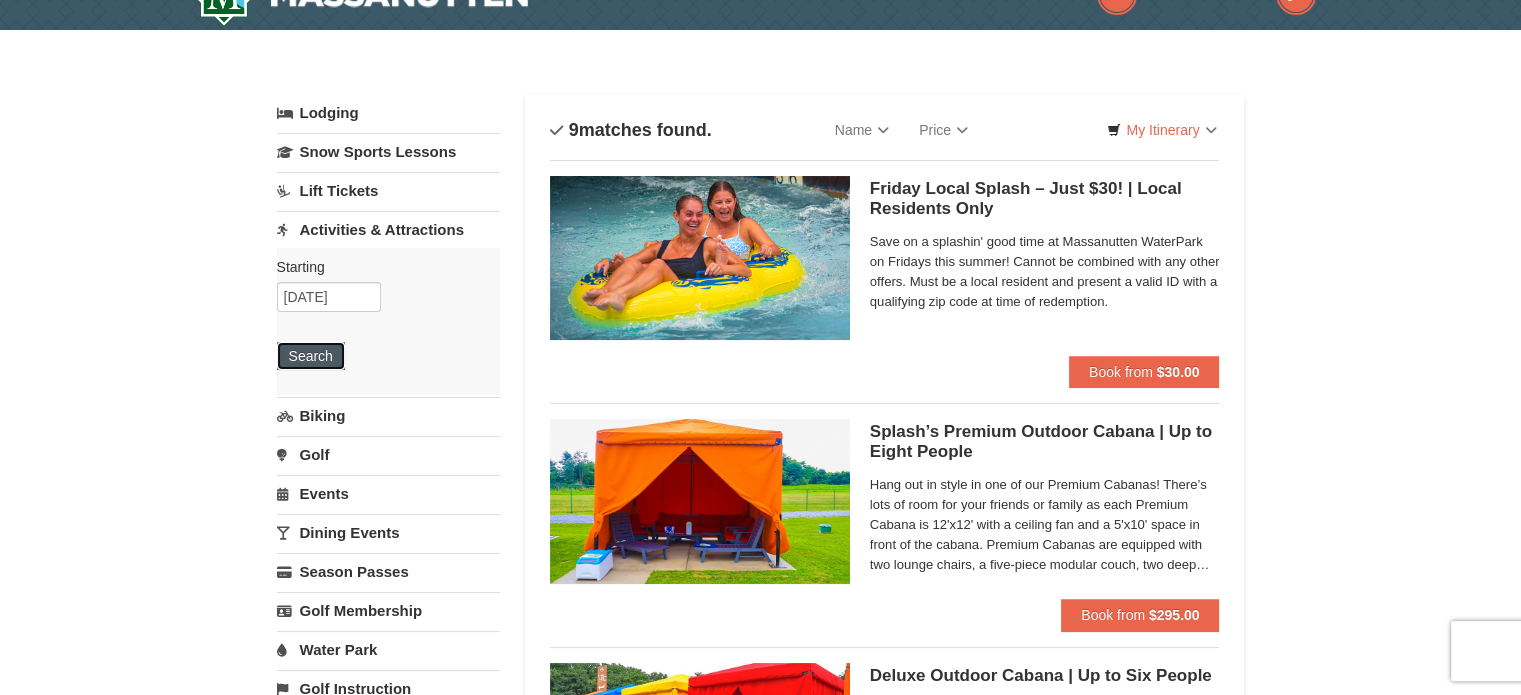 click on "Search" at bounding box center [311, 356] 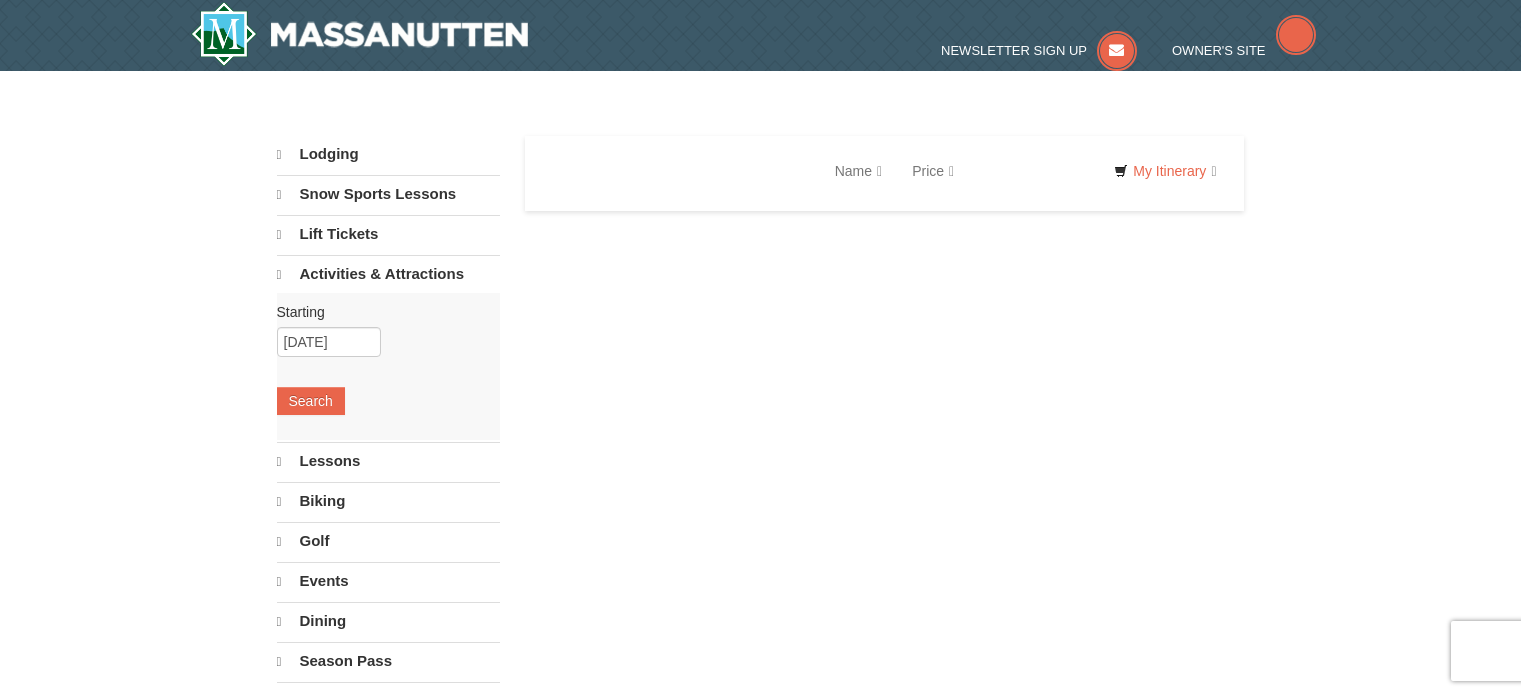 scroll, scrollTop: 0, scrollLeft: 0, axis: both 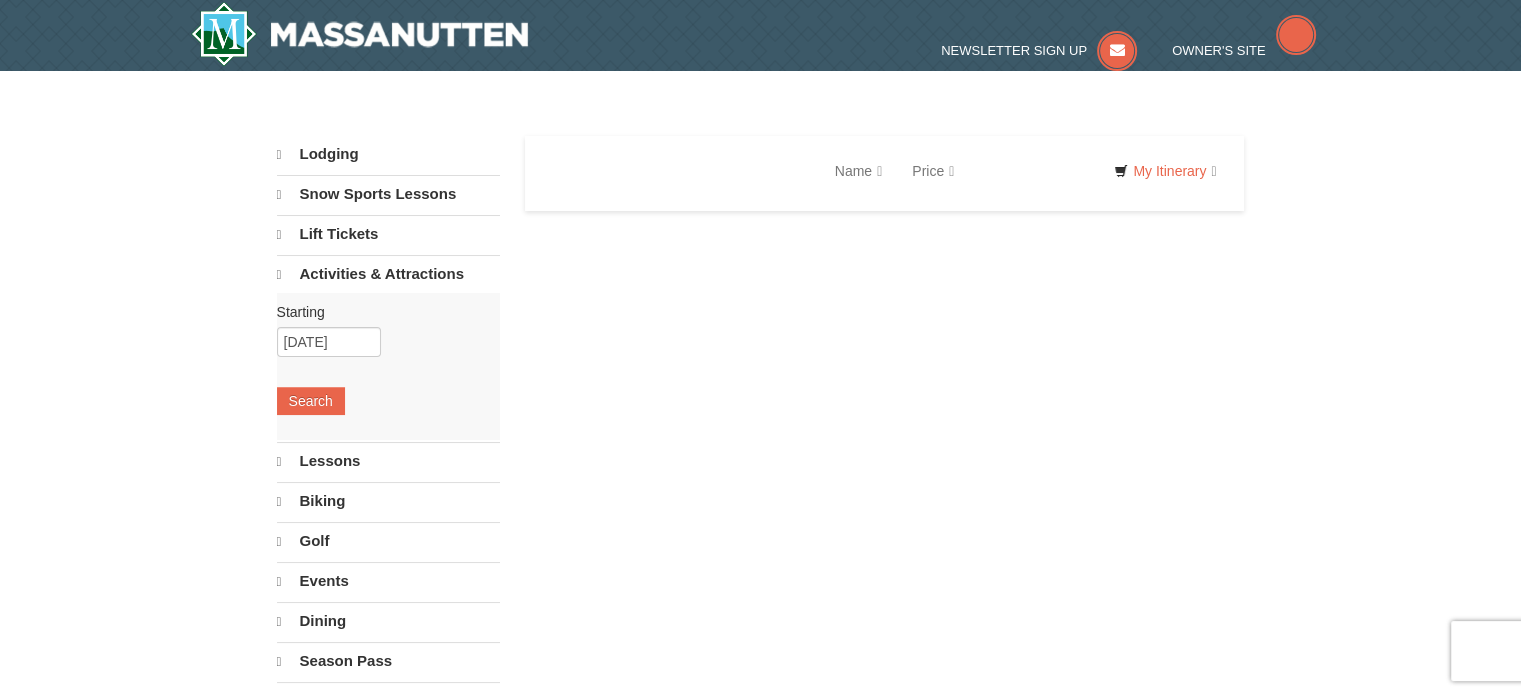 select on "8" 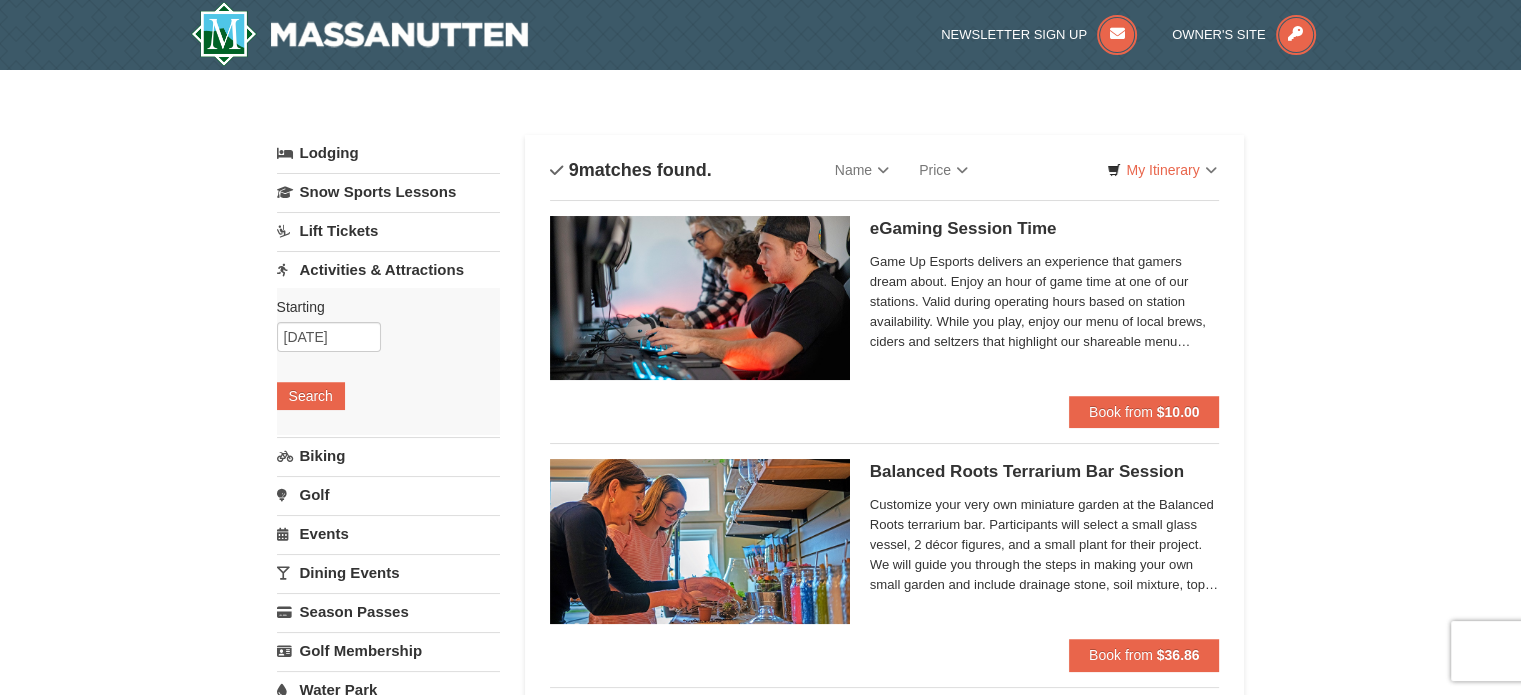 click on "×
Categories
List
Filter
My Itinerary
Questions?  1-540-289-9441
Lodging
Arrival Please format dates MM/DD/YYYY Please format dates MM/DD/YYYY
12/21/2025
Departure Please format dates MM/DD/YYYY Please format dates MM/DD/YYYY
12/23/2025
2 0" at bounding box center [760, 1264] 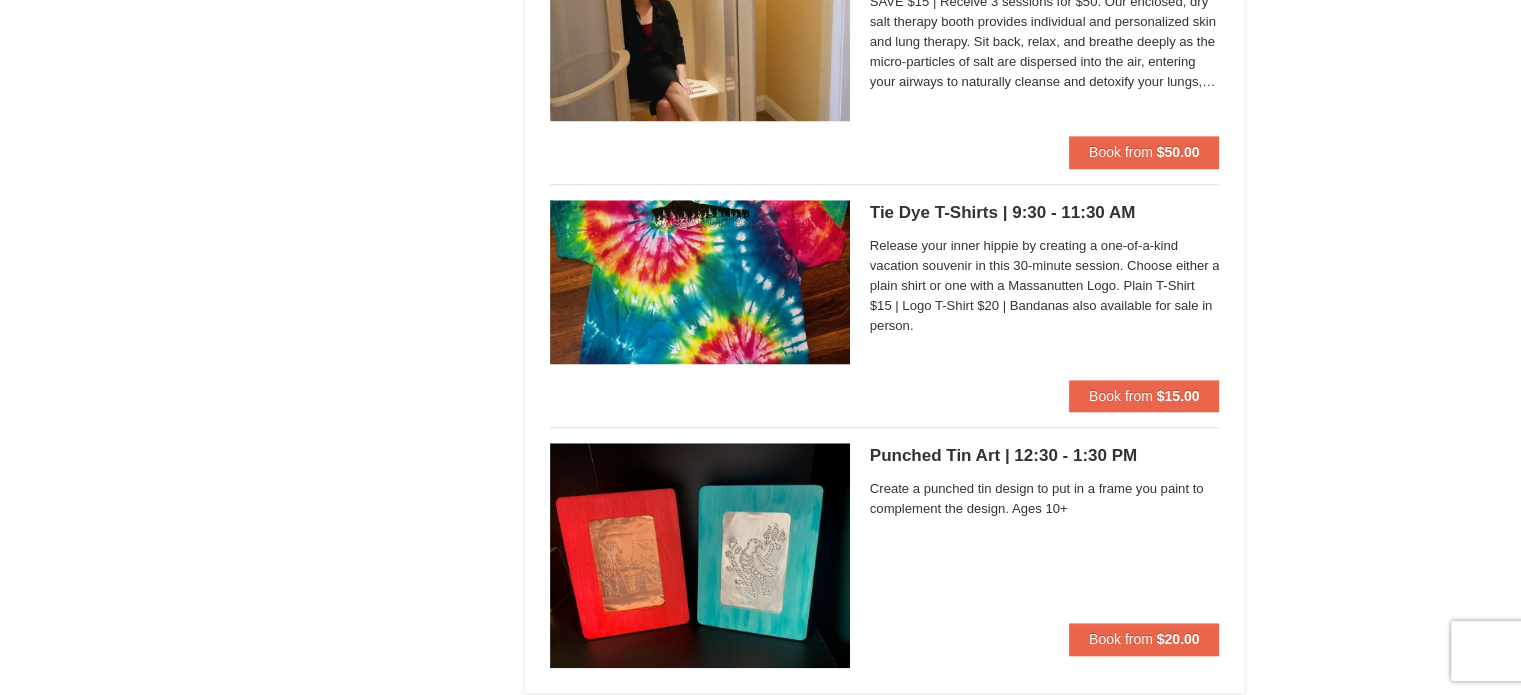 scroll, scrollTop: 1840, scrollLeft: 0, axis: vertical 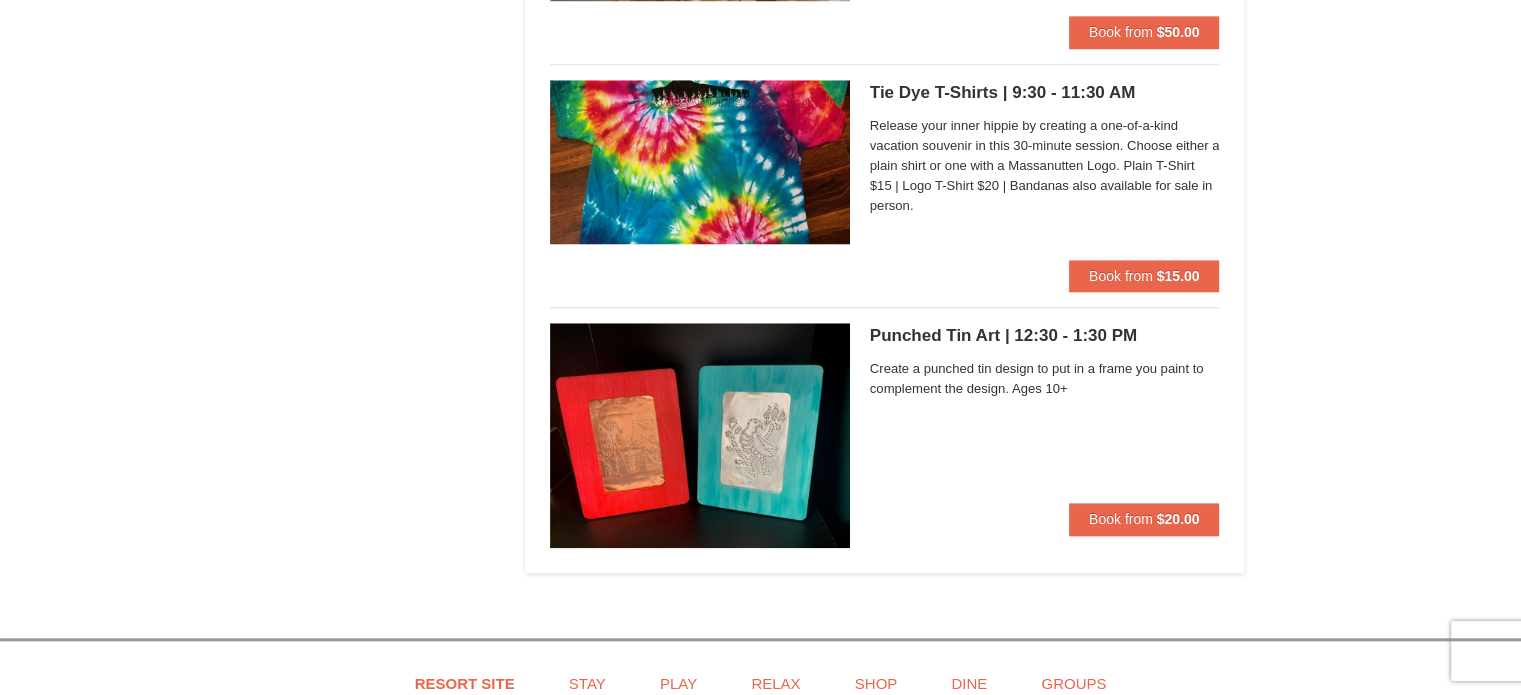 click on "Punched Tin Art | 12:30 - 1:30 PM  Massanutten Classes and Workshops" at bounding box center [1045, 336] 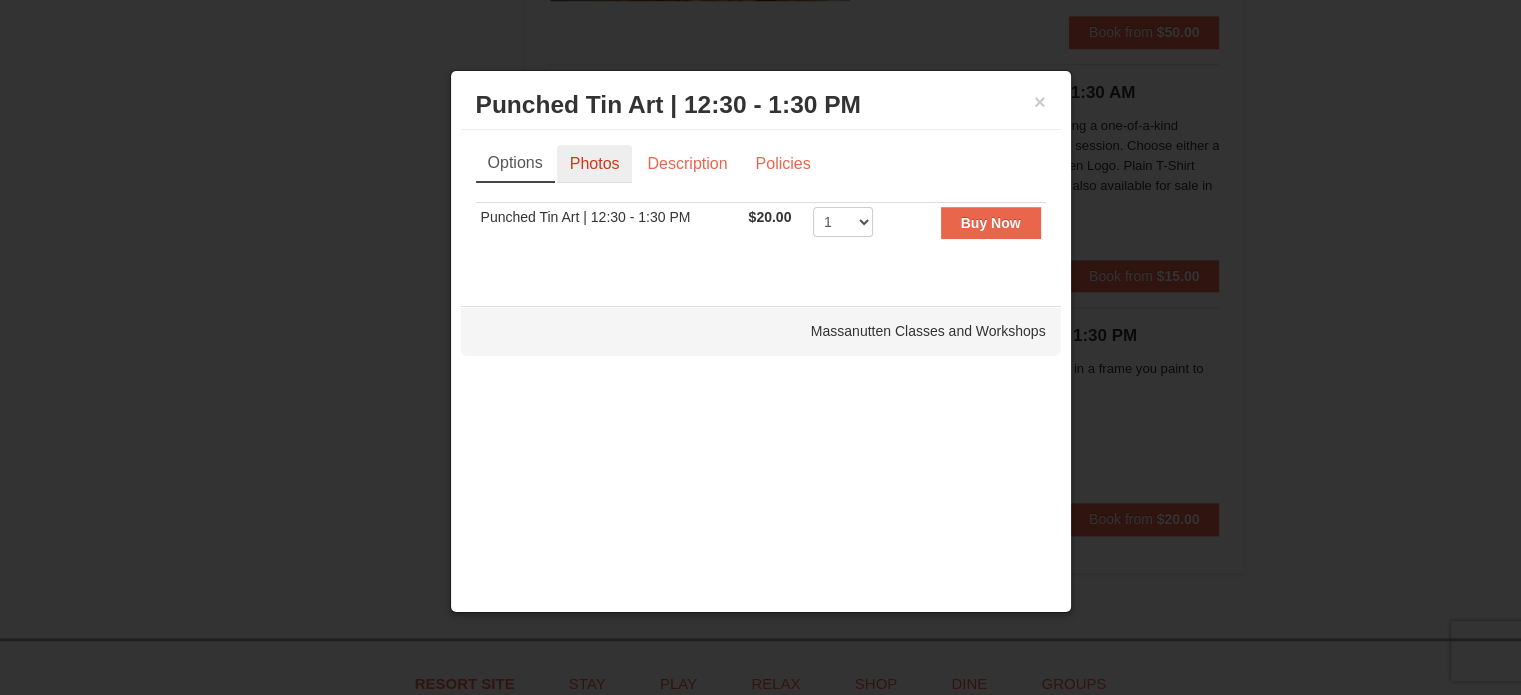 click on "Photos" at bounding box center [595, 164] 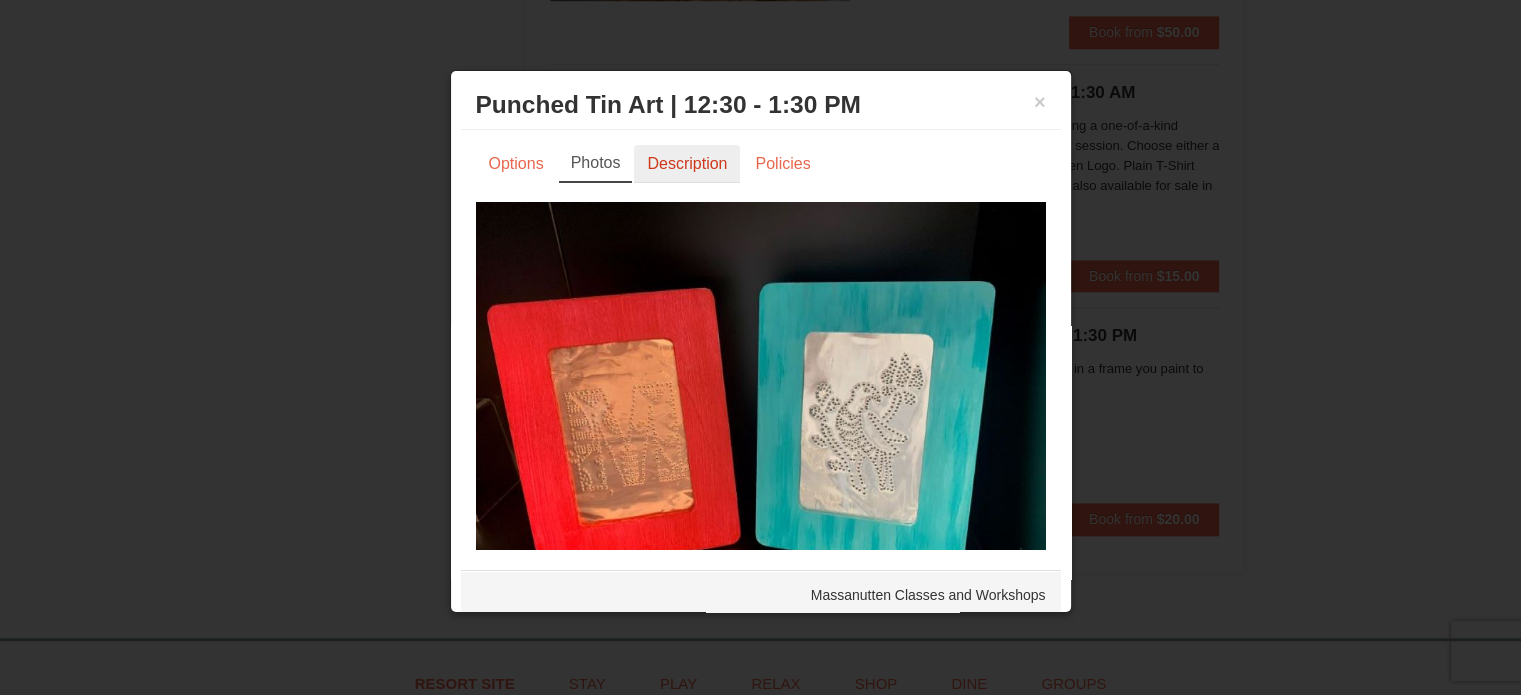 click on "Description" at bounding box center (687, 164) 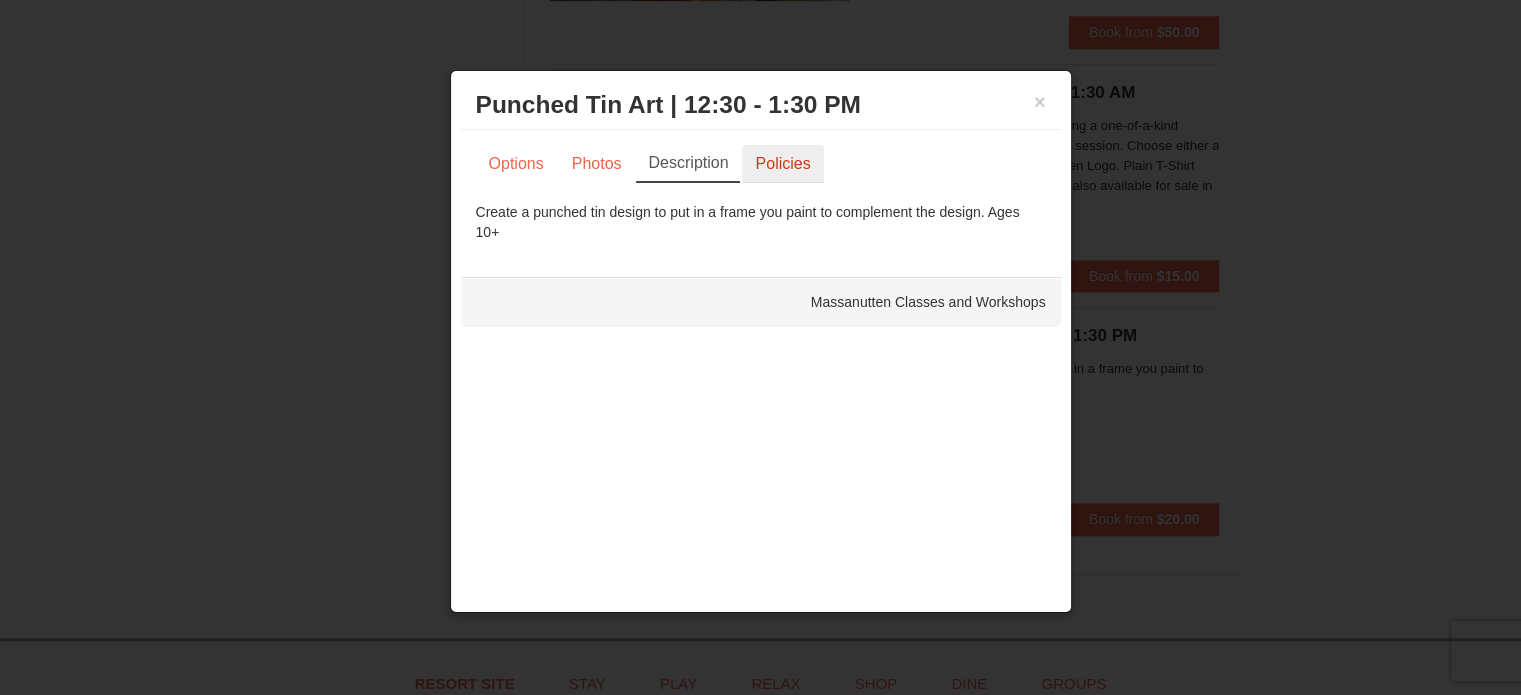 click on "Policies" at bounding box center (782, 164) 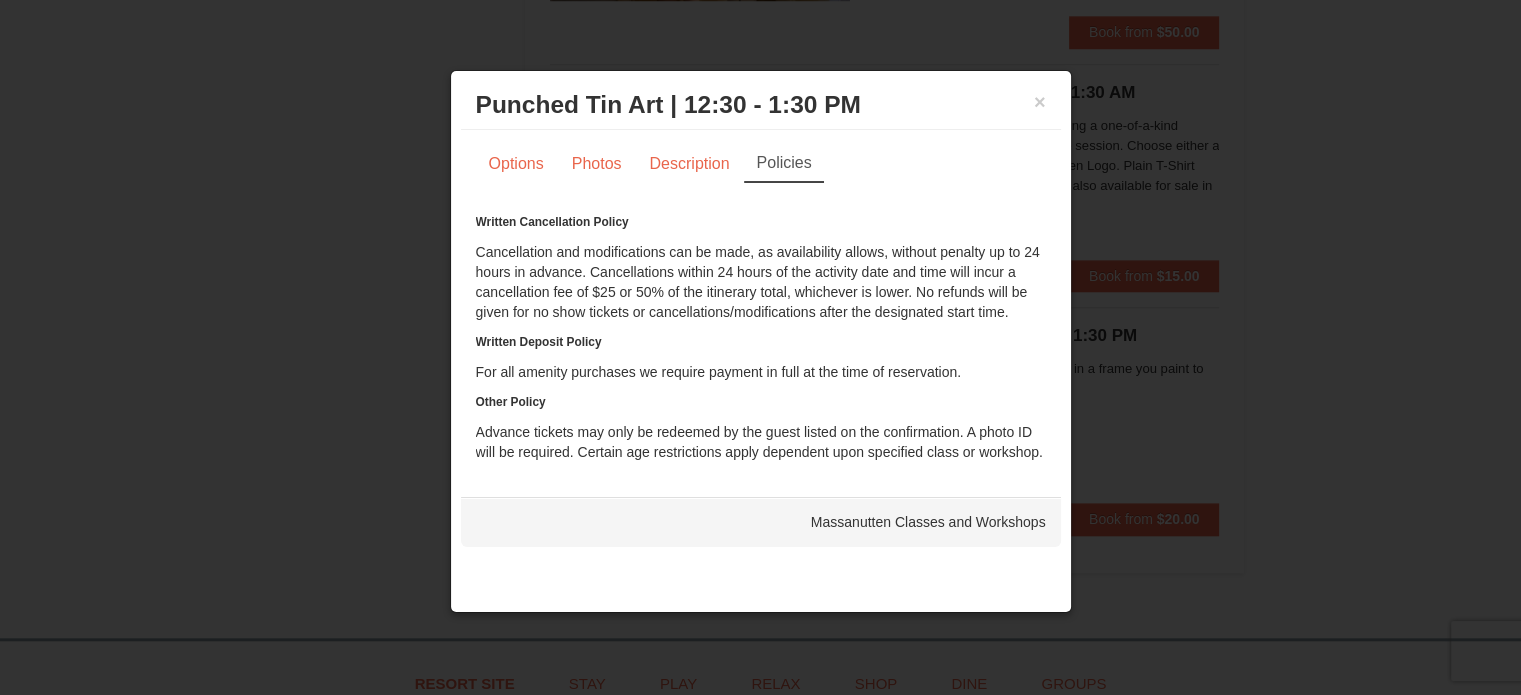 click on "×
Punched Tin Art | 12:30 - 1:30 PM  Massanutten Classes and Workshops" at bounding box center [761, 105] 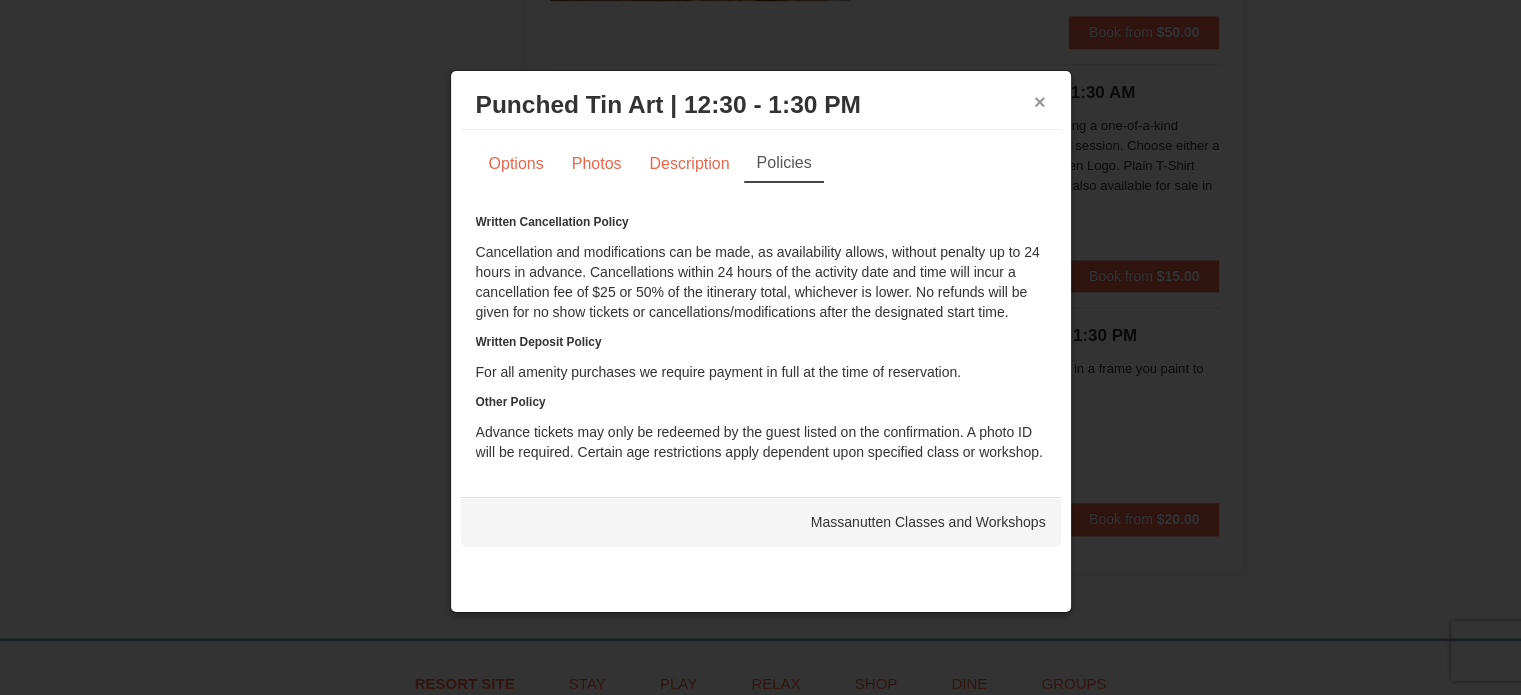 click on "×" at bounding box center [1040, 102] 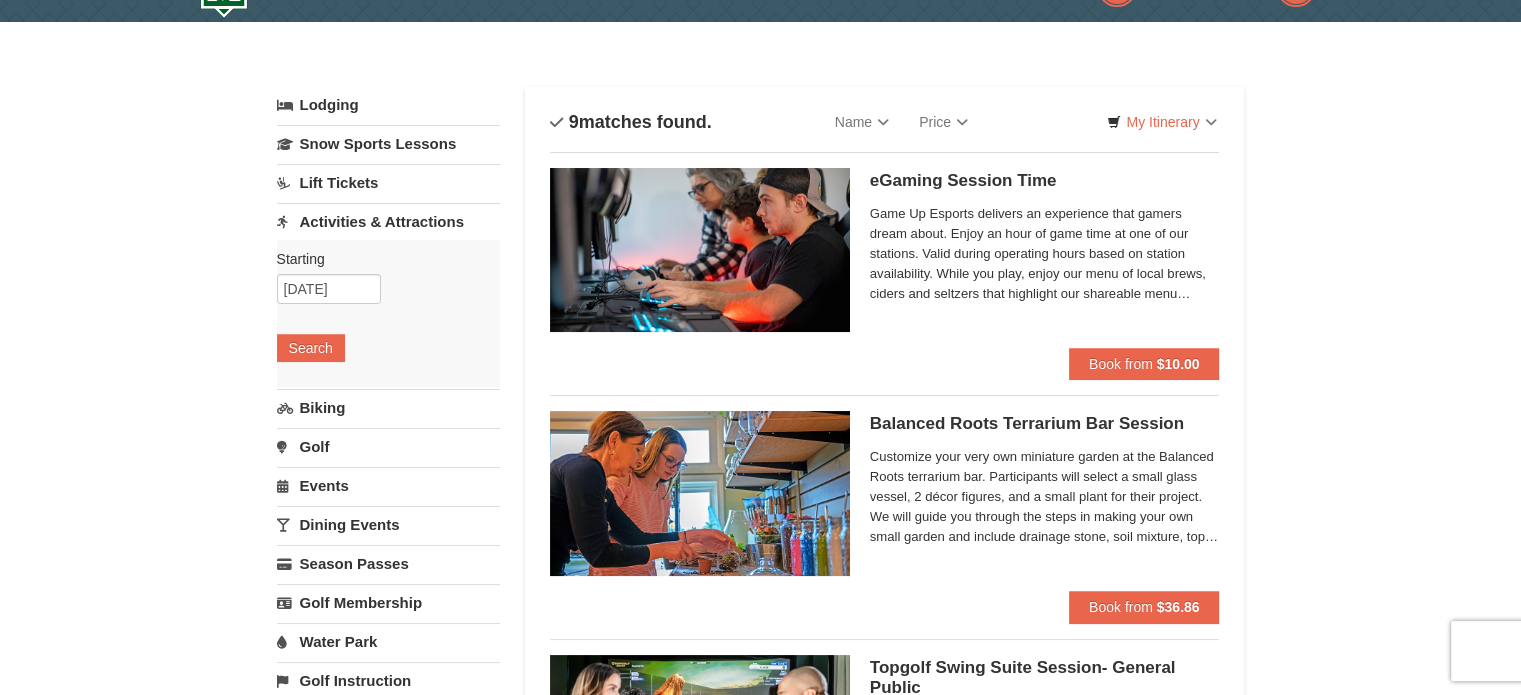 scroll, scrollTop: 0, scrollLeft: 0, axis: both 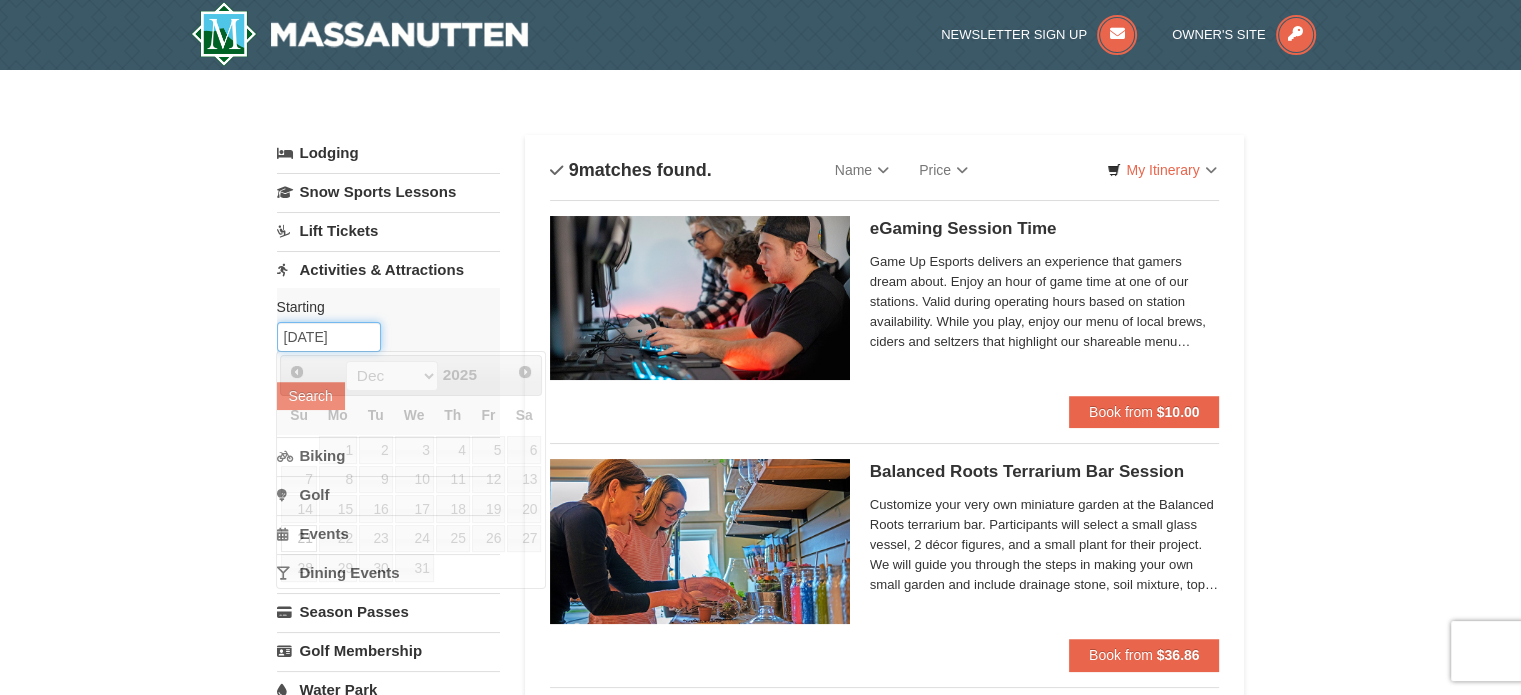 click on "[DATE]" at bounding box center (329, 337) 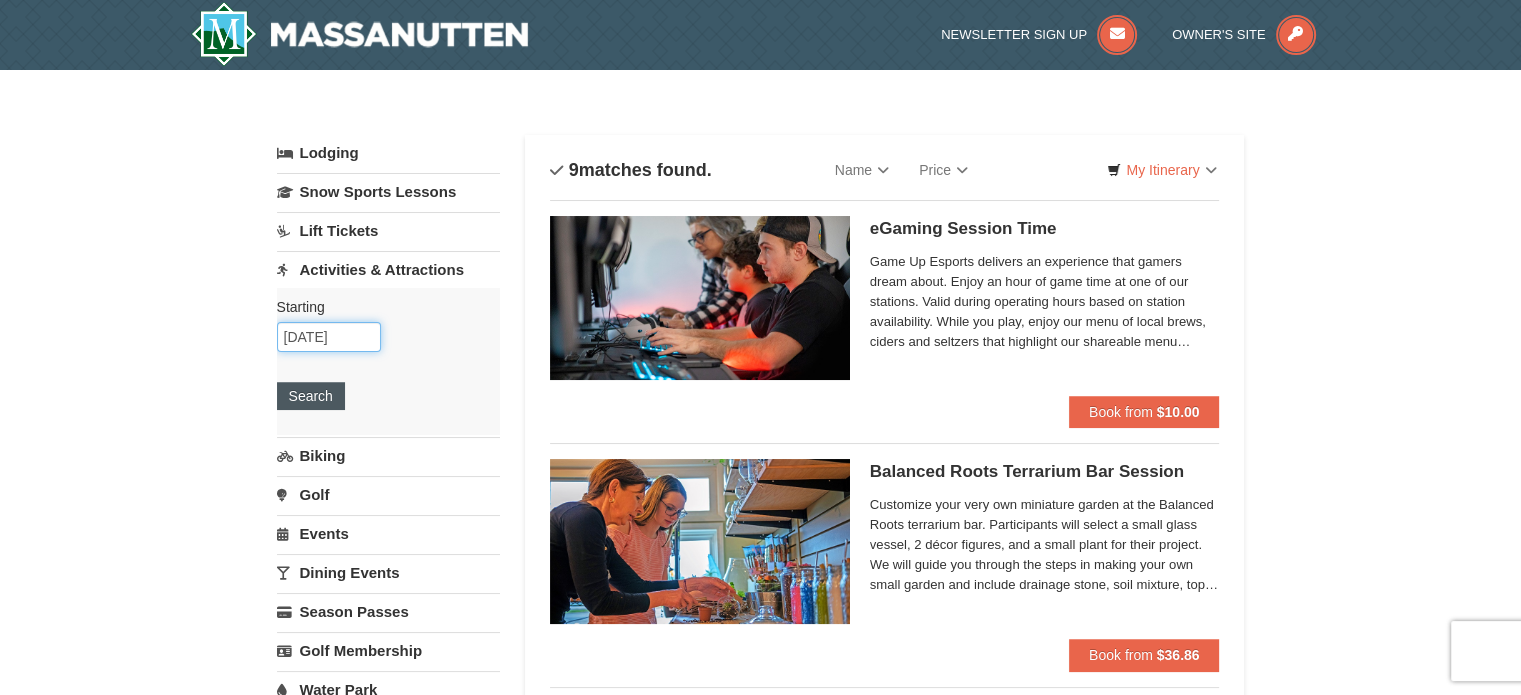 type on "12/22/2025" 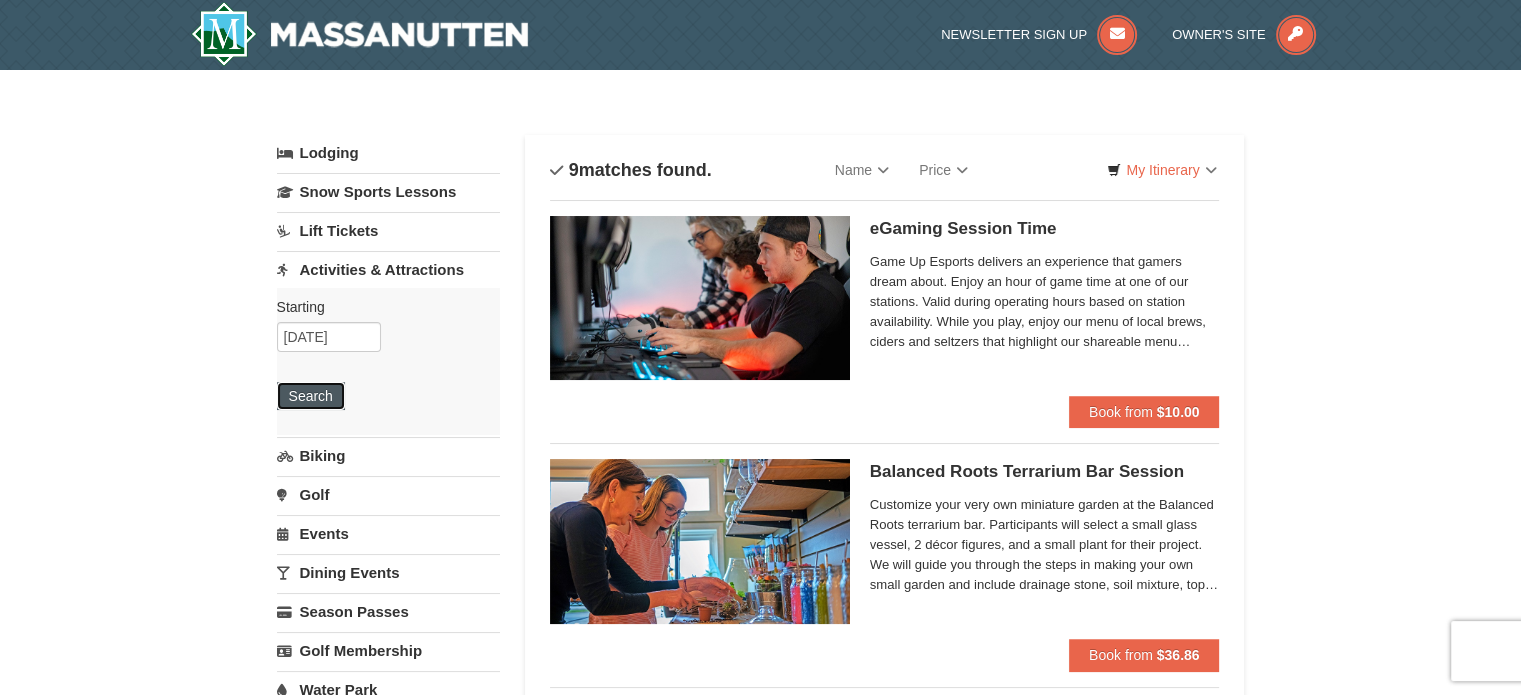 click on "Search" at bounding box center [311, 396] 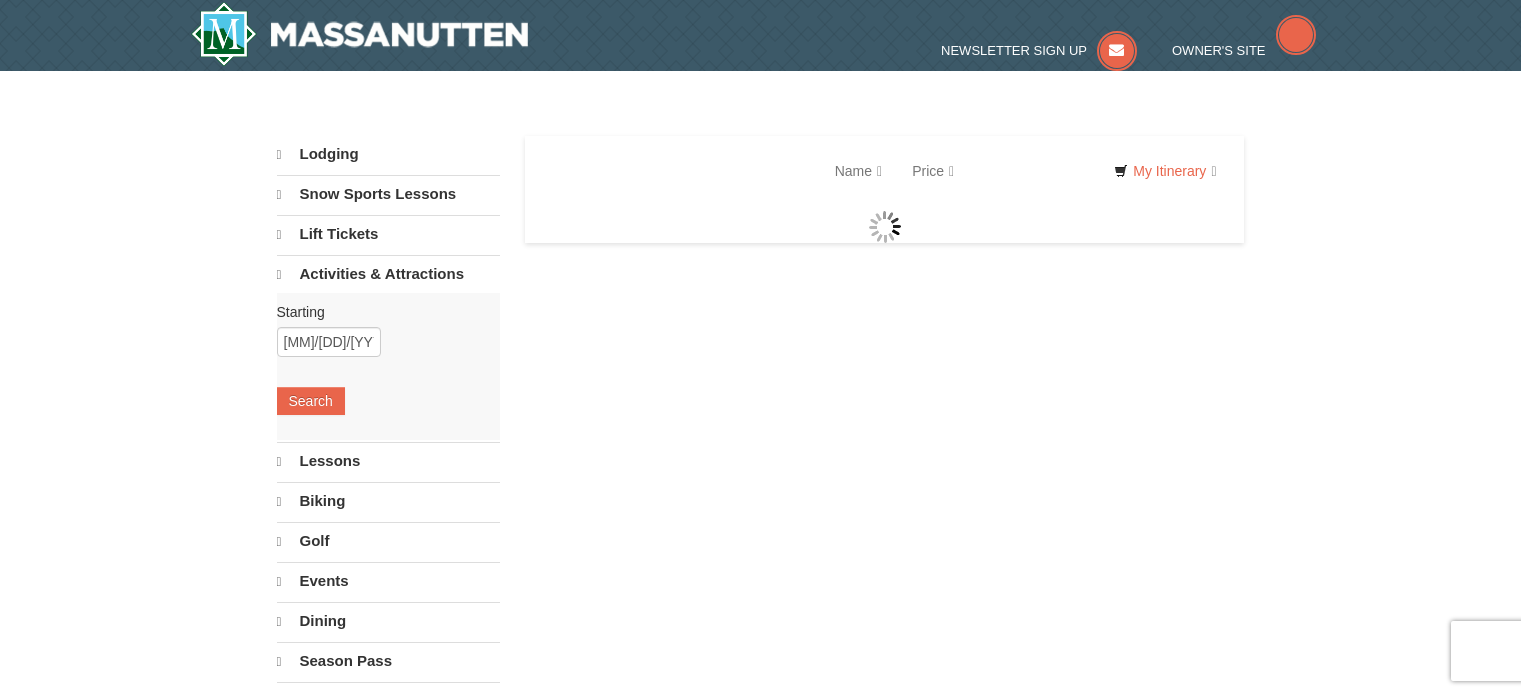 scroll, scrollTop: 0, scrollLeft: 0, axis: both 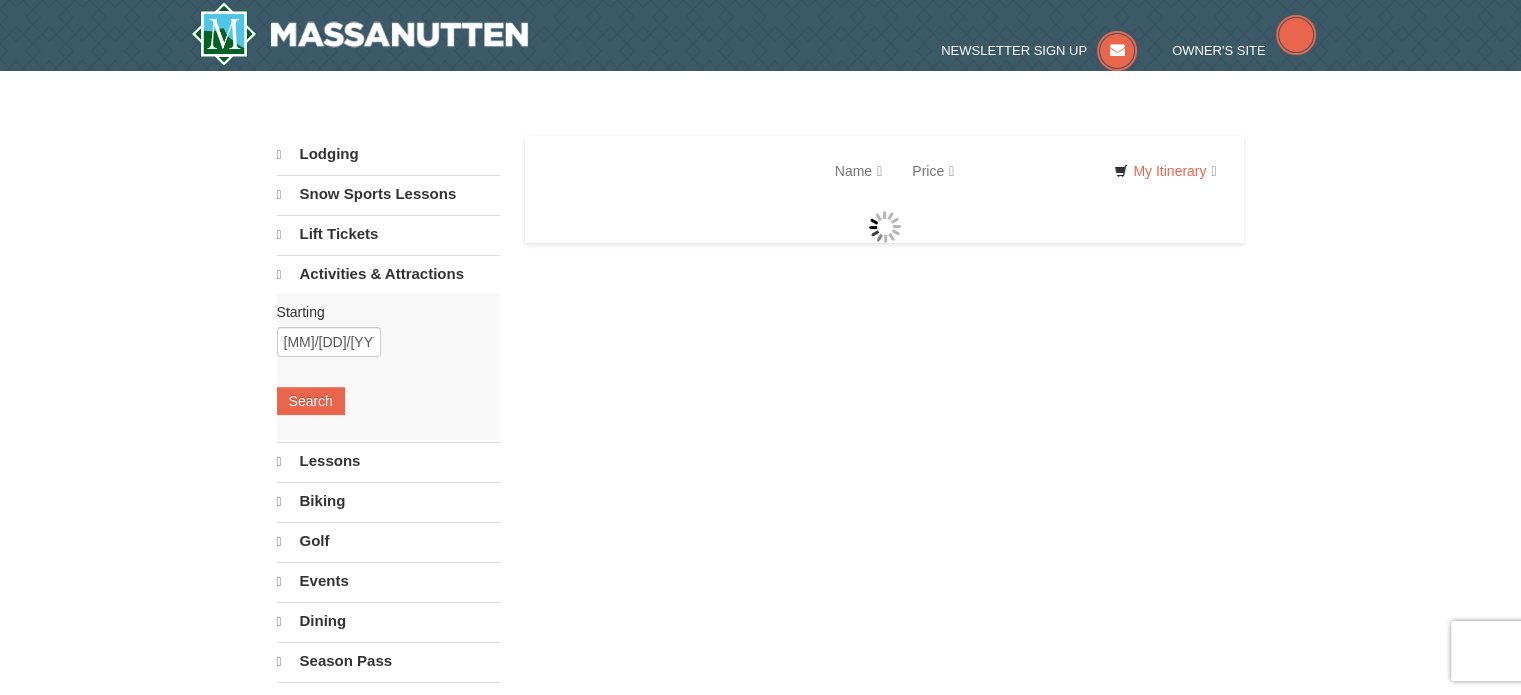 select on "8" 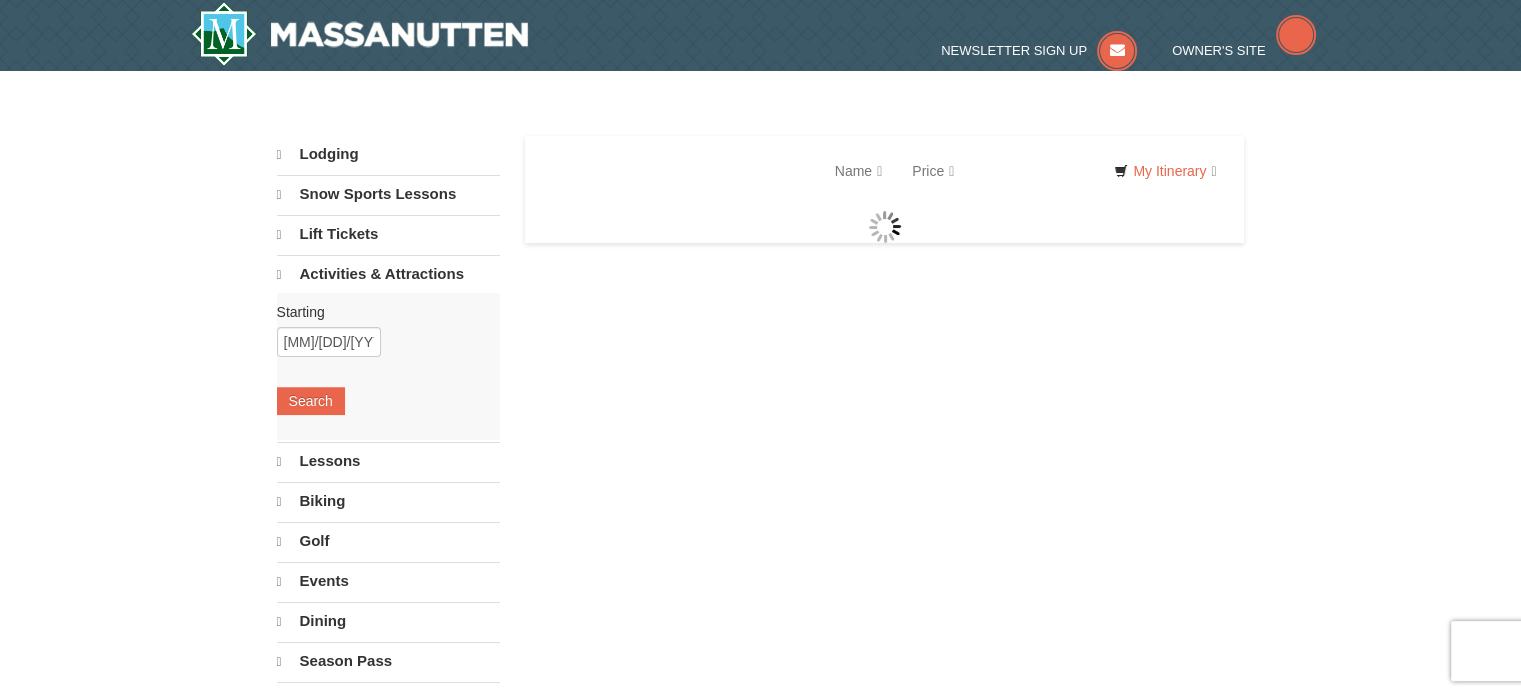 select on "8" 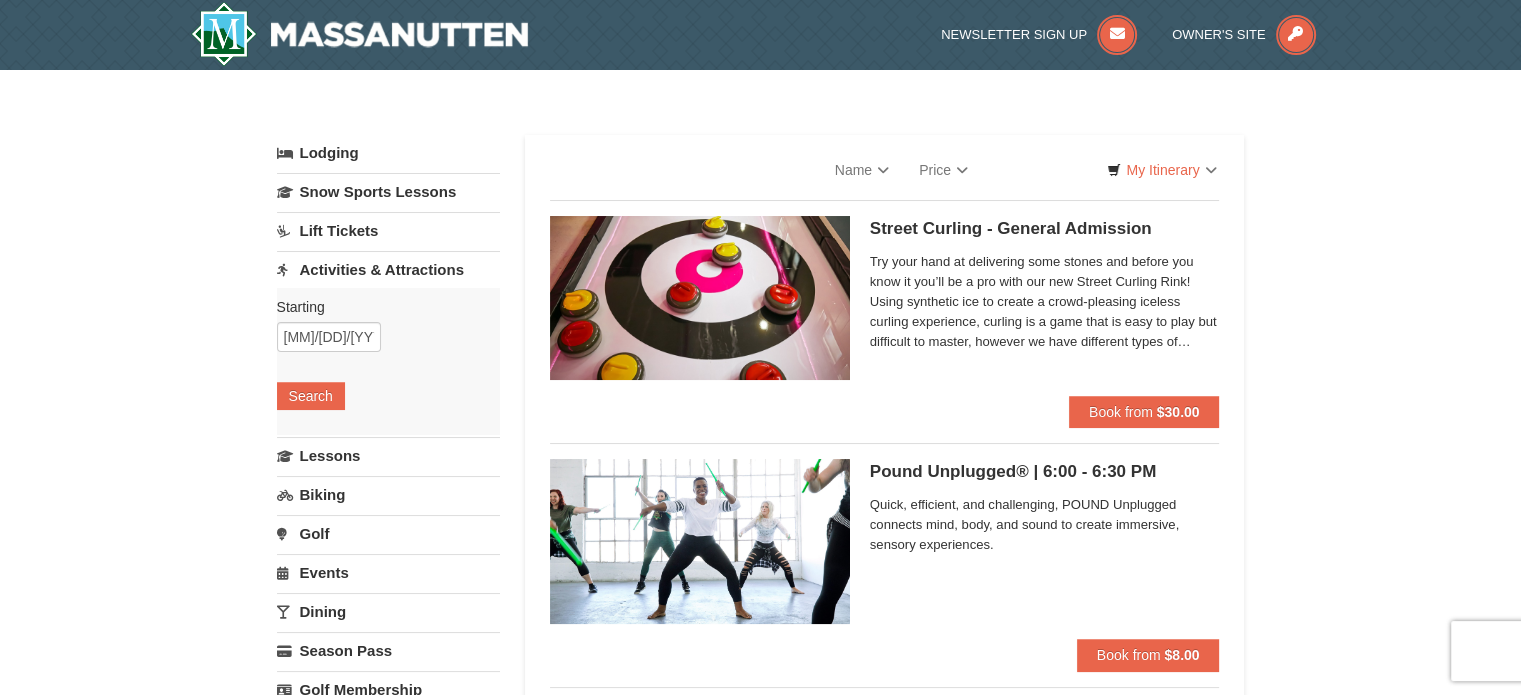 scroll, scrollTop: 0, scrollLeft: 0, axis: both 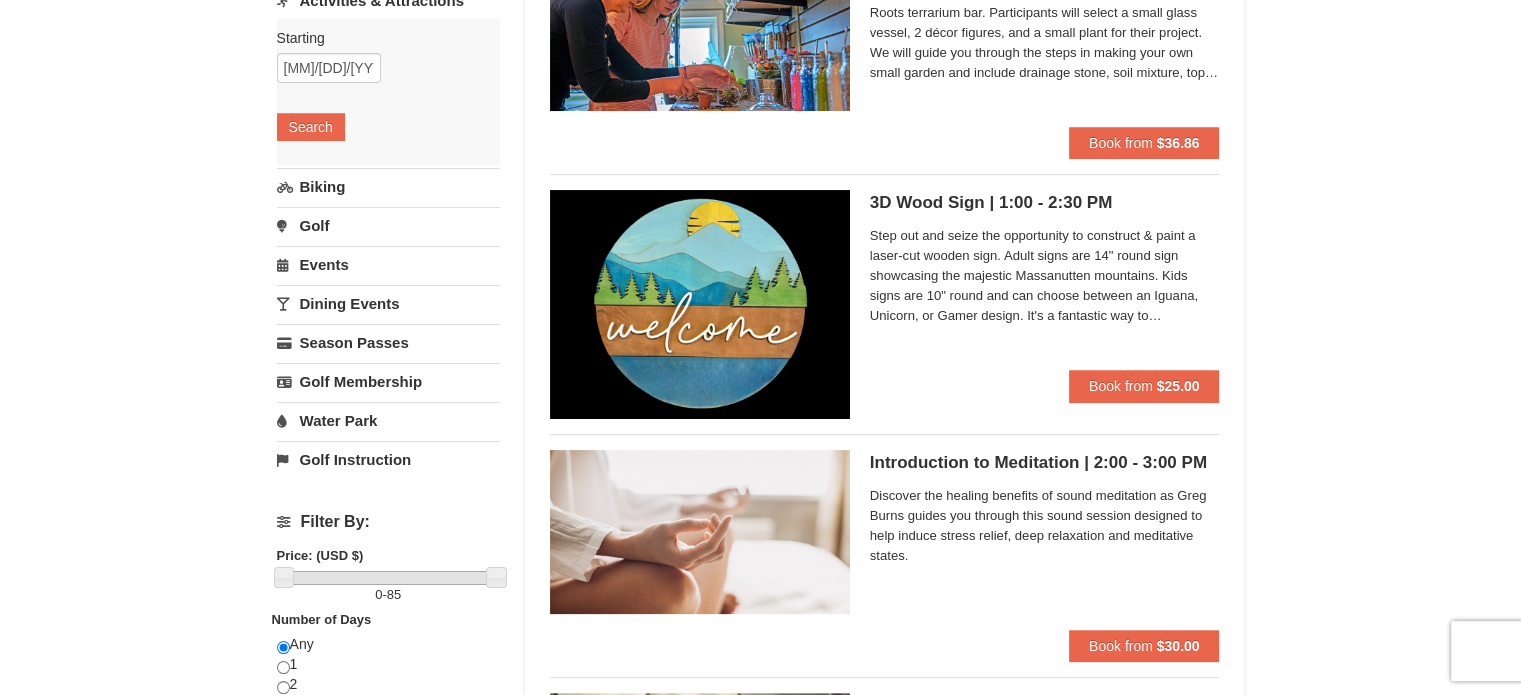 drag, startPoint x: 1534, startPoint y: 95, endPoint x: 1535, endPoint y: 153, distance: 58.00862 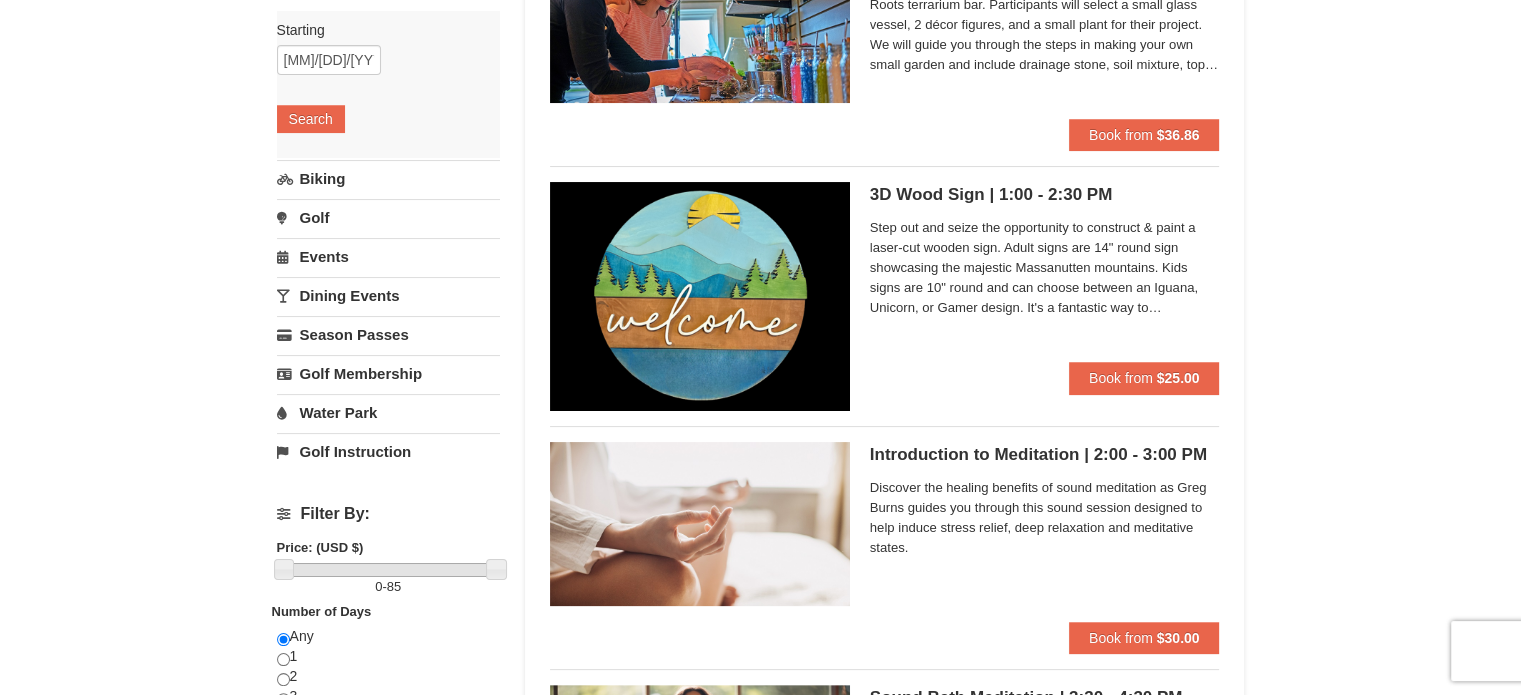 click on "Step out and seize the opportunity to construct & paint a laser-cut wooden sign. Adult signs are 14" round sign showcasing the majestic Massanutten mountains. Kids signs are 10" round and can choose between an Iguana, Unicorn, or Gamer design. It's a fantastic way to commemorate your unforgettable vacation experience." at bounding box center [1045, 268] 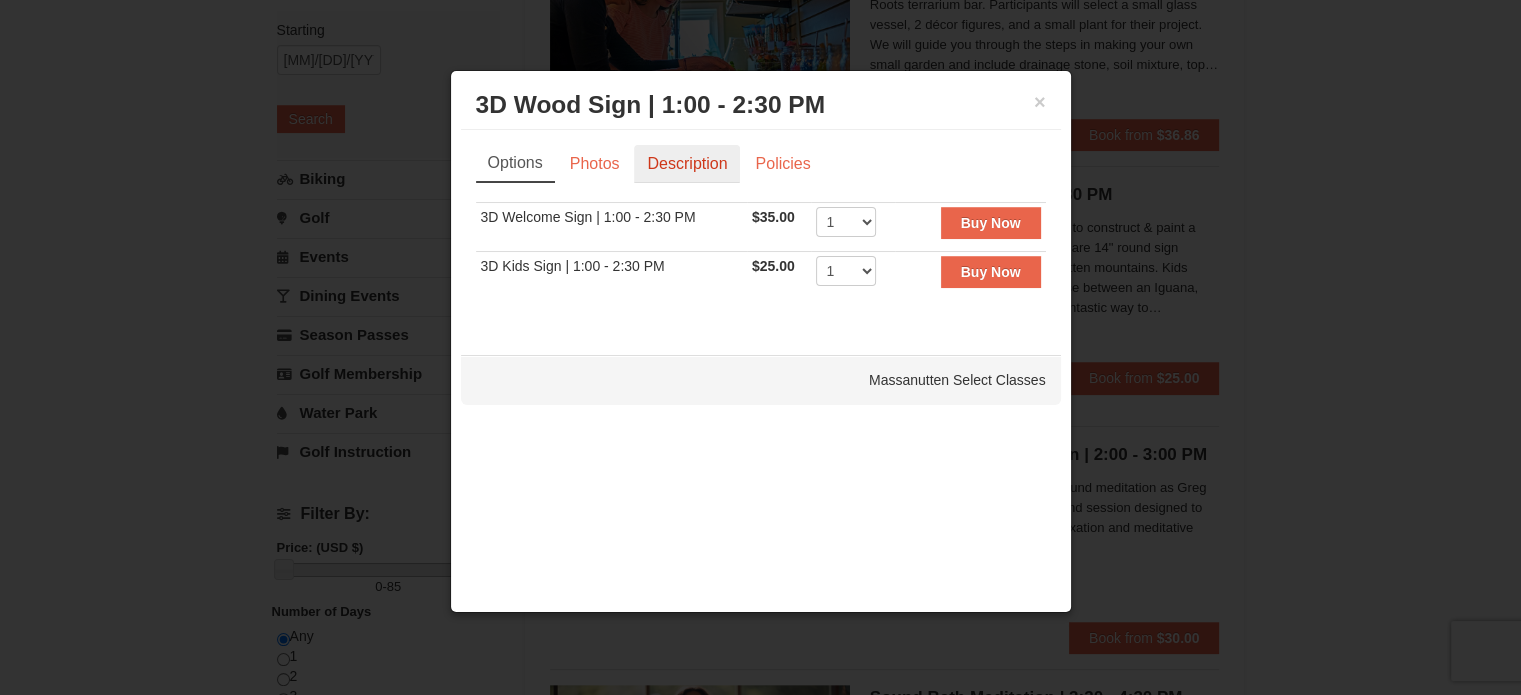 click on "Description" at bounding box center [687, 164] 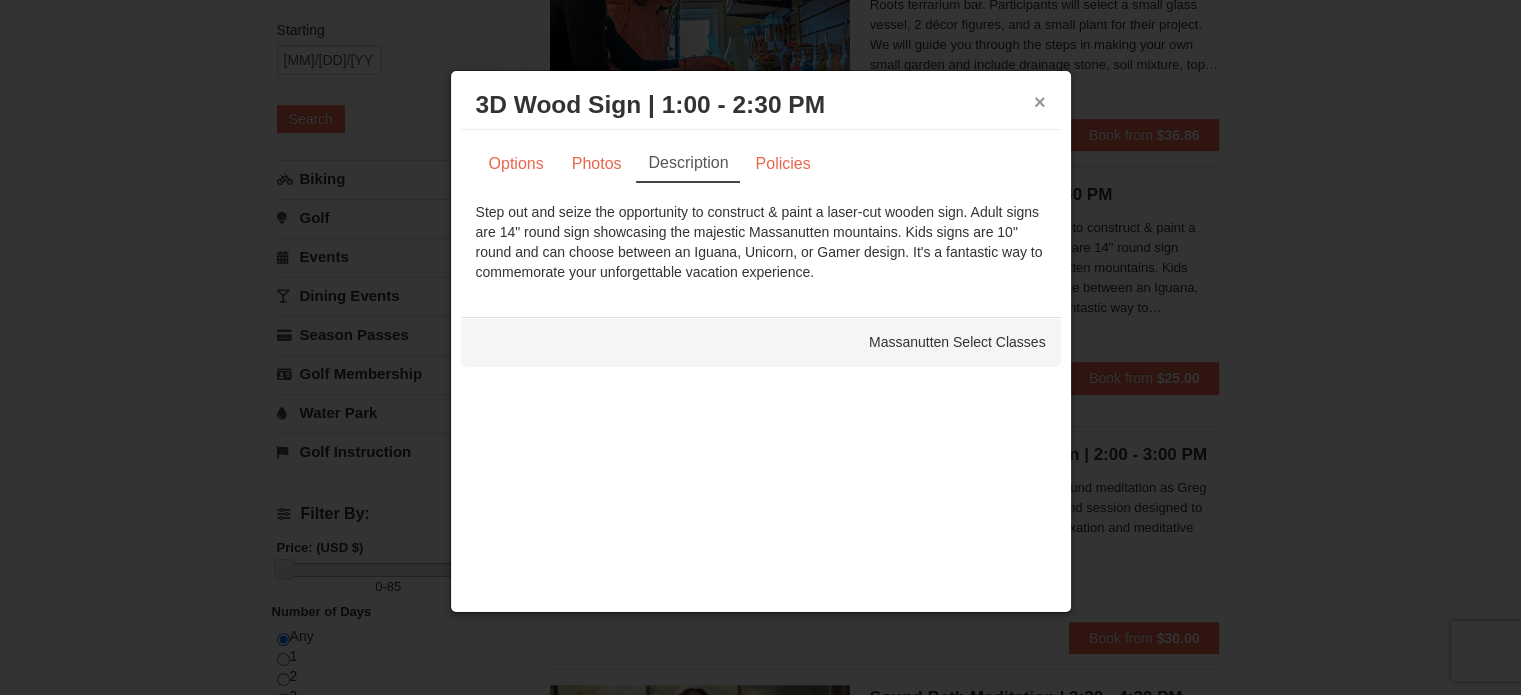 click on "×" at bounding box center [1040, 102] 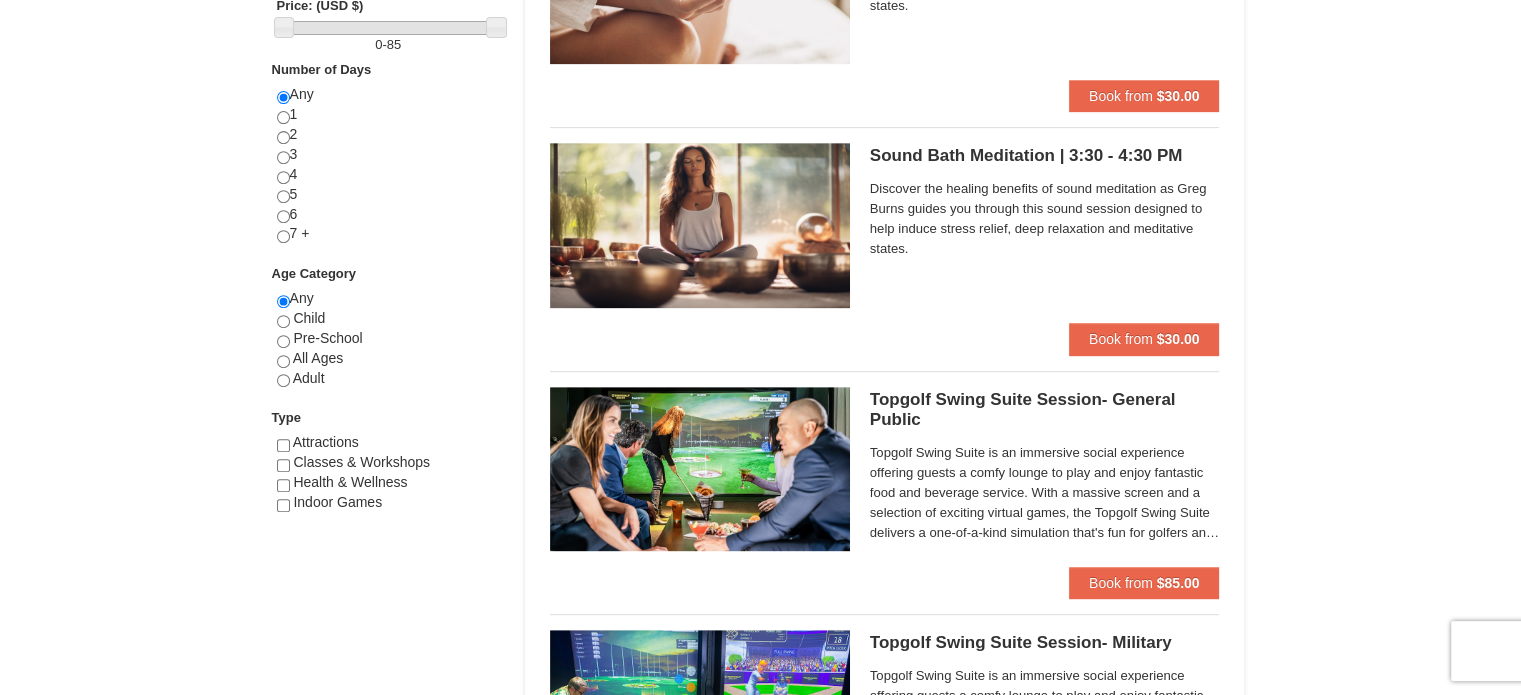 scroll, scrollTop: 885, scrollLeft: 0, axis: vertical 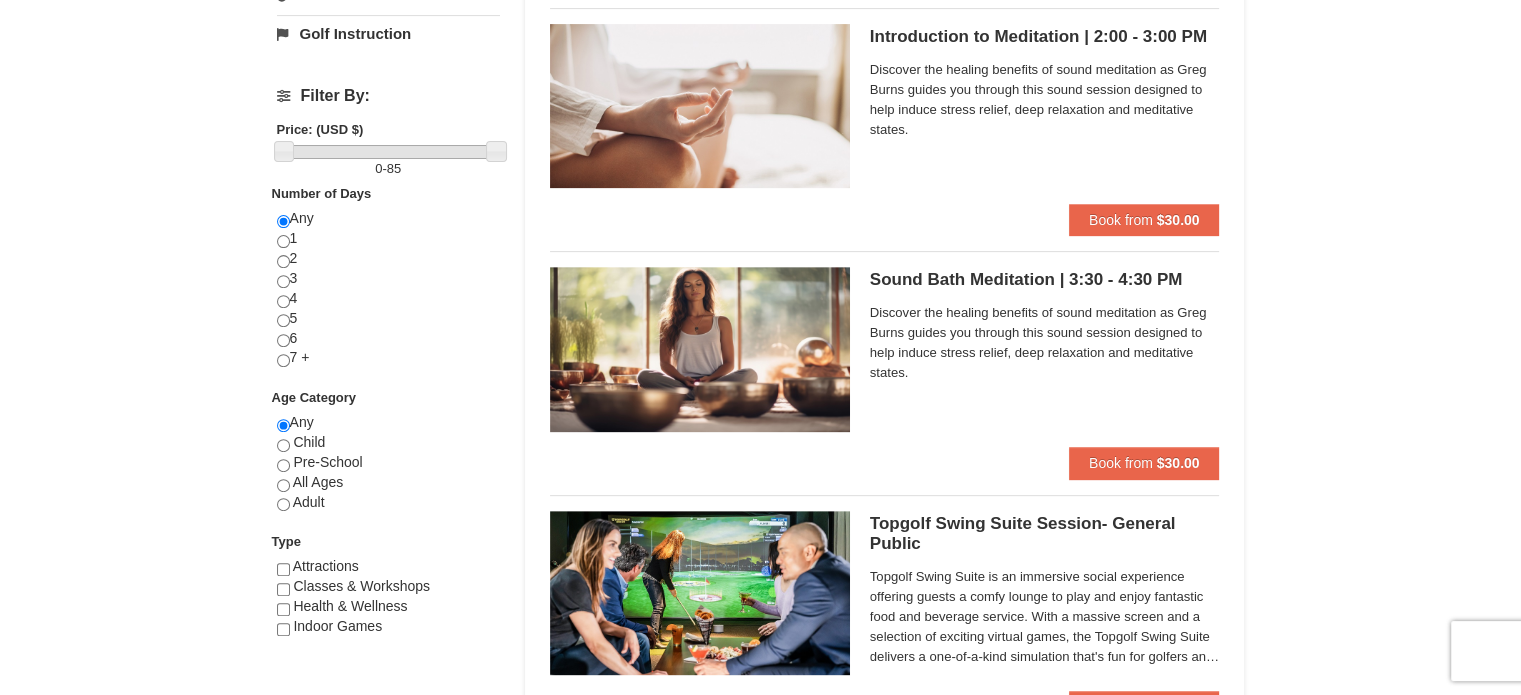 click on "Indoor Games" at bounding box center [337, 626] 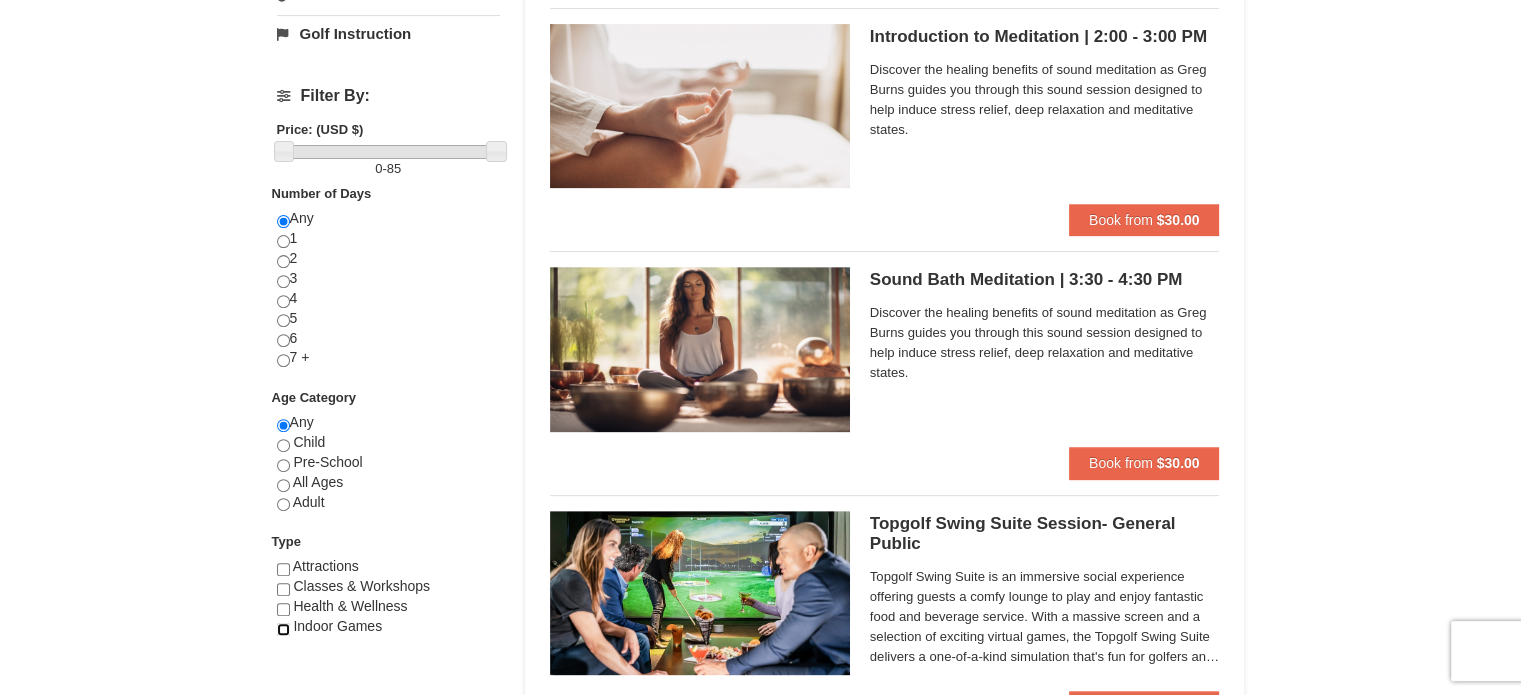 click at bounding box center [283, 629] 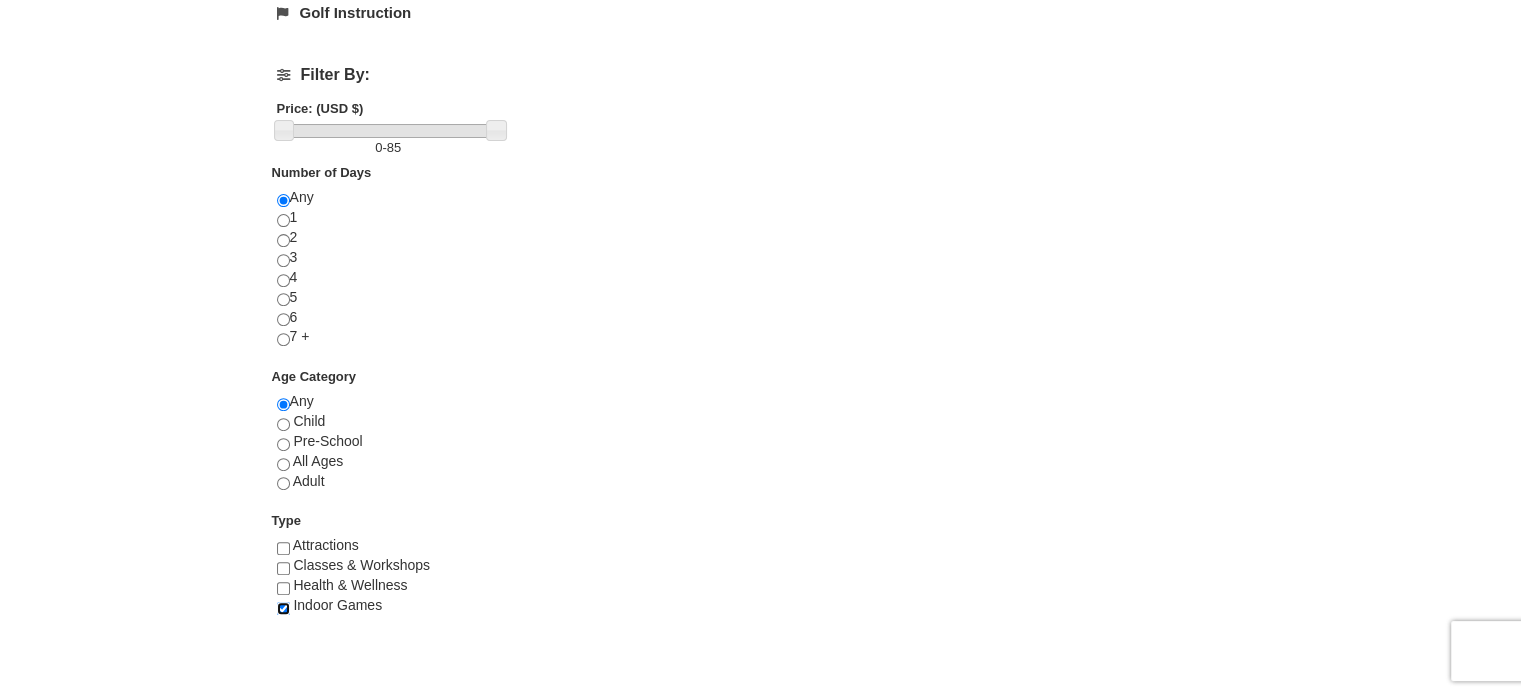 scroll, scrollTop: 745, scrollLeft: 0, axis: vertical 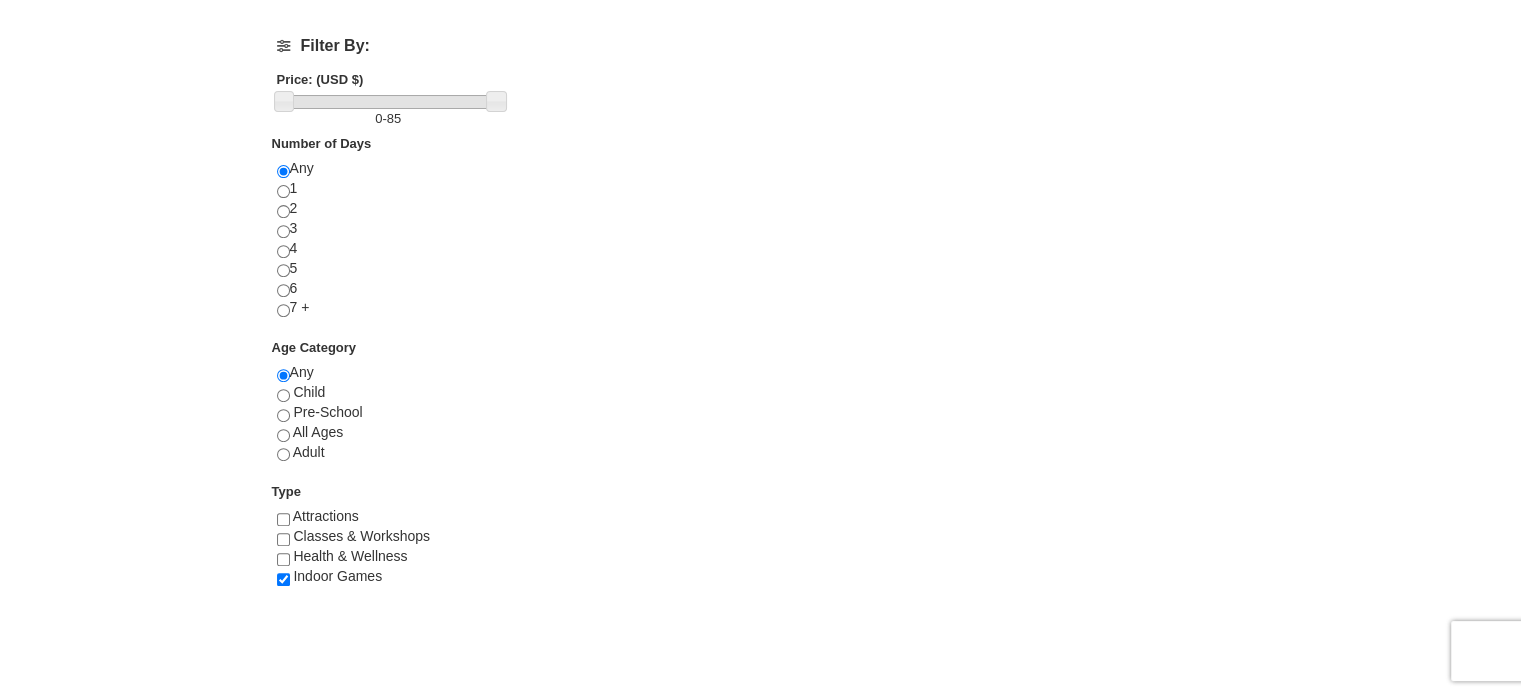 click on "×
Categories
List
Filter
My Itinerary
Questions?  1-540-289-9441
Lodging
Arrival Please format dates MM/DD/YYYY Please format dates MM/DD/YYYY
12/22/2025
Departure Please format dates MM/DD/YYYY Please format dates MM/DD/YYYY
12/24/2025
Adults 2 Children 0 May" at bounding box center (761, 6) 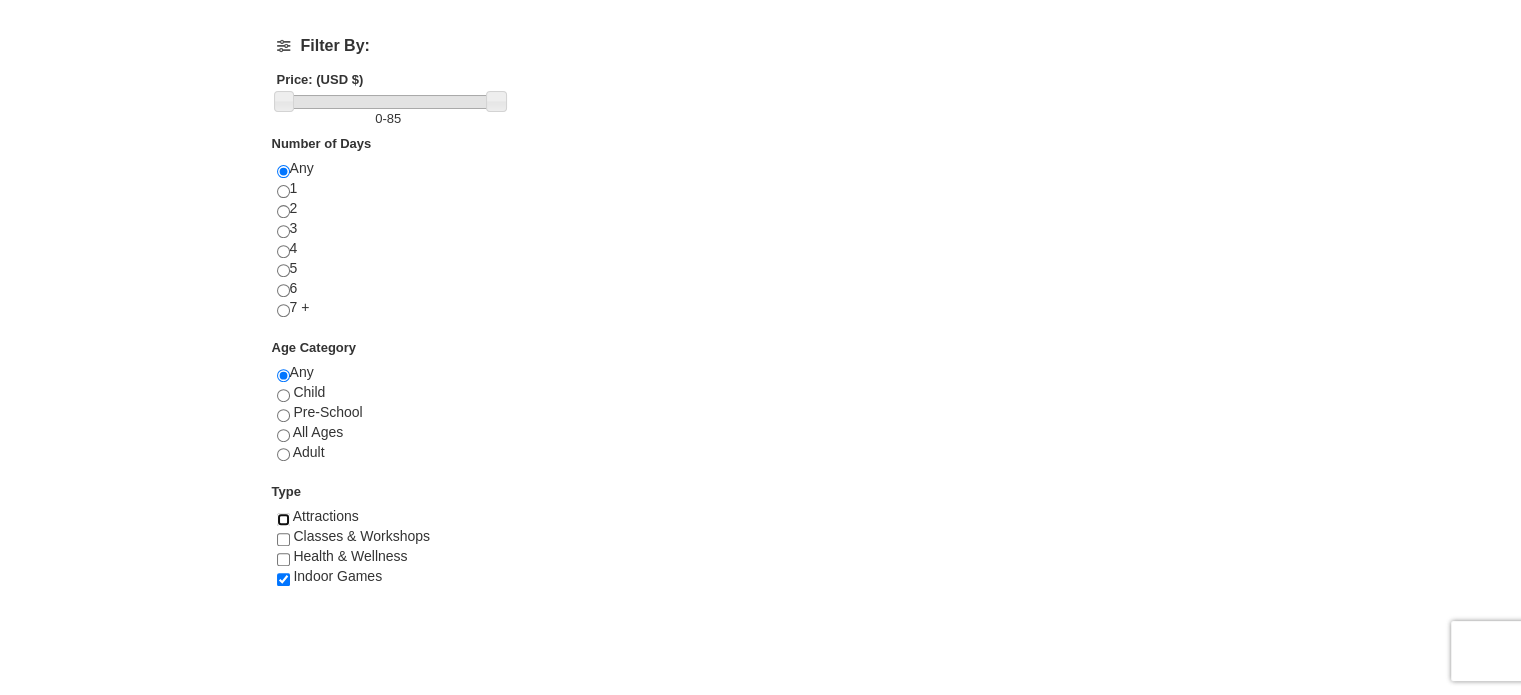 click at bounding box center [283, 519] 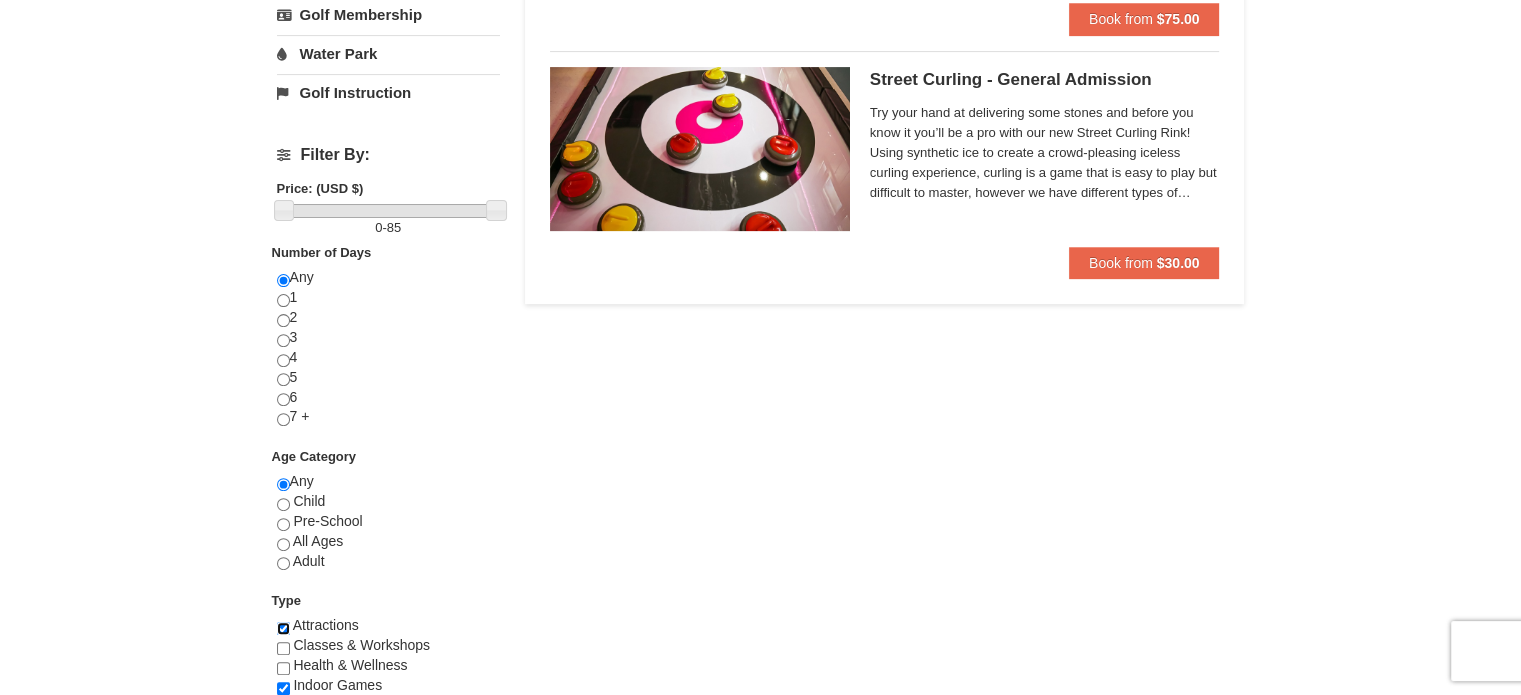 scroll, scrollTop: 530, scrollLeft: 0, axis: vertical 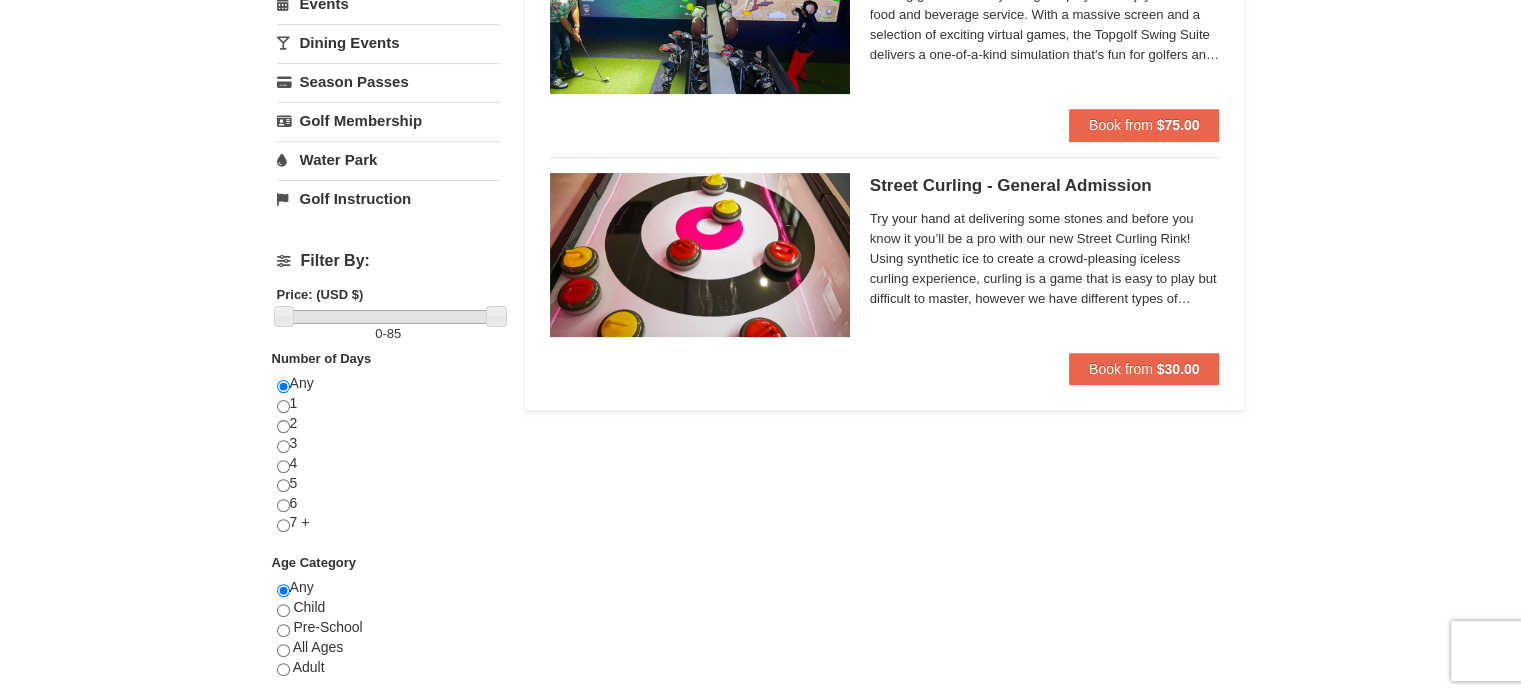 click at bounding box center [700, 255] 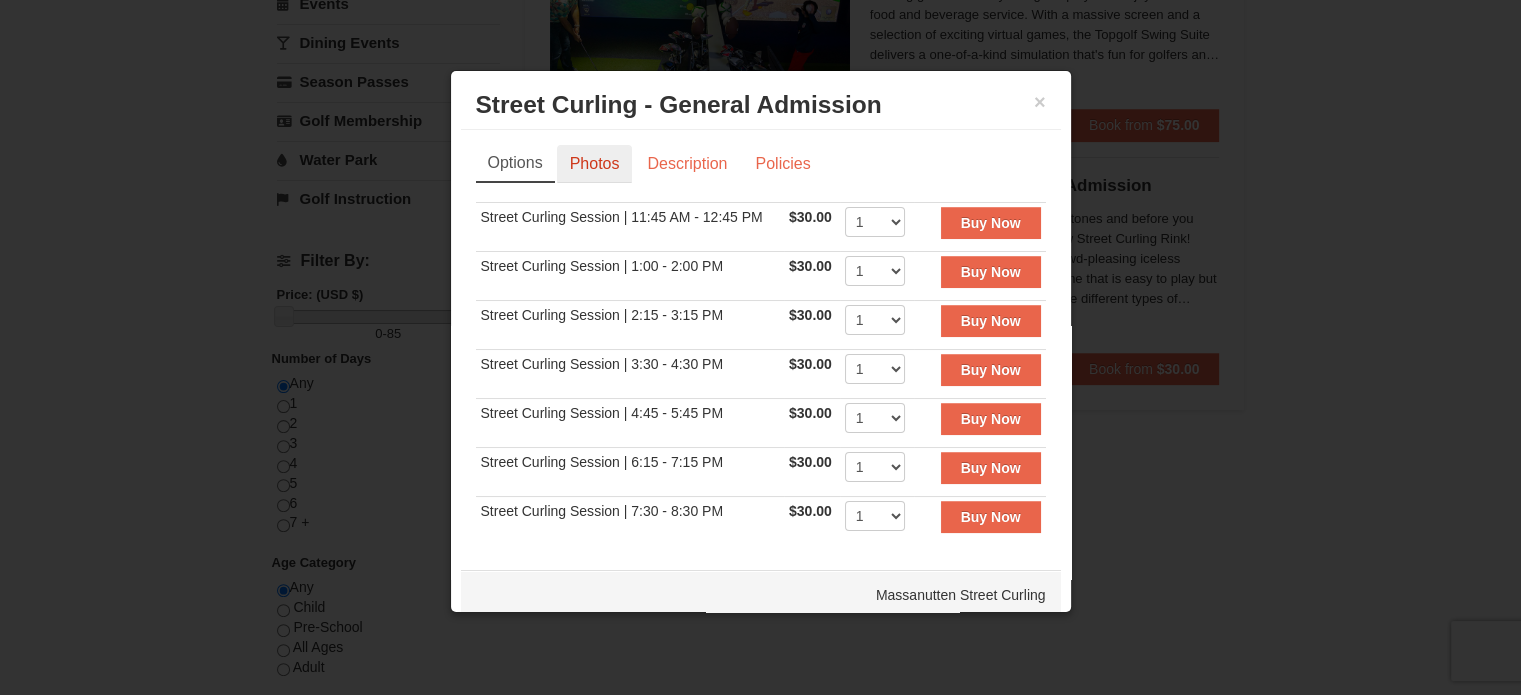 click on "Photos" at bounding box center [595, 164] 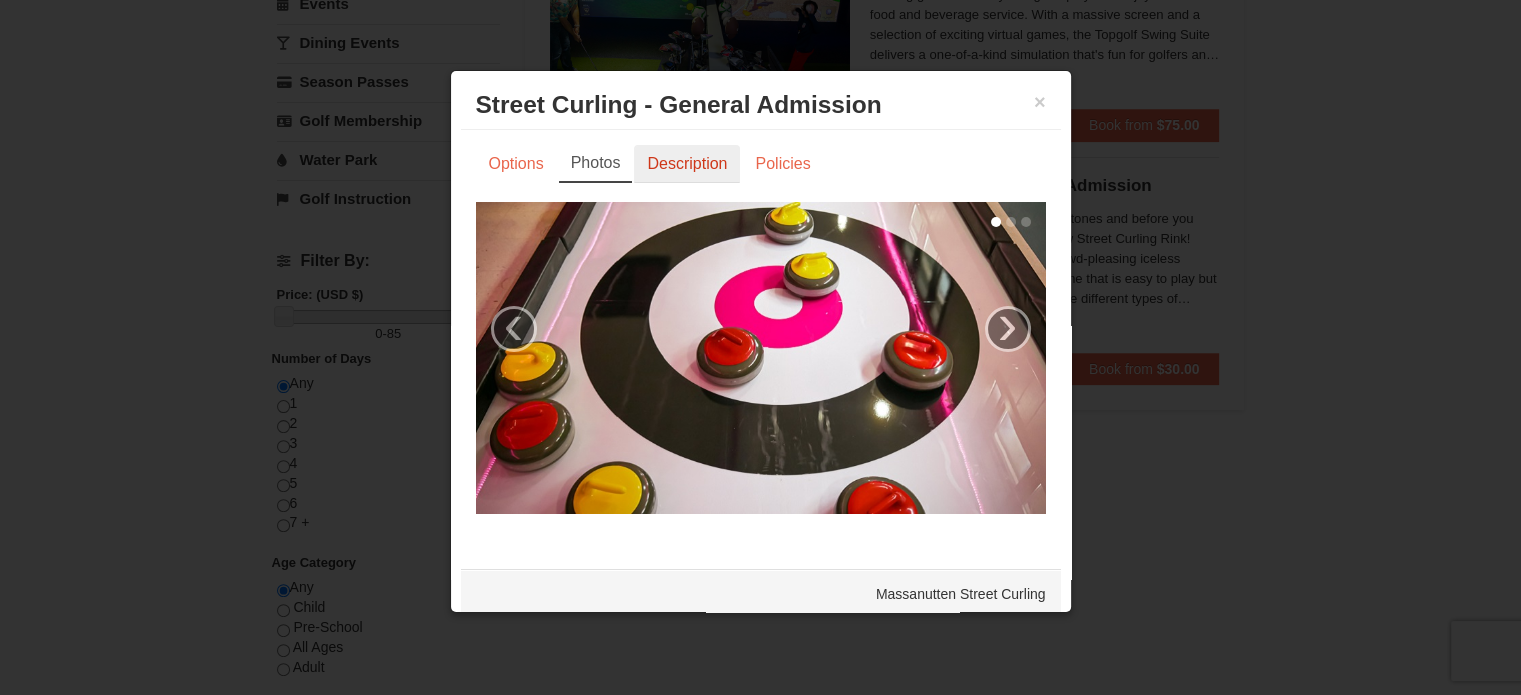 click on "Description" at bounding box center (687, 164) 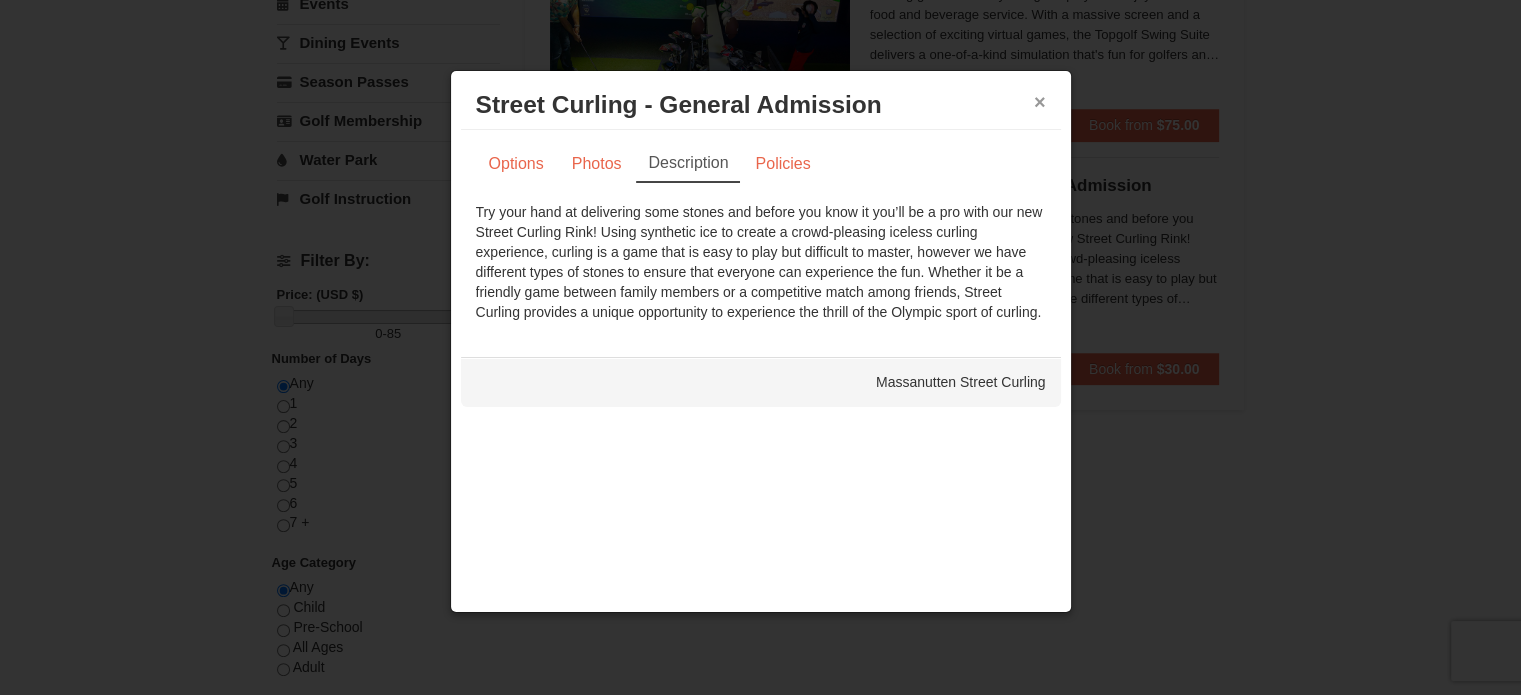 click on "×" at bounding box center [1040, 102] 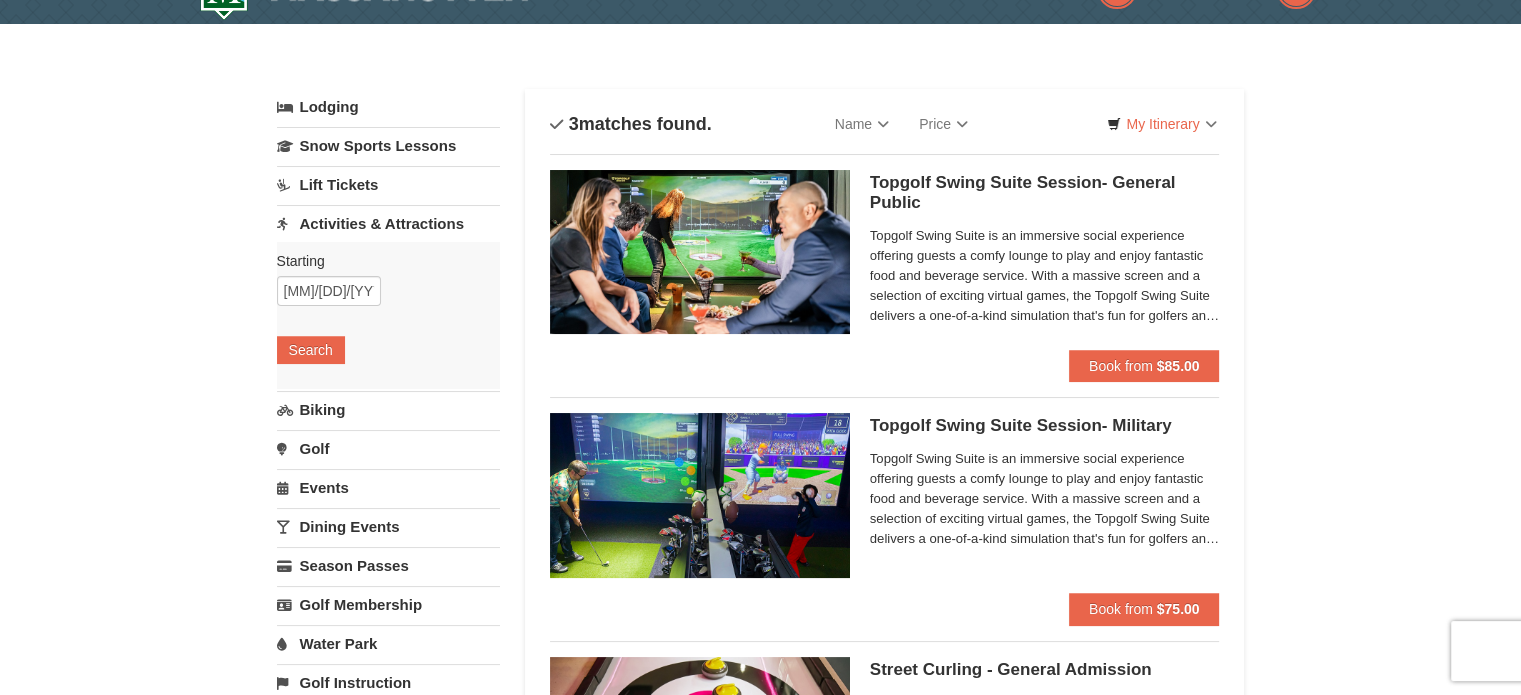 scroll, scrollTop: 0, scrollLeft: 0, axis: both 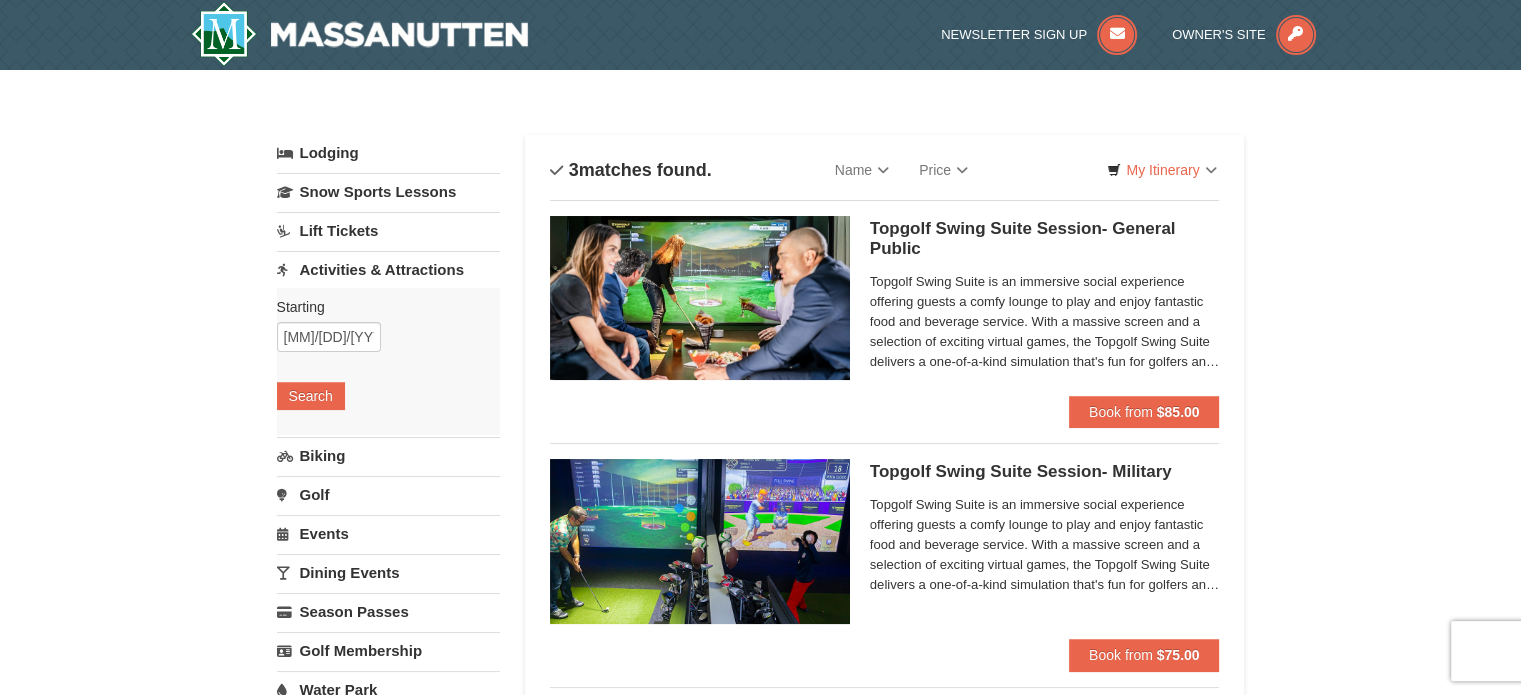 click on "Lift Tickets" at bounding box center (388, 230) 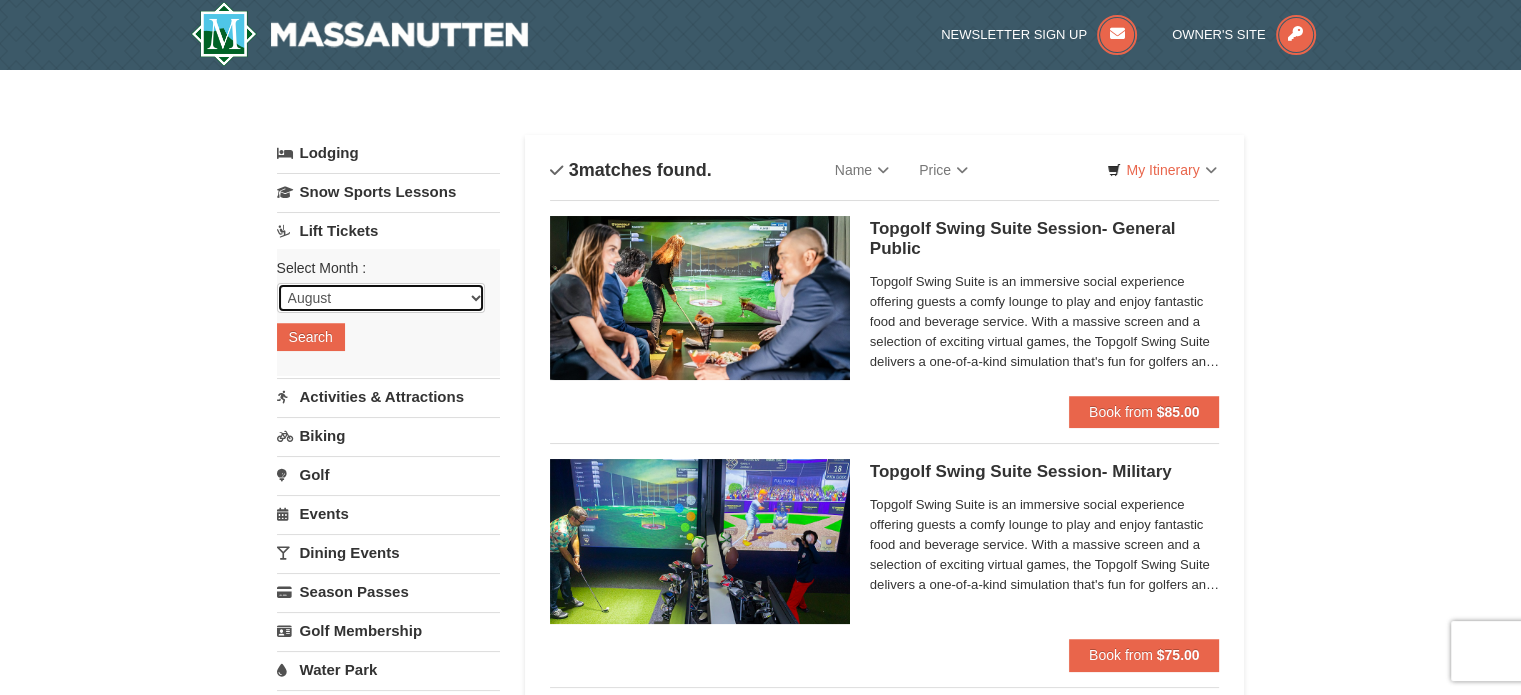 click on "August  September  October  November  December  January  February  March  April  May  June  July" at bounding box center [381, 298] 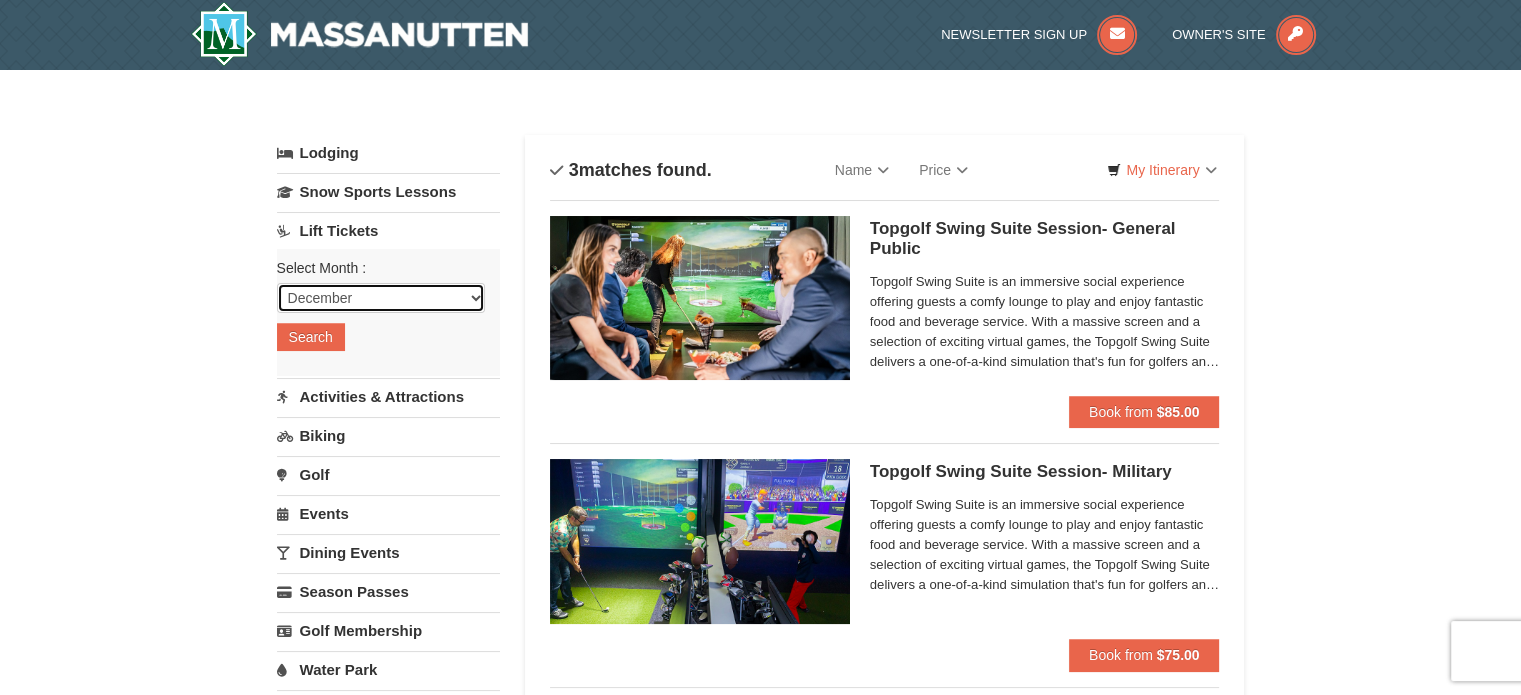 click on "August  September  October  November  December  January  February  March  April  May  June  July" at bounding box center [381, 298] 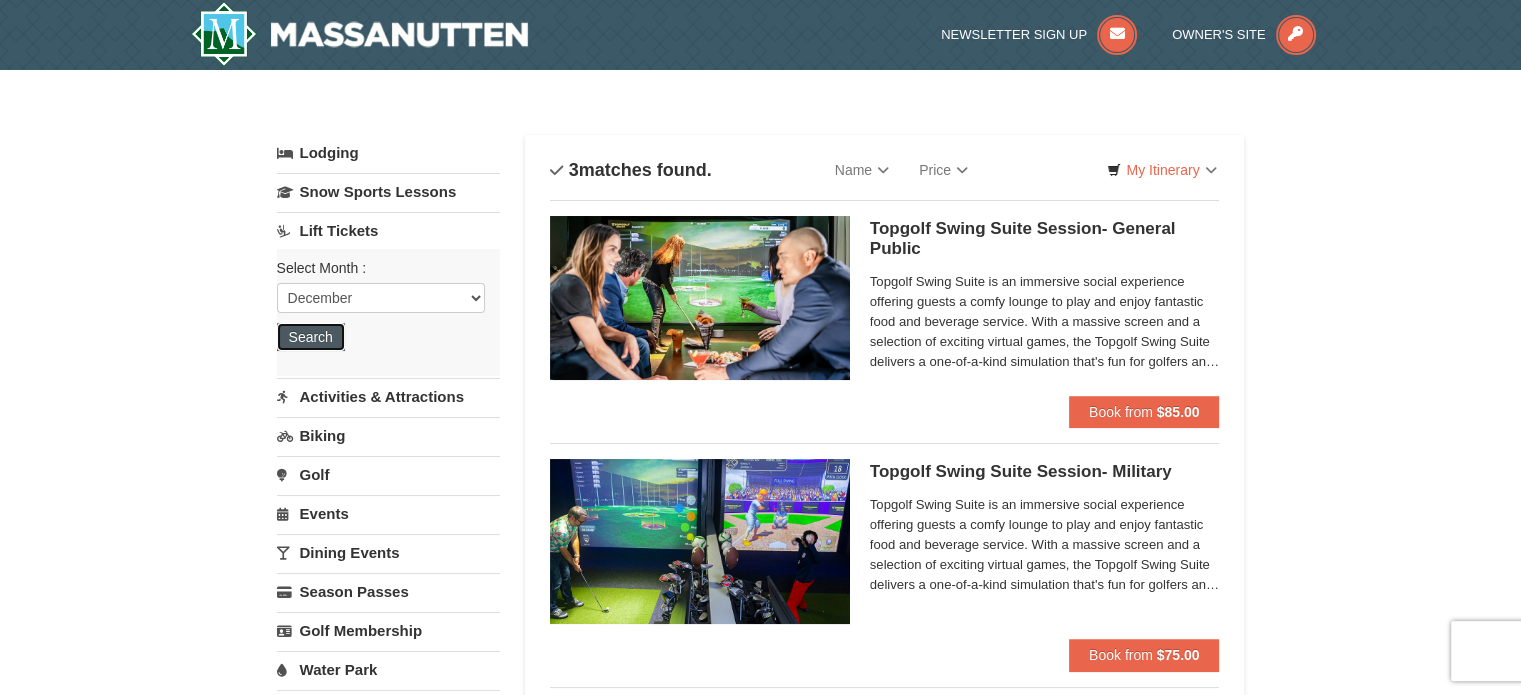 click on "Search" at bounding box center [311, 337] 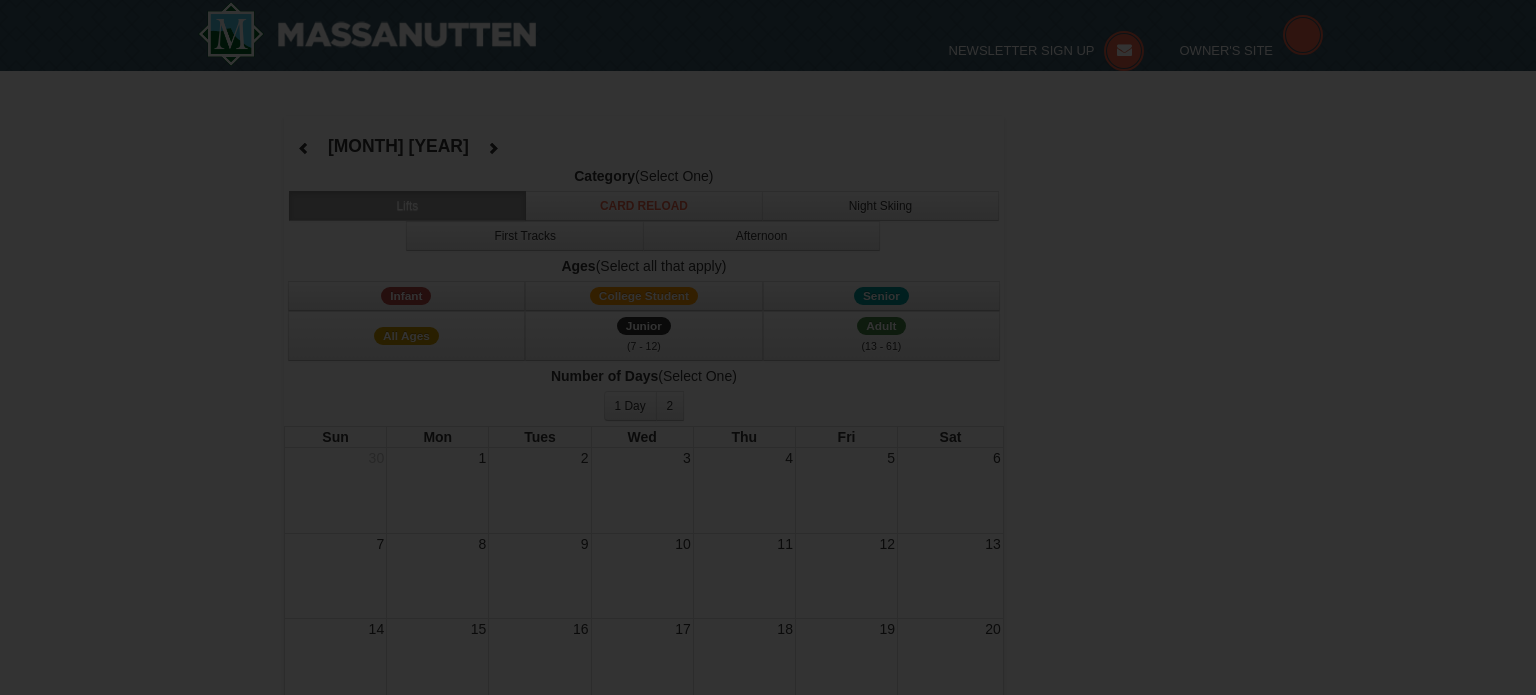 select on "12" 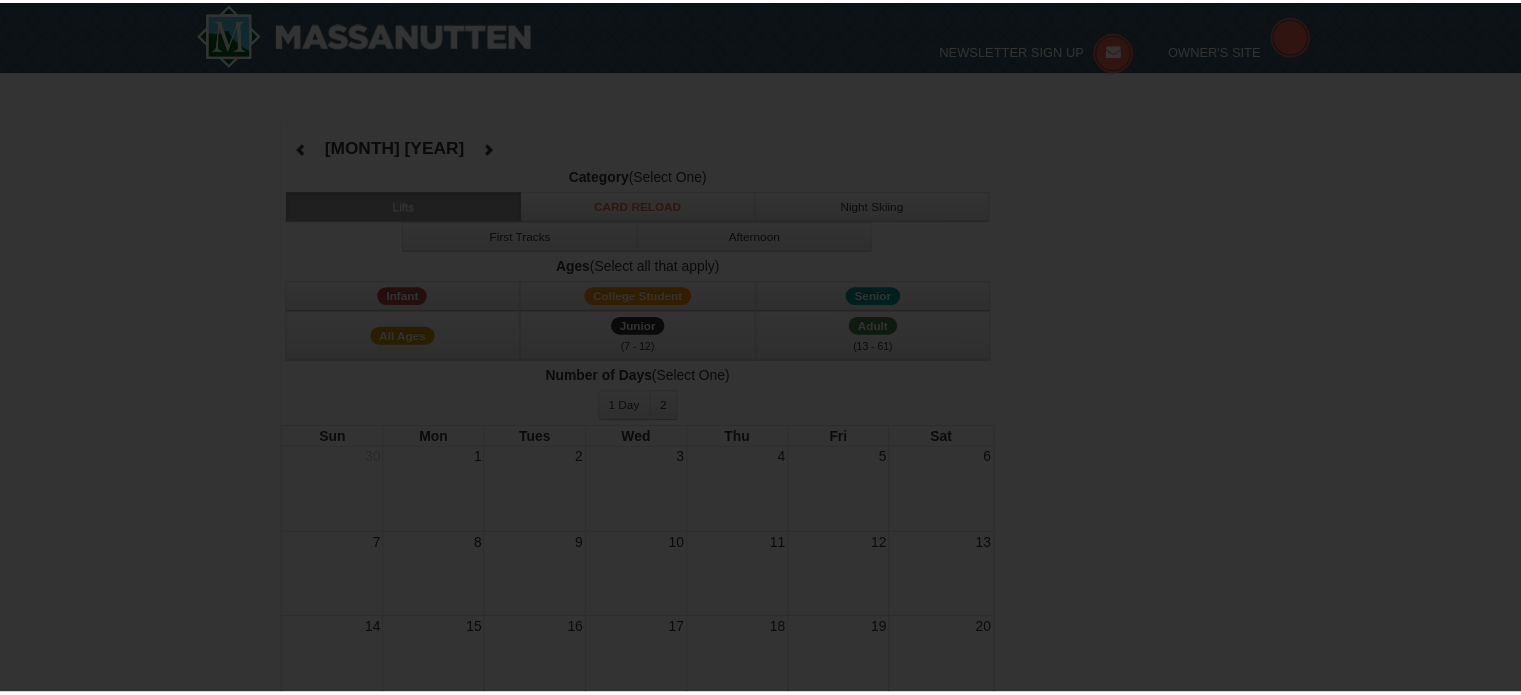 scroll, scrollTop: 0, scrollLeft: 0, axis: both 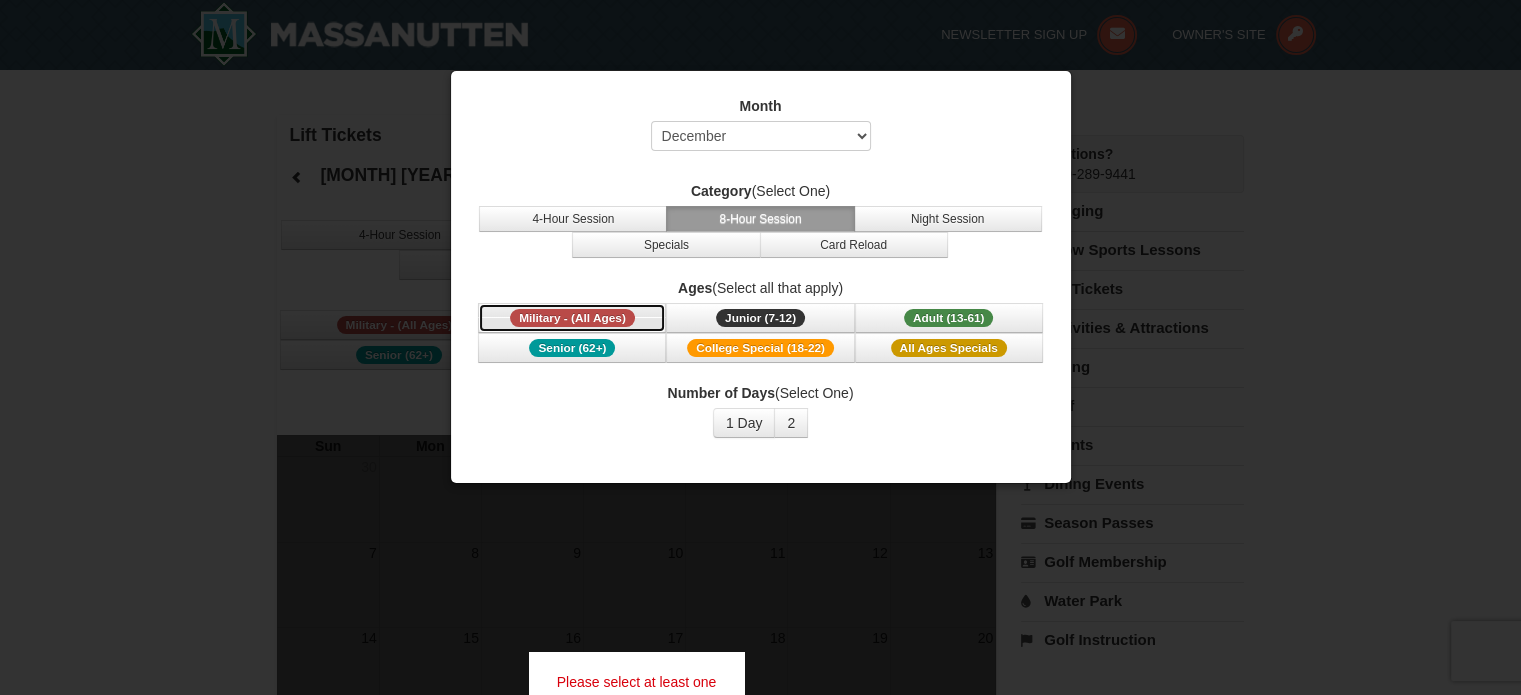 click on "Military - (All Ages)" at bounding box center [572, 318] 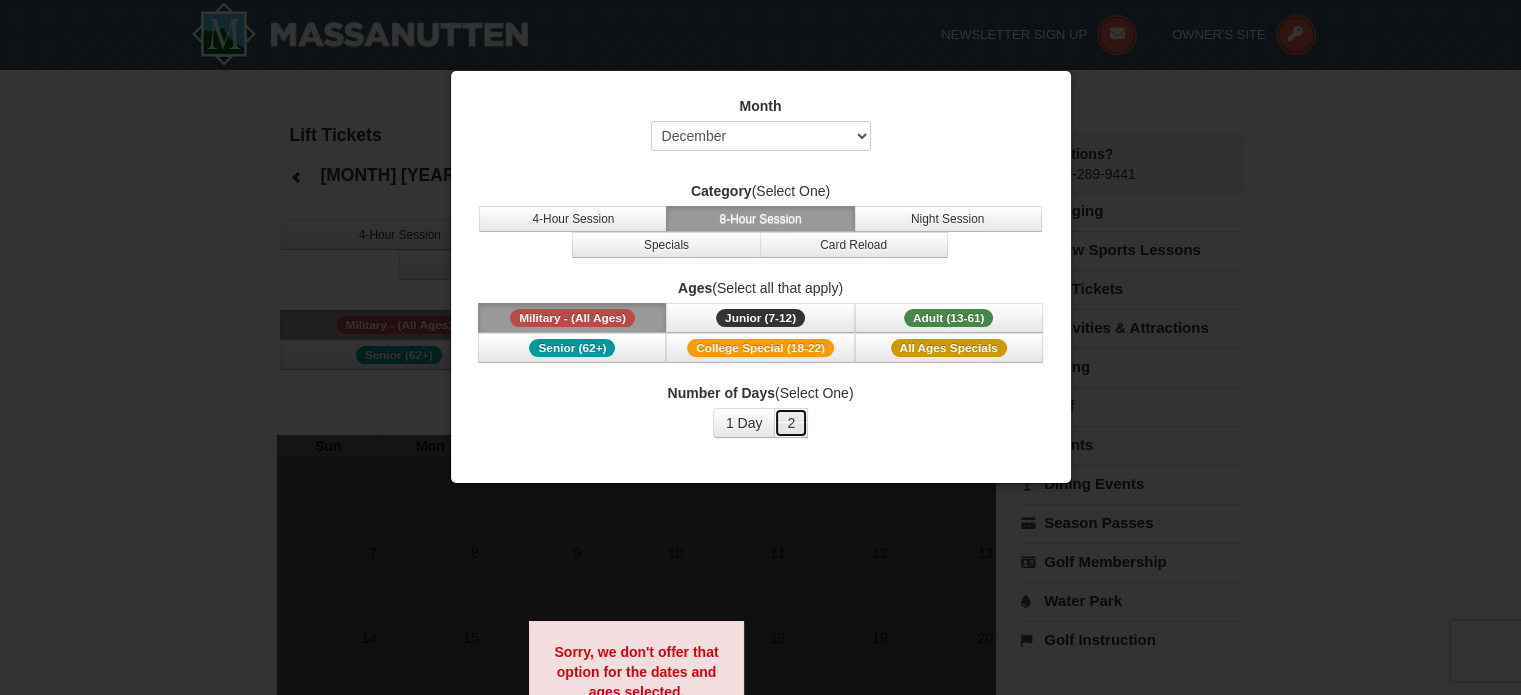 click on "2" at bounding box center (791, 423) 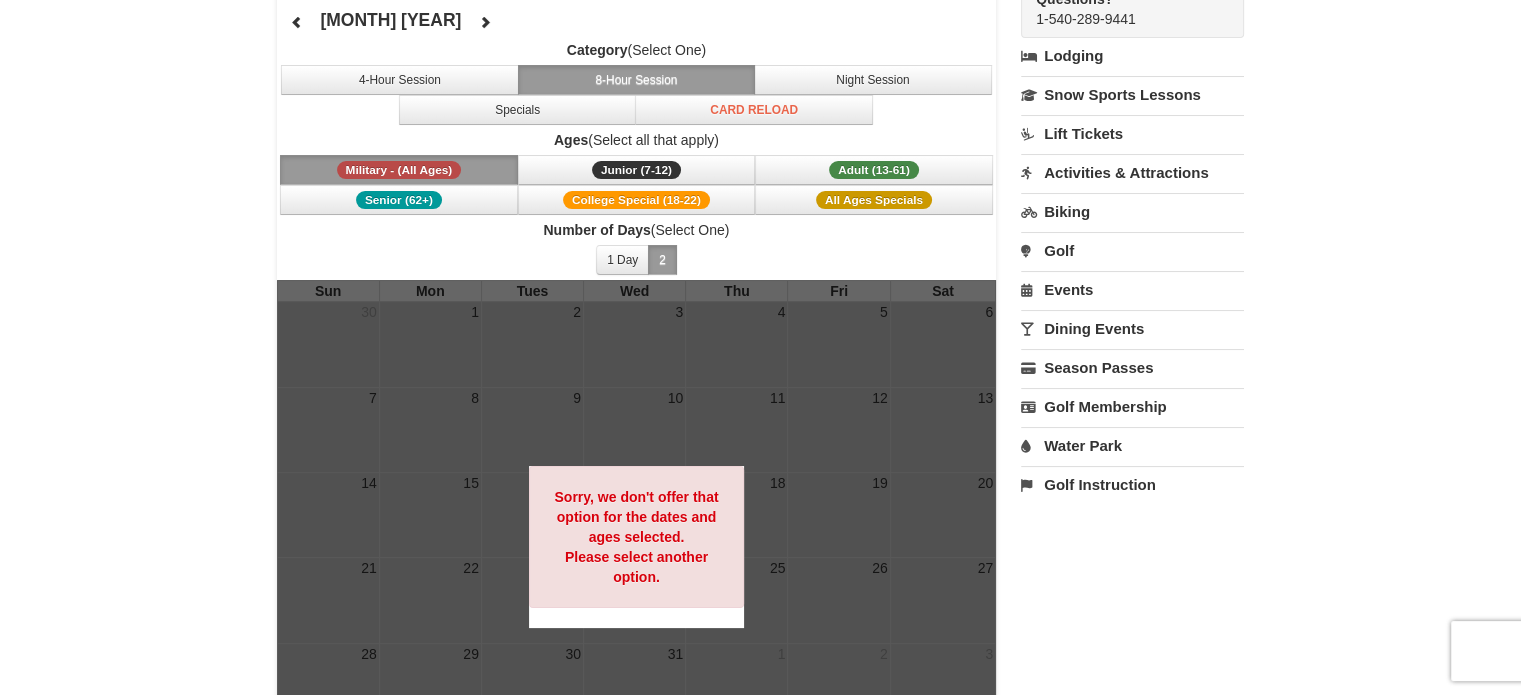 scroll, scrollTop: 153, scrollLeft: 0, axis: vertical 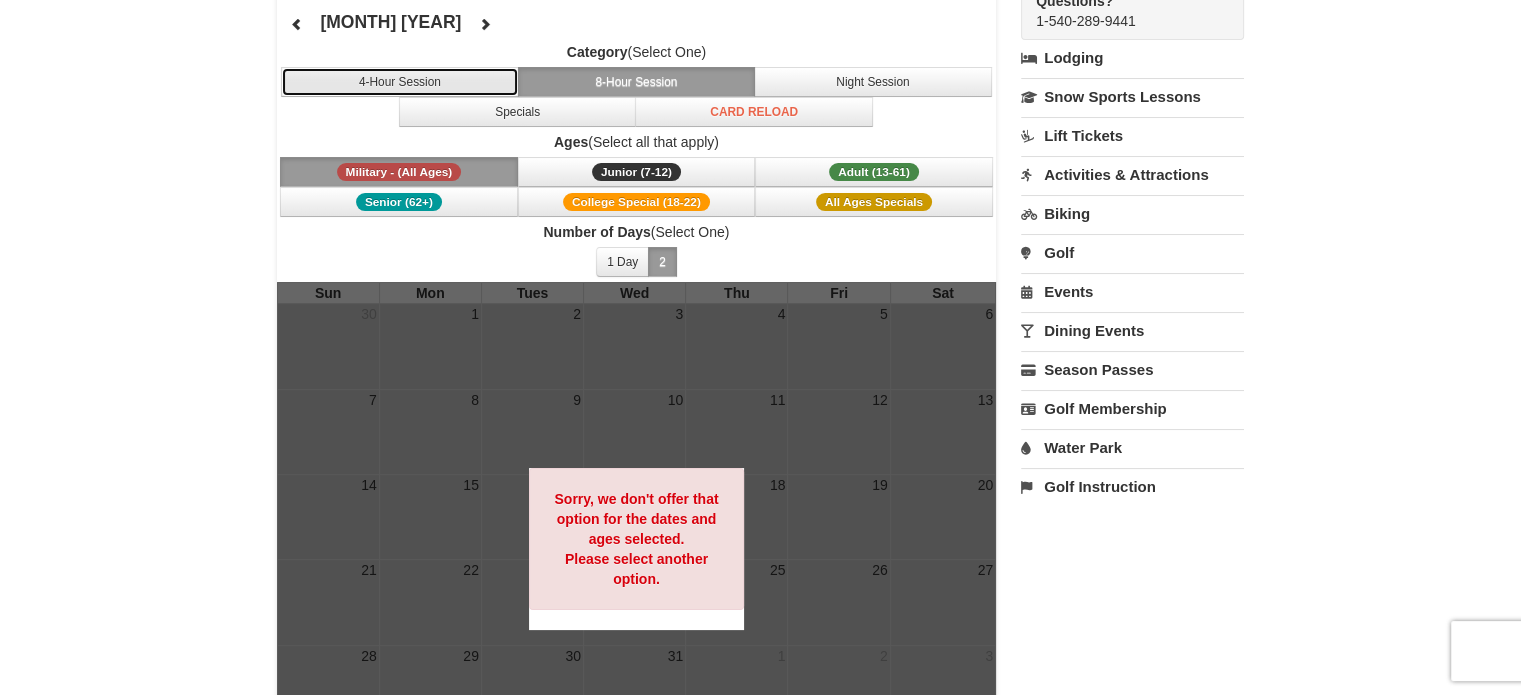 click on "4-Hour Session" at bounding box center (400, 82) 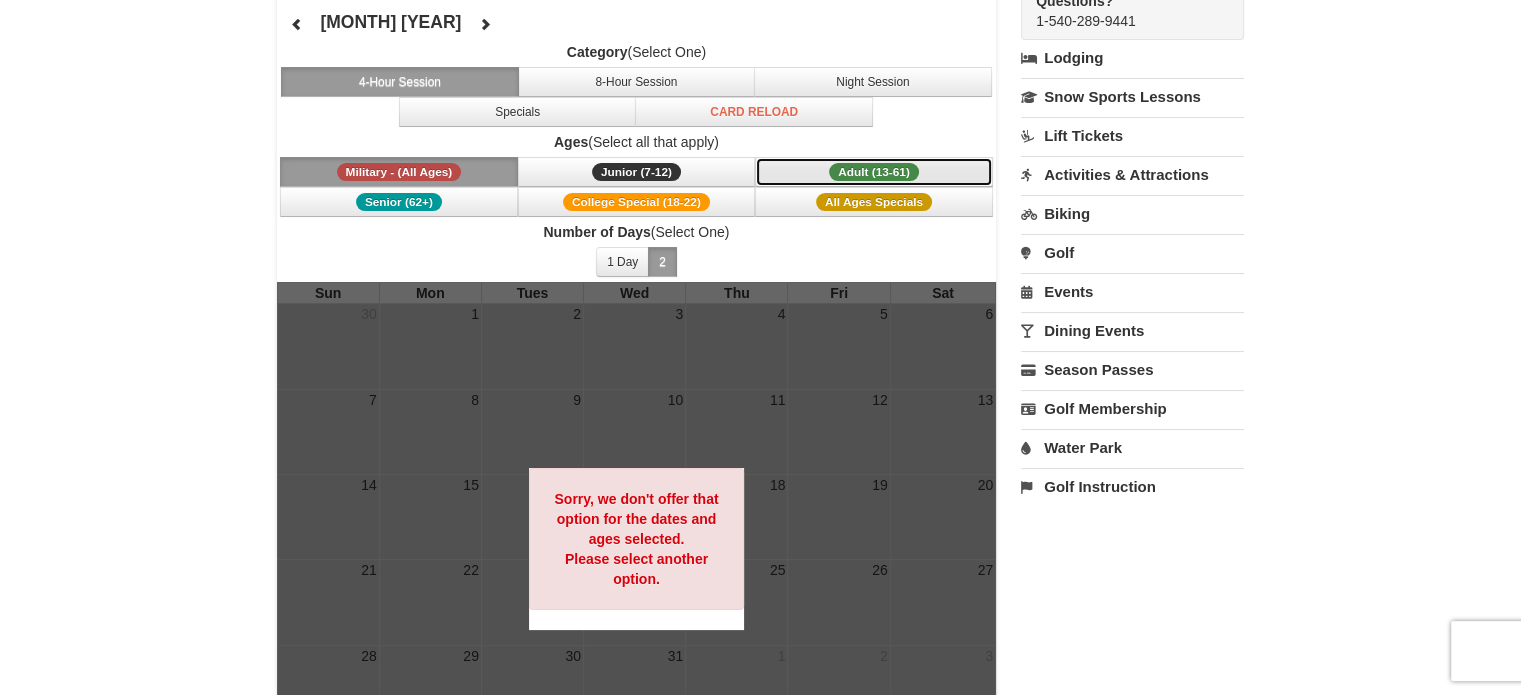 click on "Adult (13-61)
(13 - 61)" at bounding box center [874, 172] 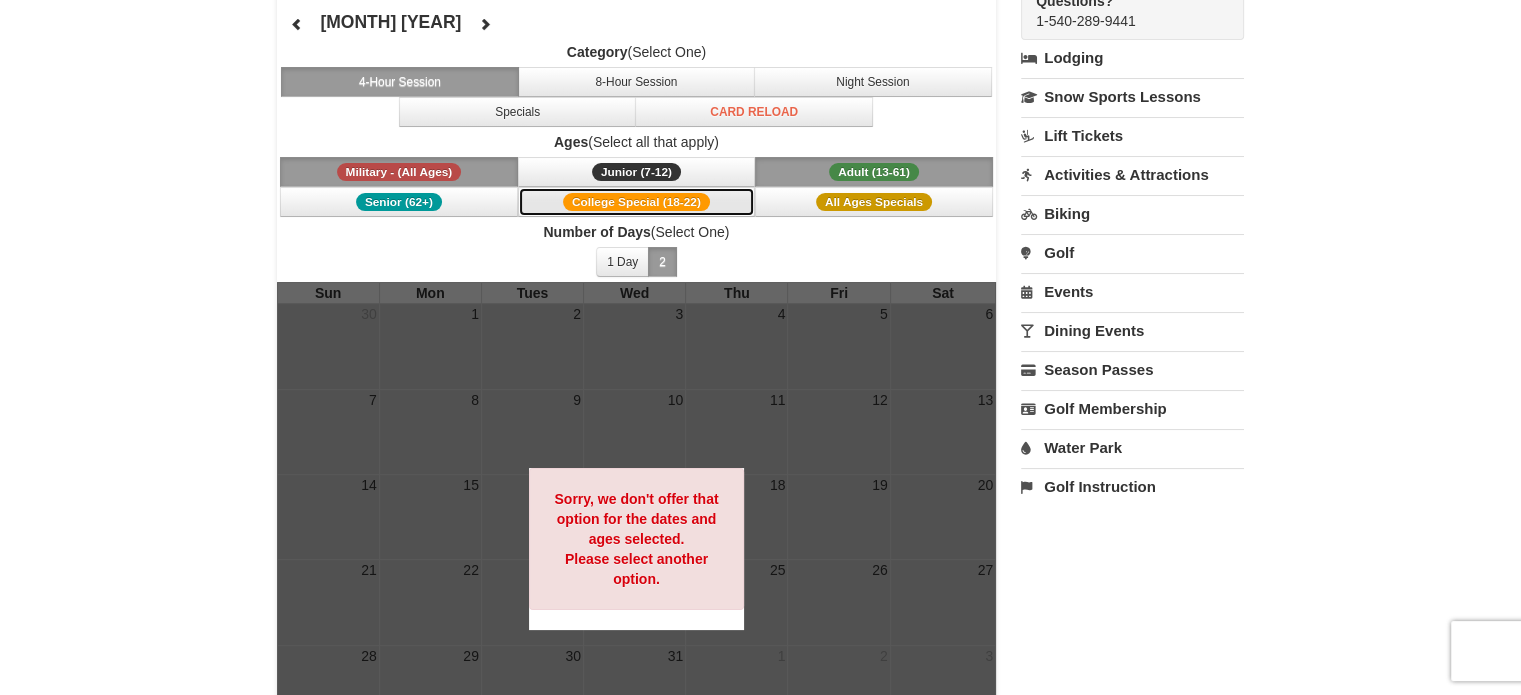 click on "College Special (18-22)" at bounding box center [636, 202] 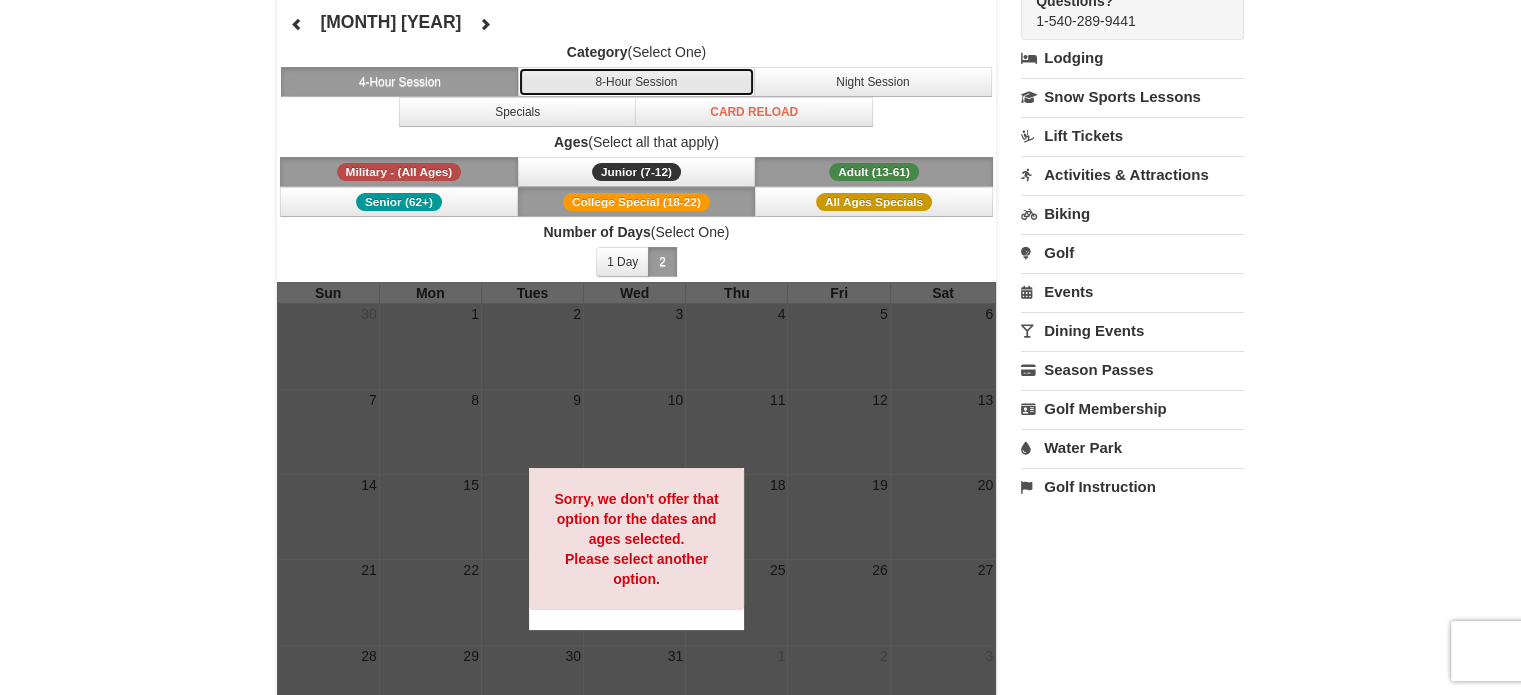 click on "8-Hour Session" at bounding box center [637, 82] 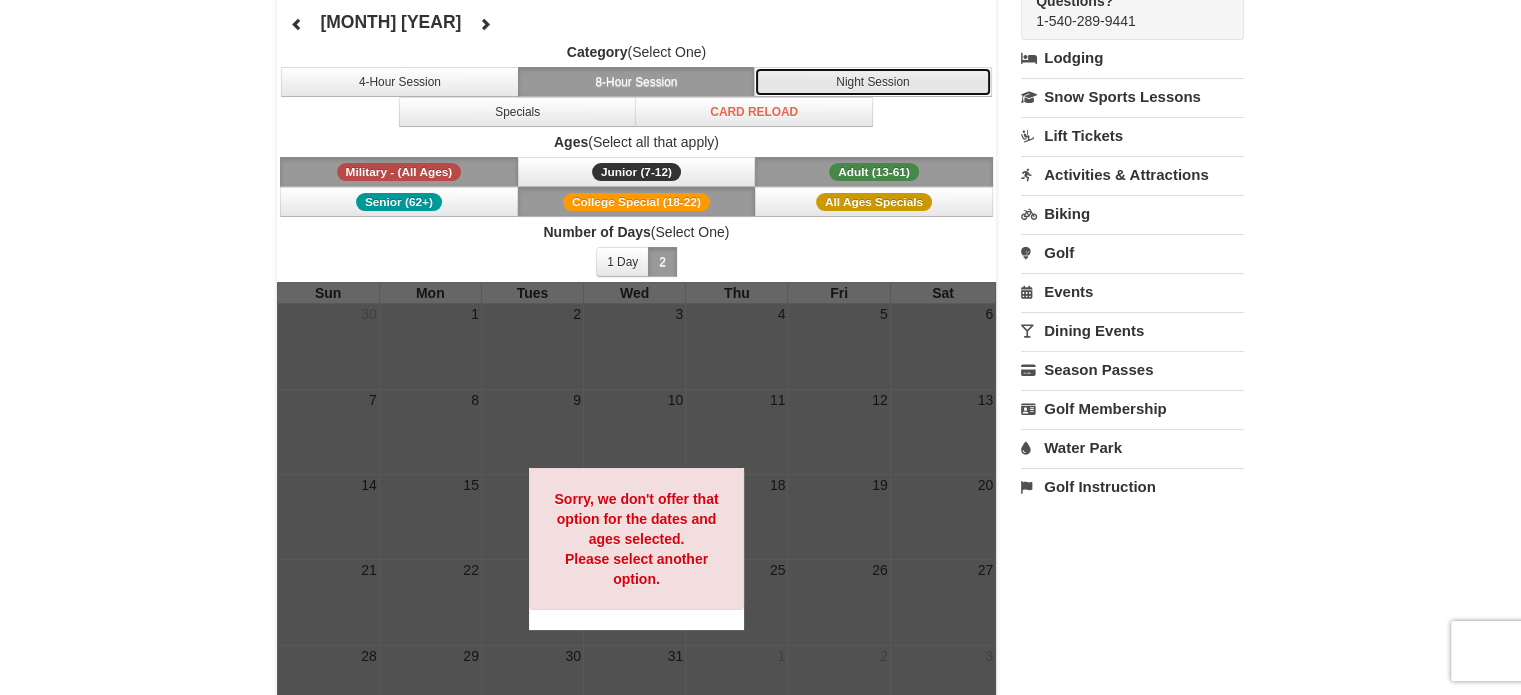 click on "Night Session" at bounding box center (873, 82) 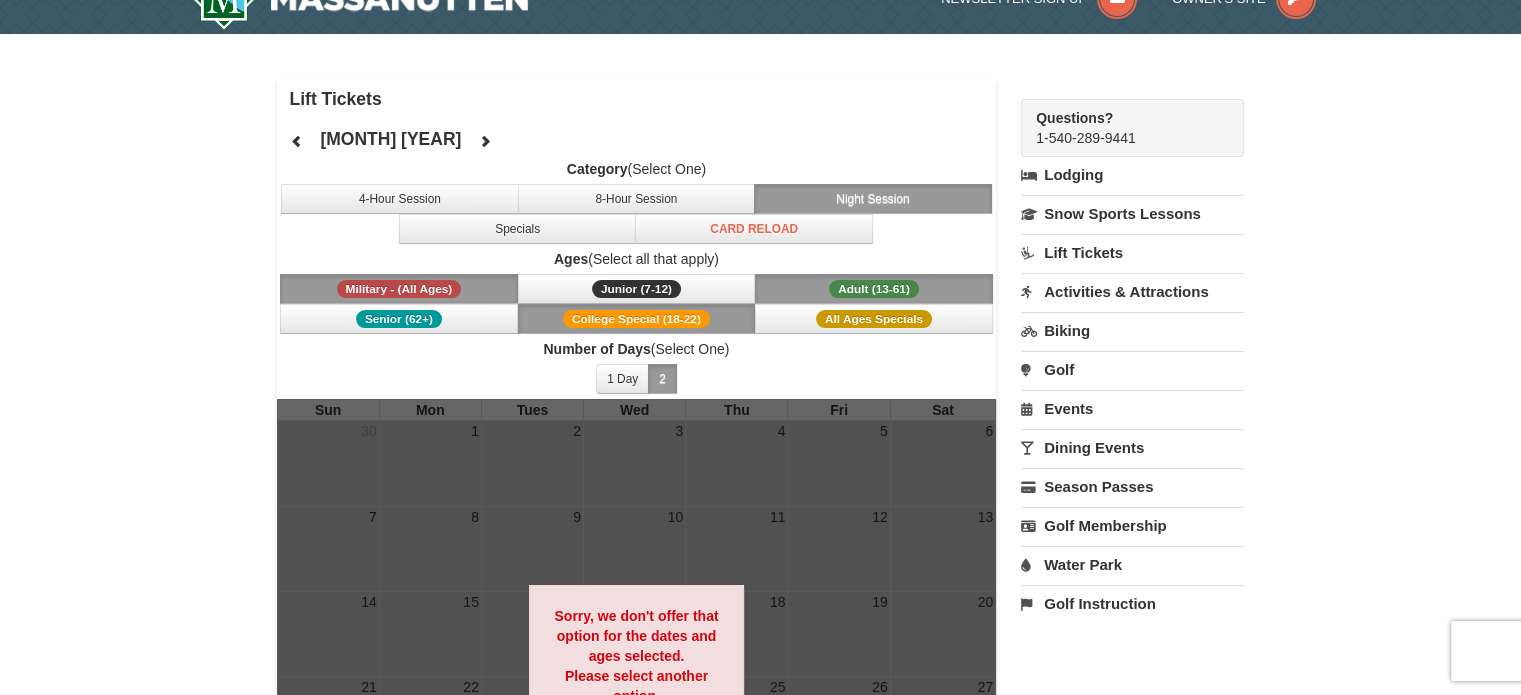 scroll, scrollTop: 24, scrollLeft: 0, axis: vertical 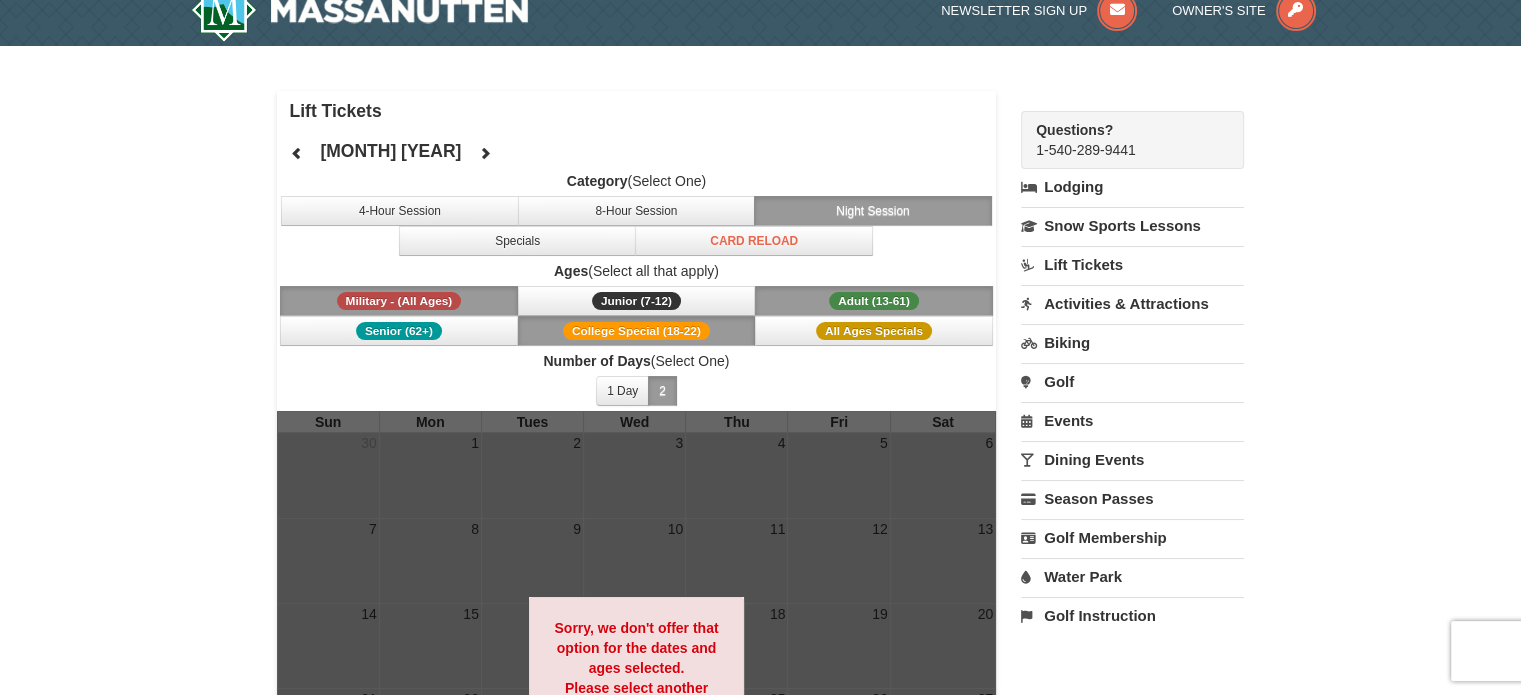 click on "Dining Events" at bounding box center [1132, 459] 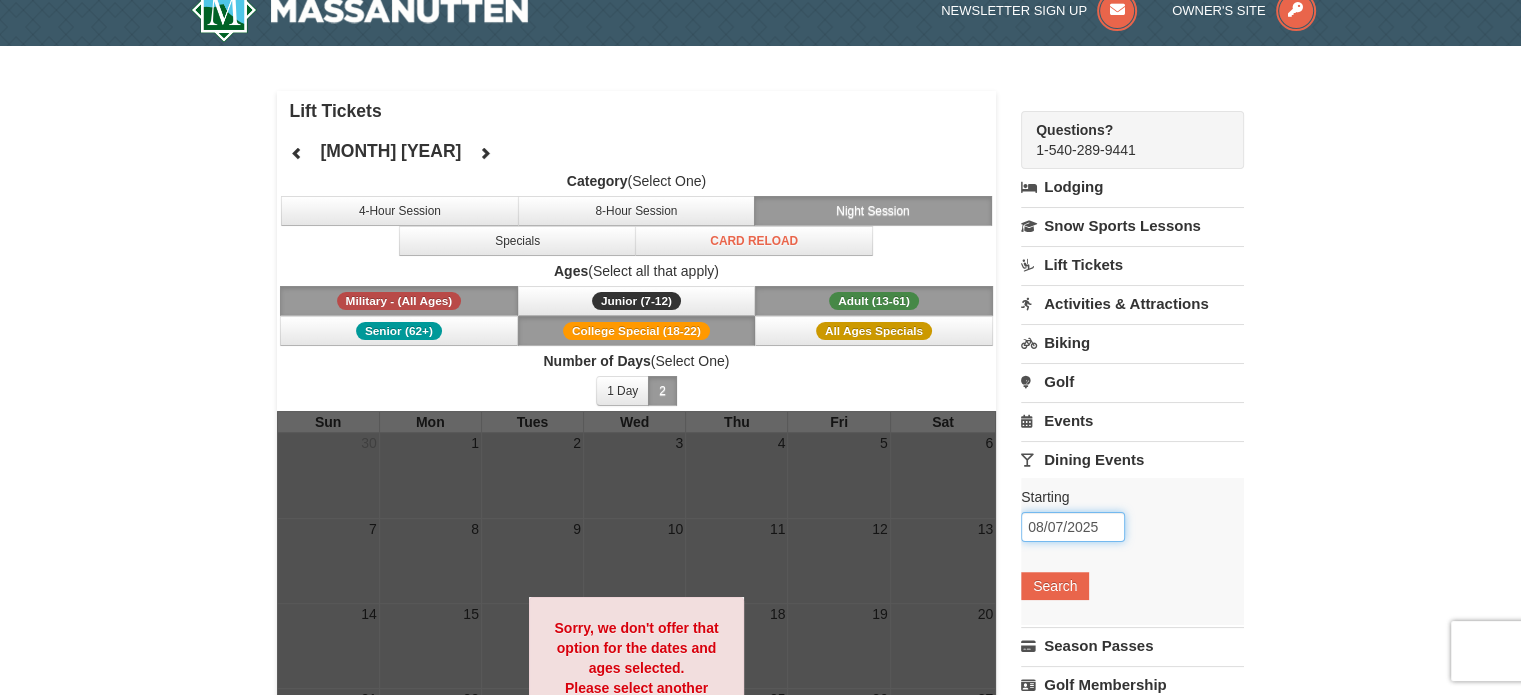 click on "08/07/2025" at bounding box center (1073, 527) 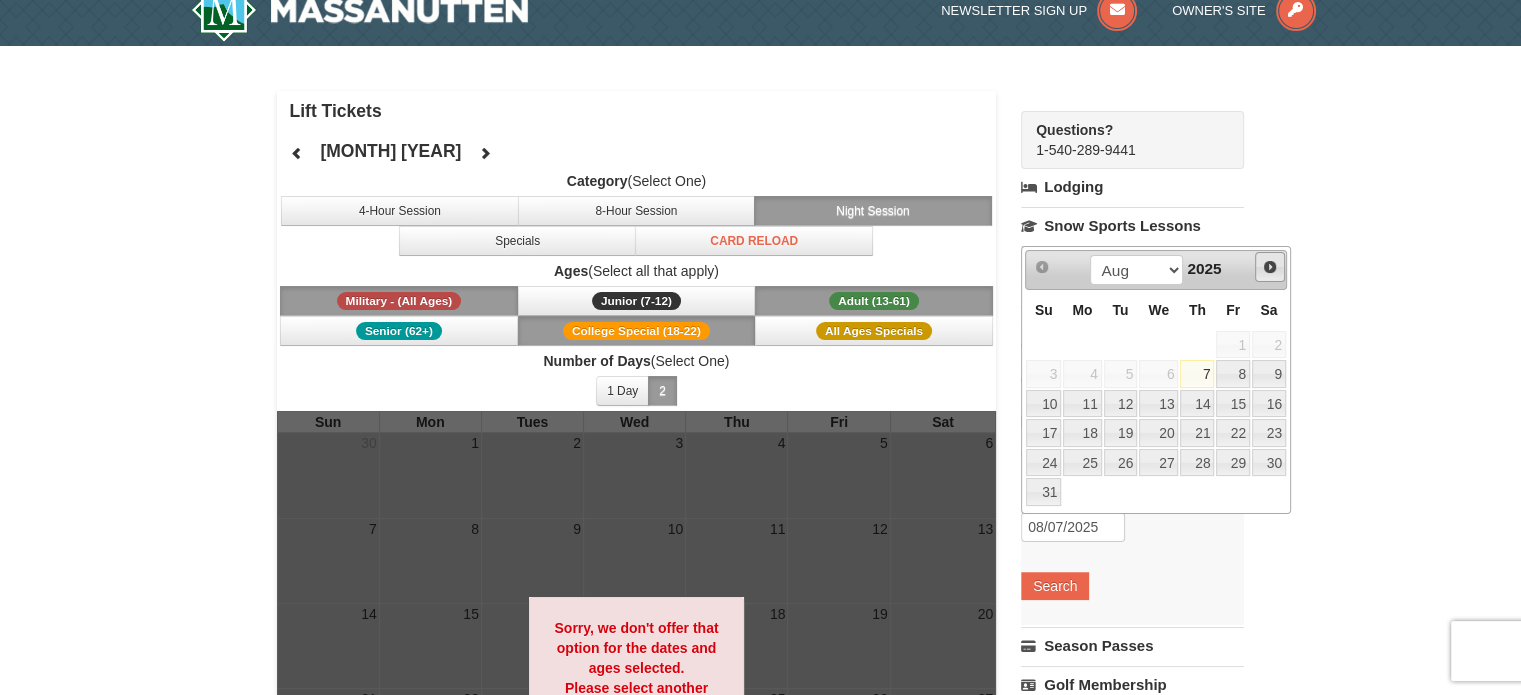 click on "Next" at bounding box center (1270, 267) 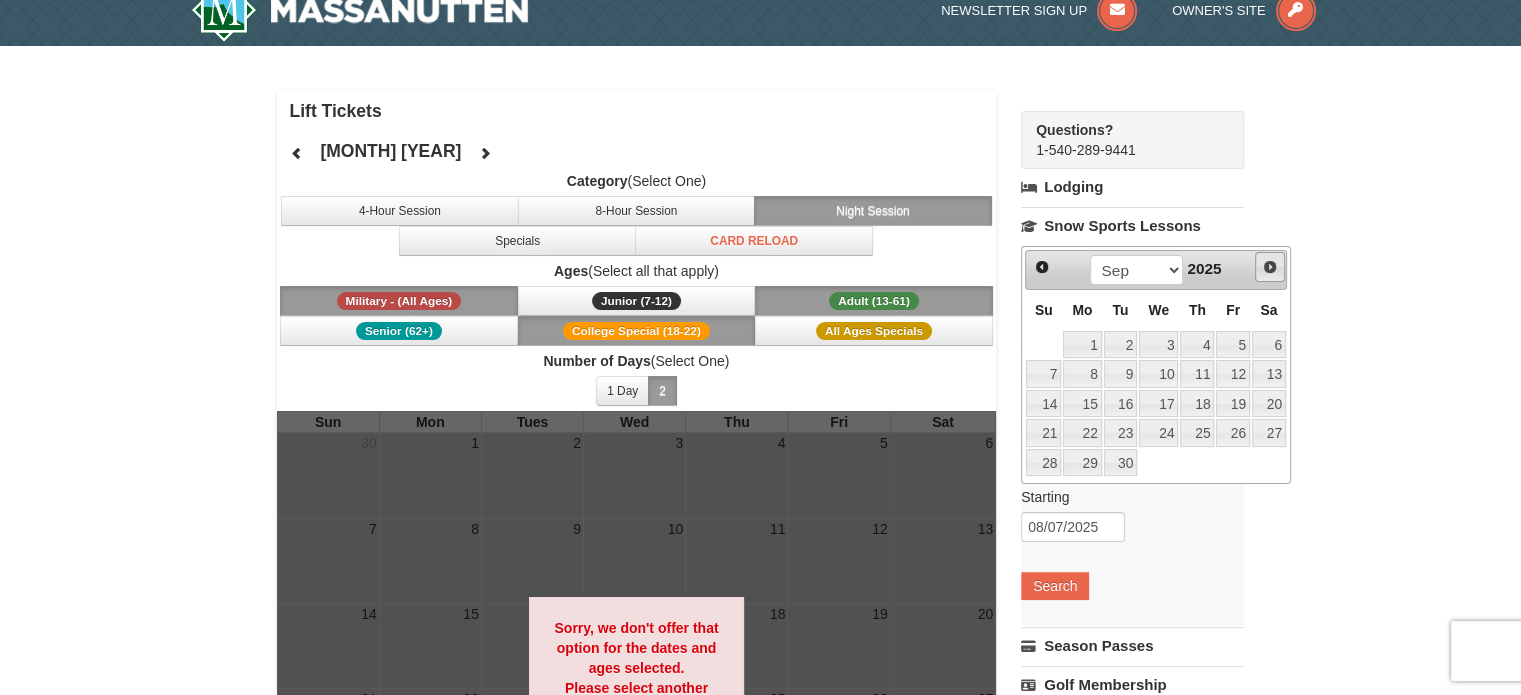 click on "Next" at bounding box center (1270, 267) 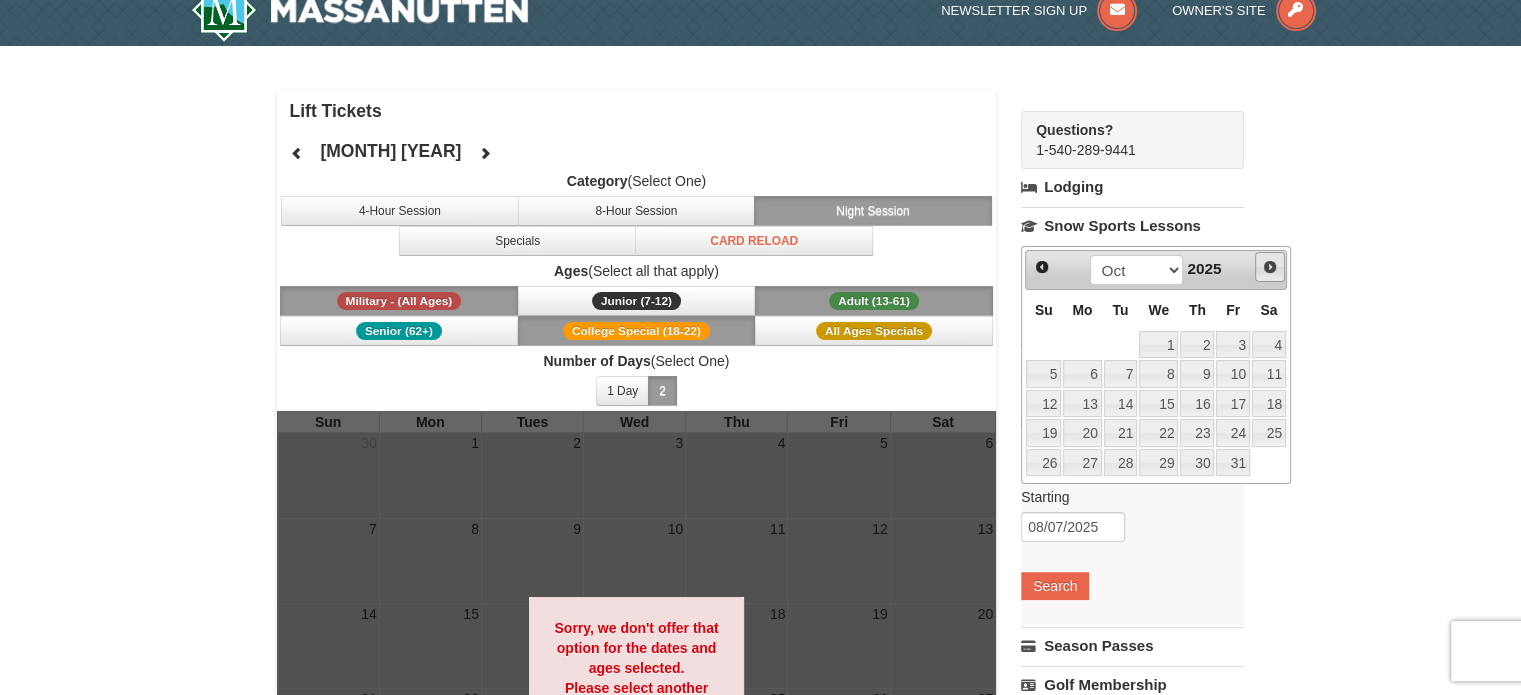 click on "Next" at bounding box center [1270, 267] 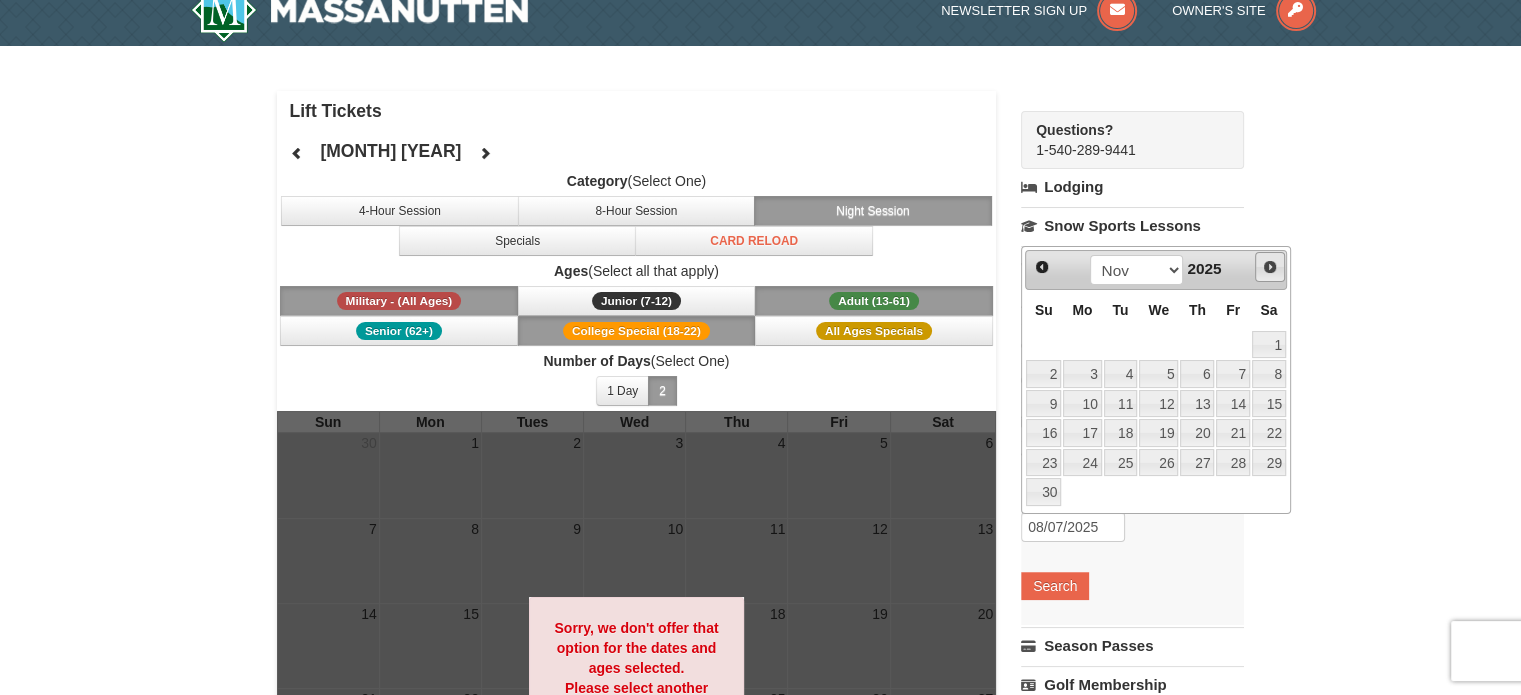 click on "Next" at bounding box center [1270, 267] 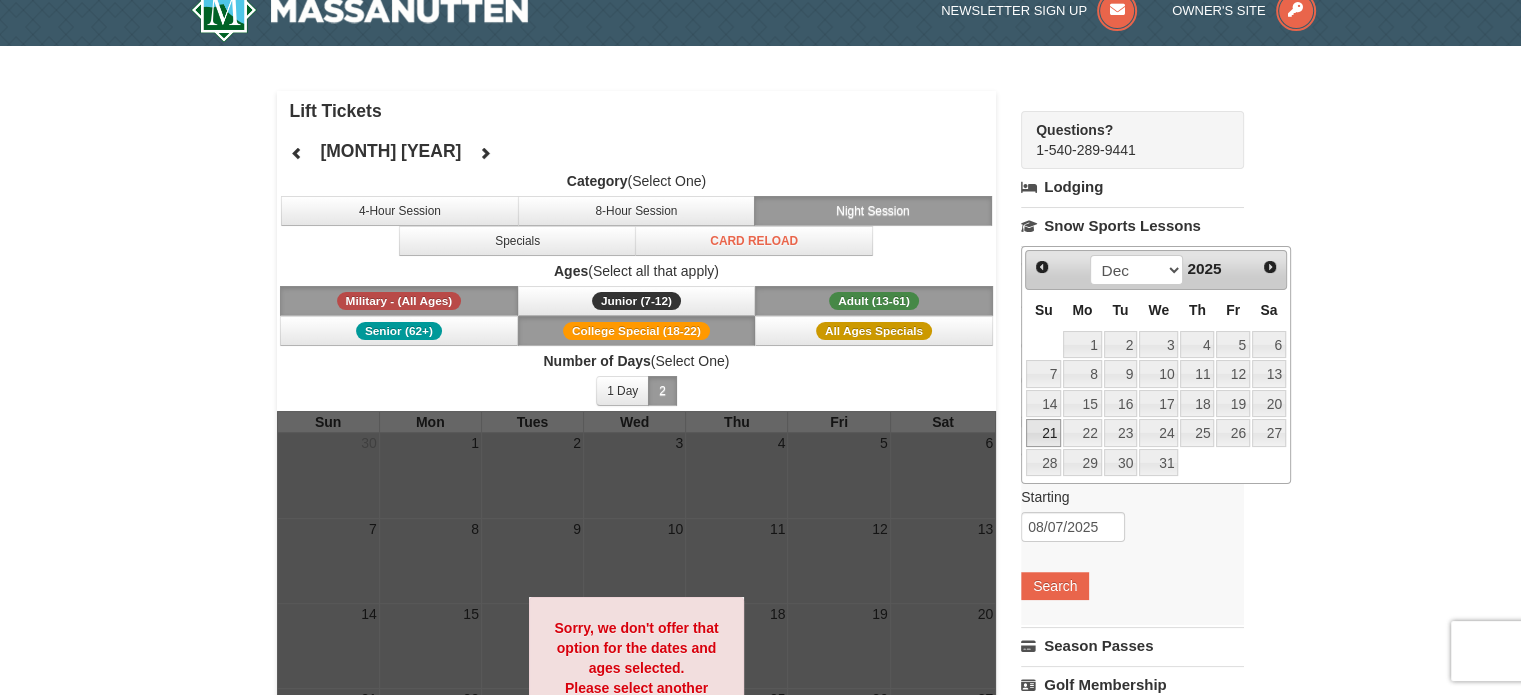 click on "21" at bounding box center (1043, 433) 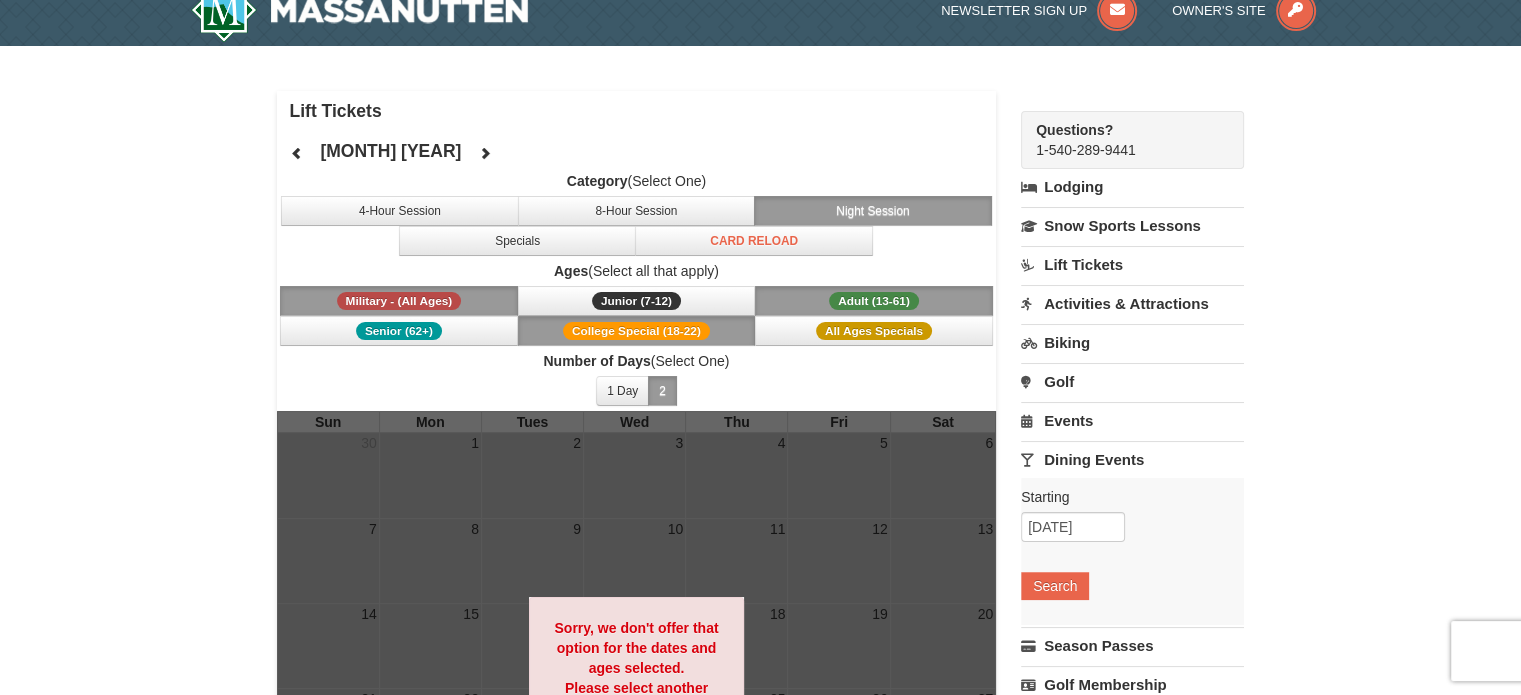 click on "Starting Please format dates MM/DD/YYYY Please format dates MM/DD/YYYY
12/21/2025
Search" at bounding box center (1132, 551) 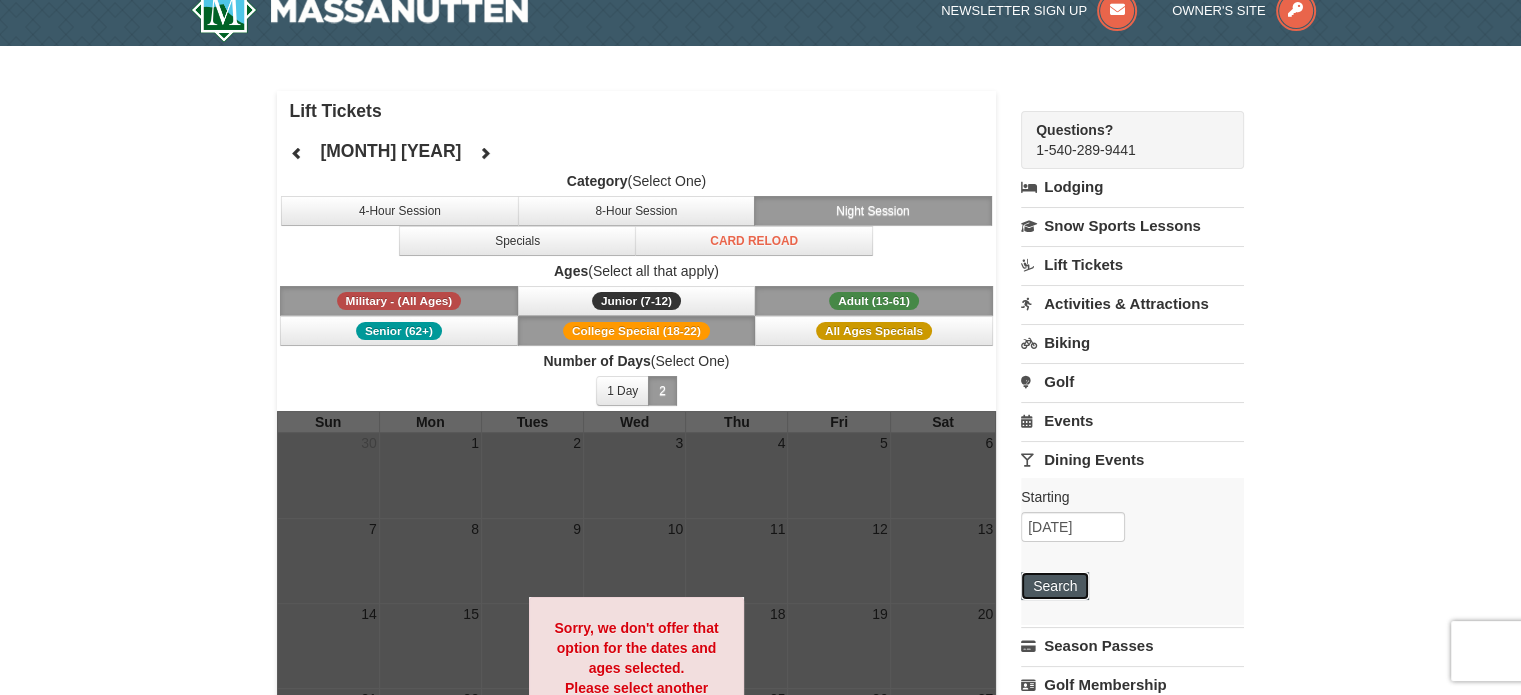 click on "Search" at bounding box center [1055, 586] 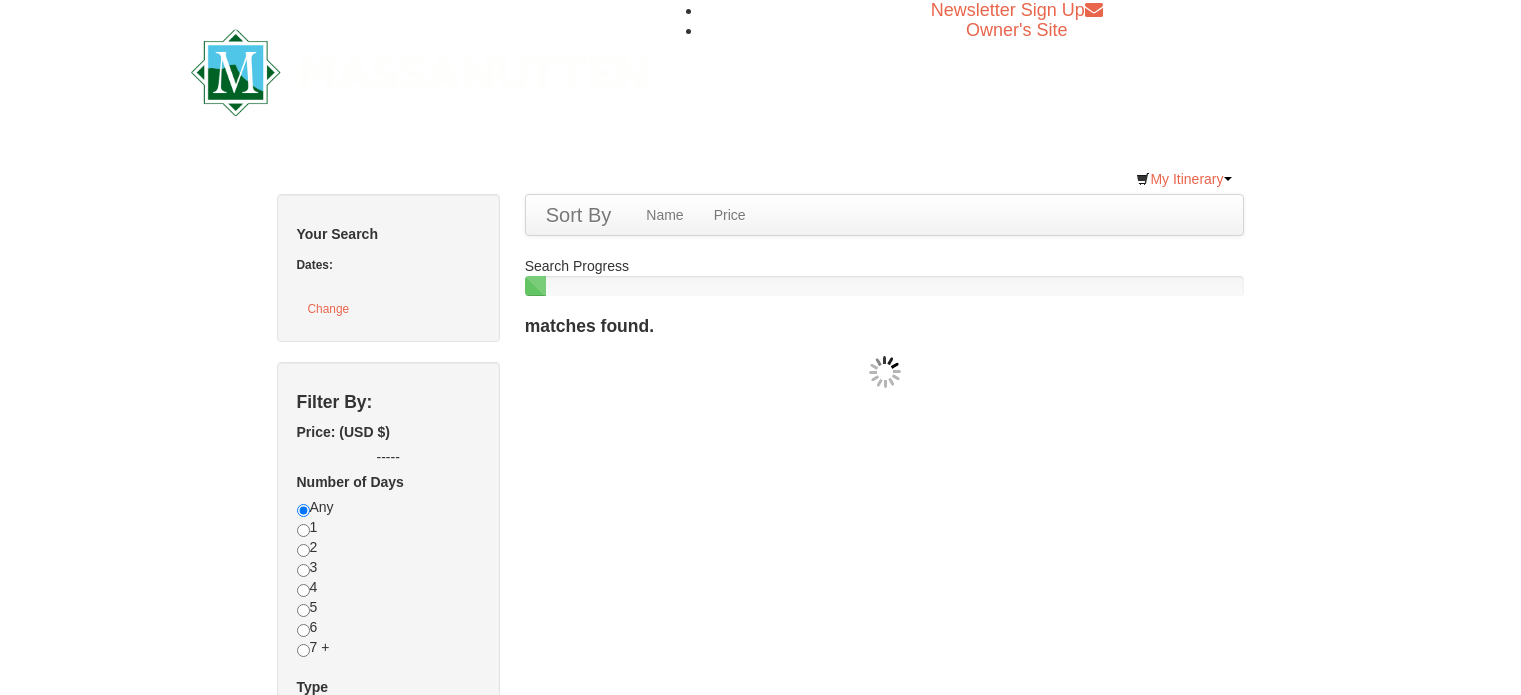 scroll, scrollTop: 0, scrollLeft: 0, axis: both 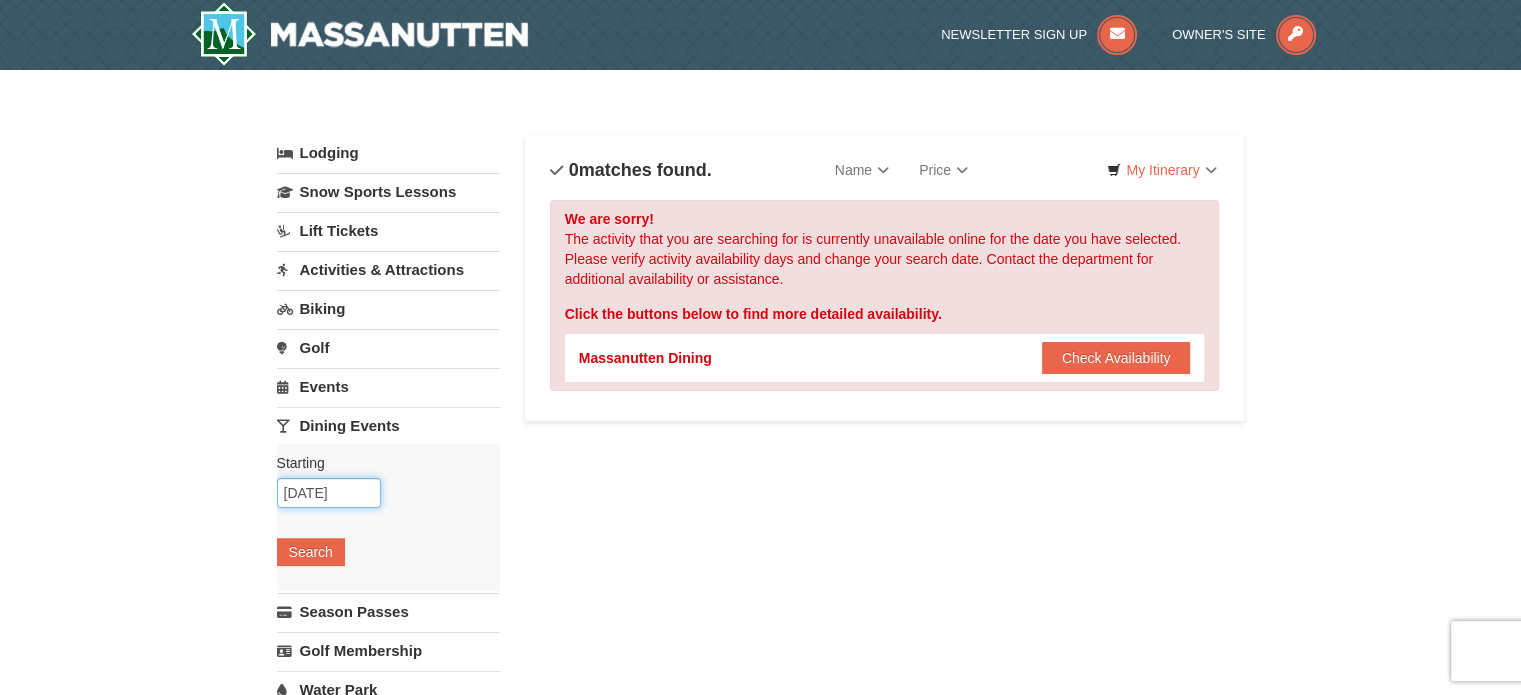 click on "12/21/2025" at bounding box center [329, 493] 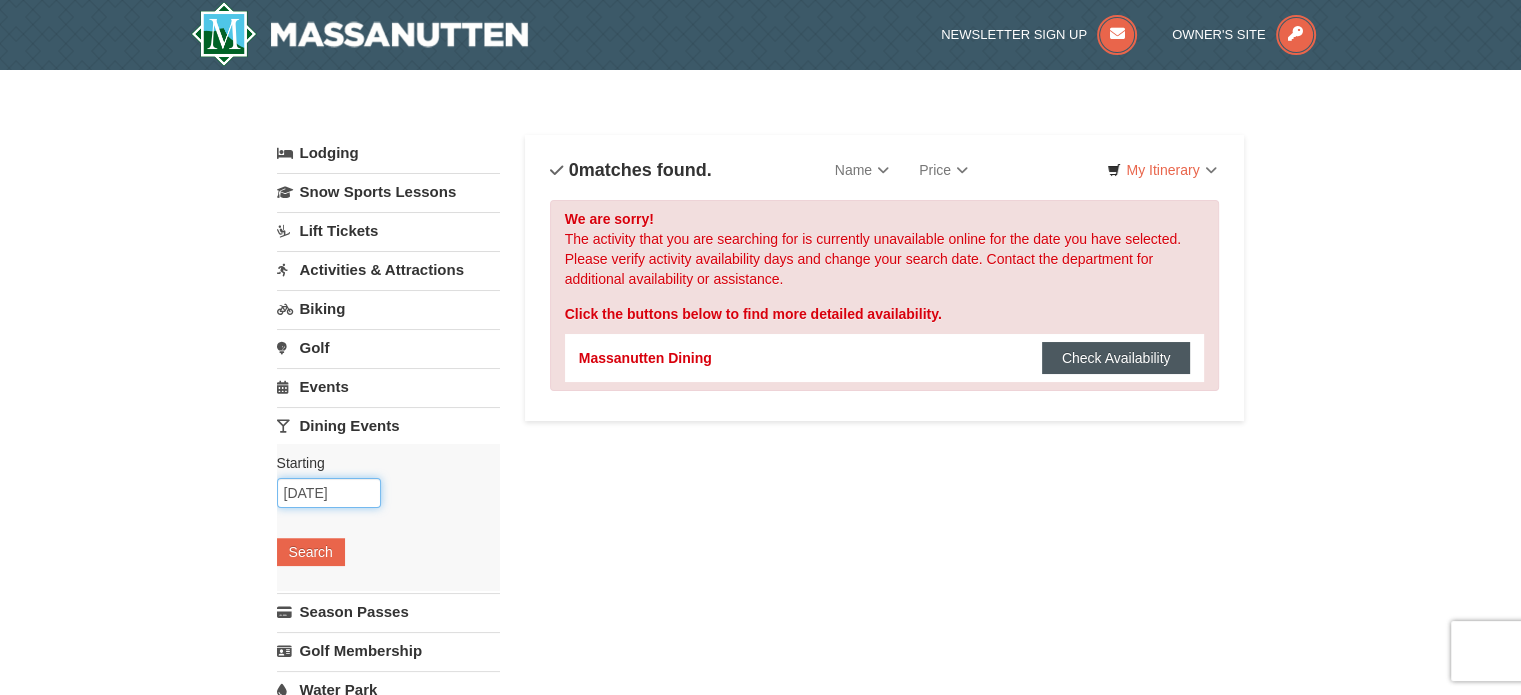 type on "12/22/2025" 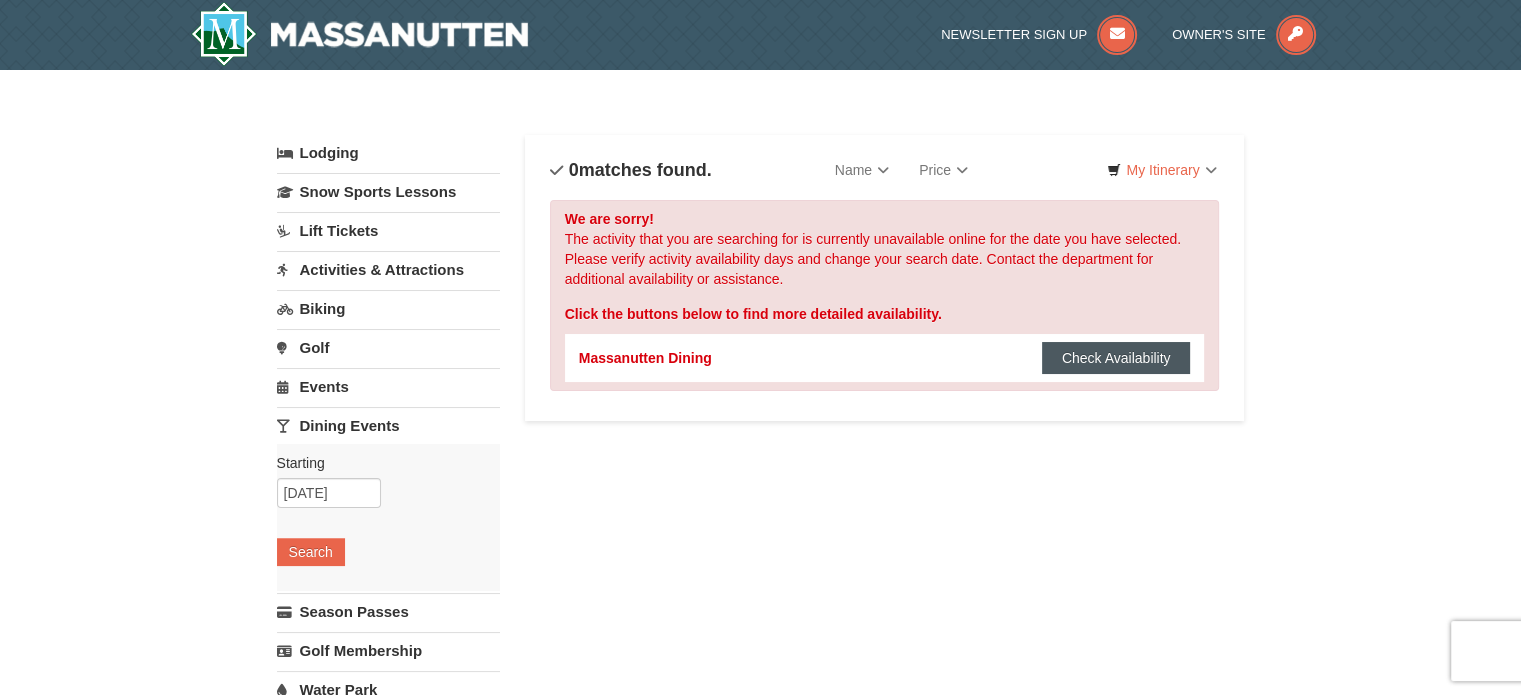 click on "Check Availability" at bounding box center [1116, 358] 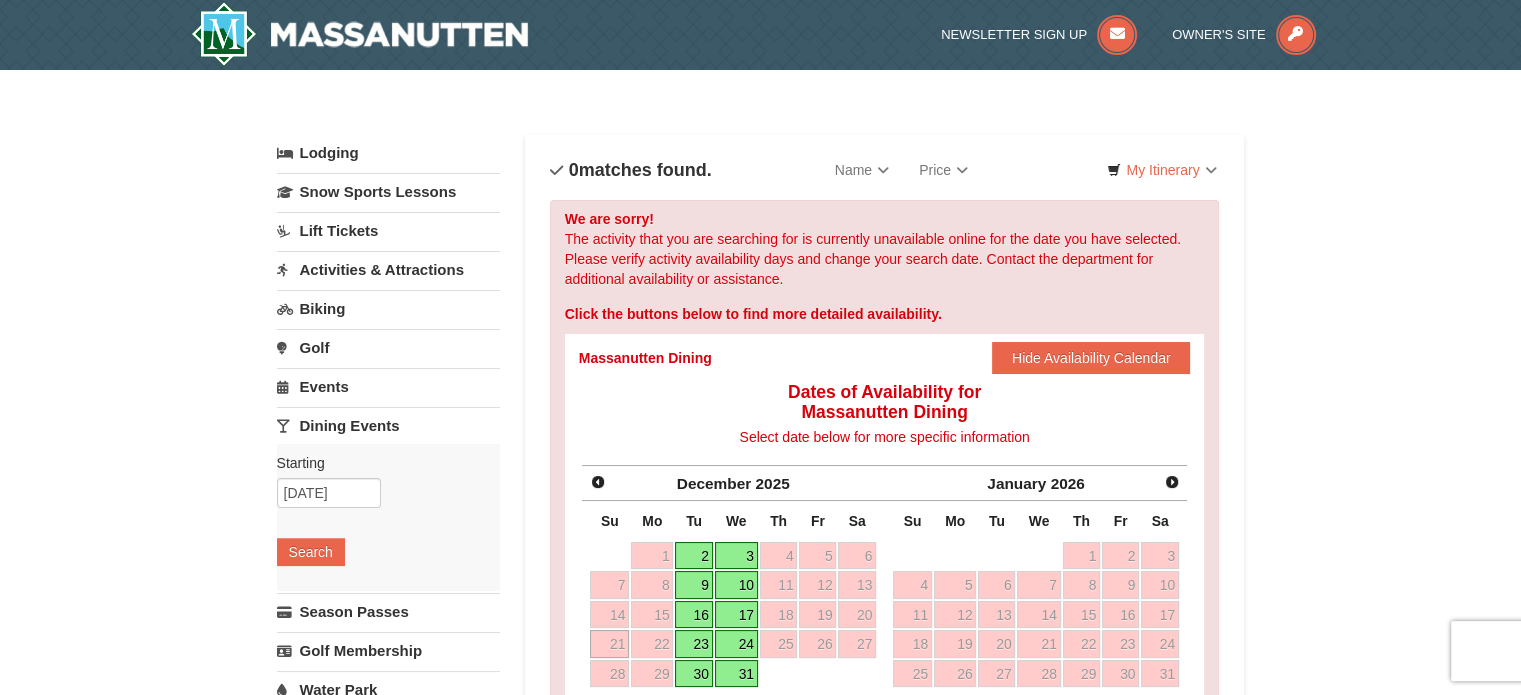 click on "23" at bounding box center [693, 644] 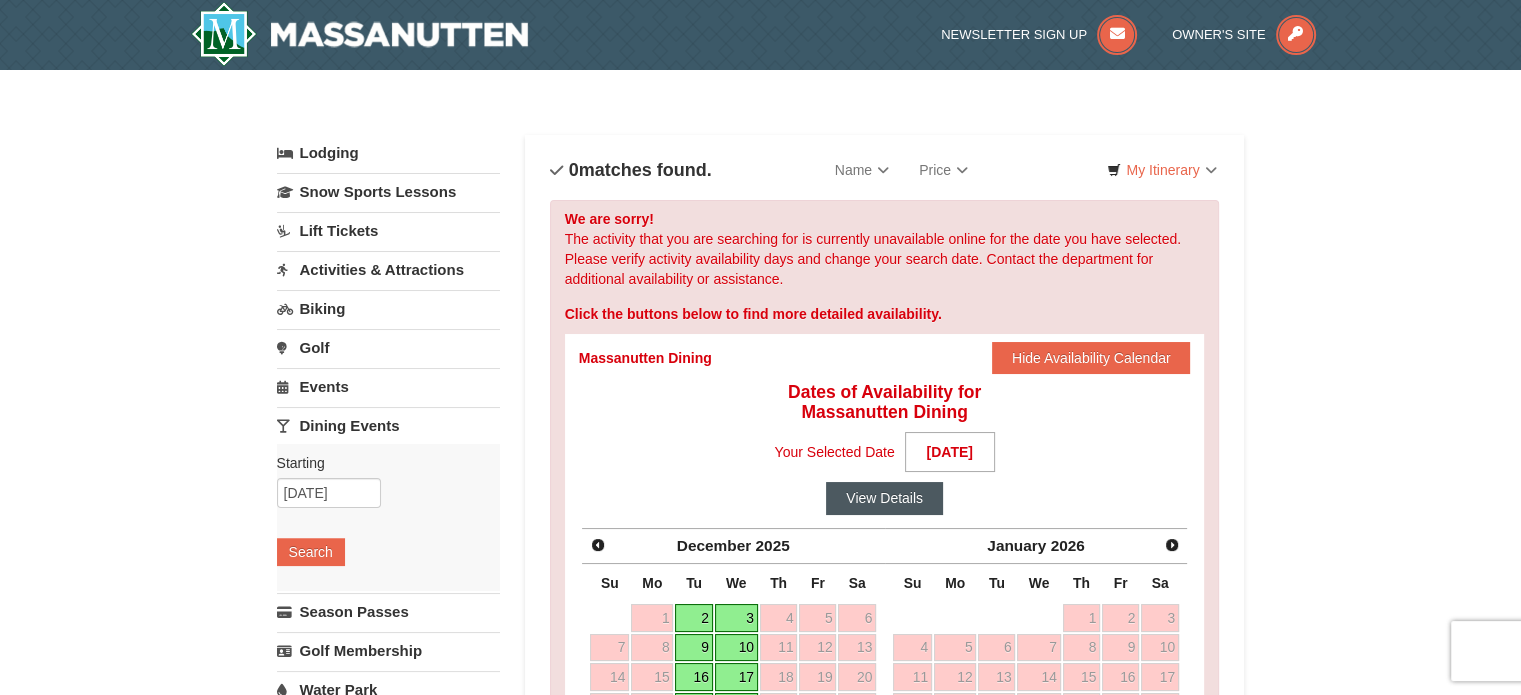 click on "View Details" at bounding box center (884, 498) 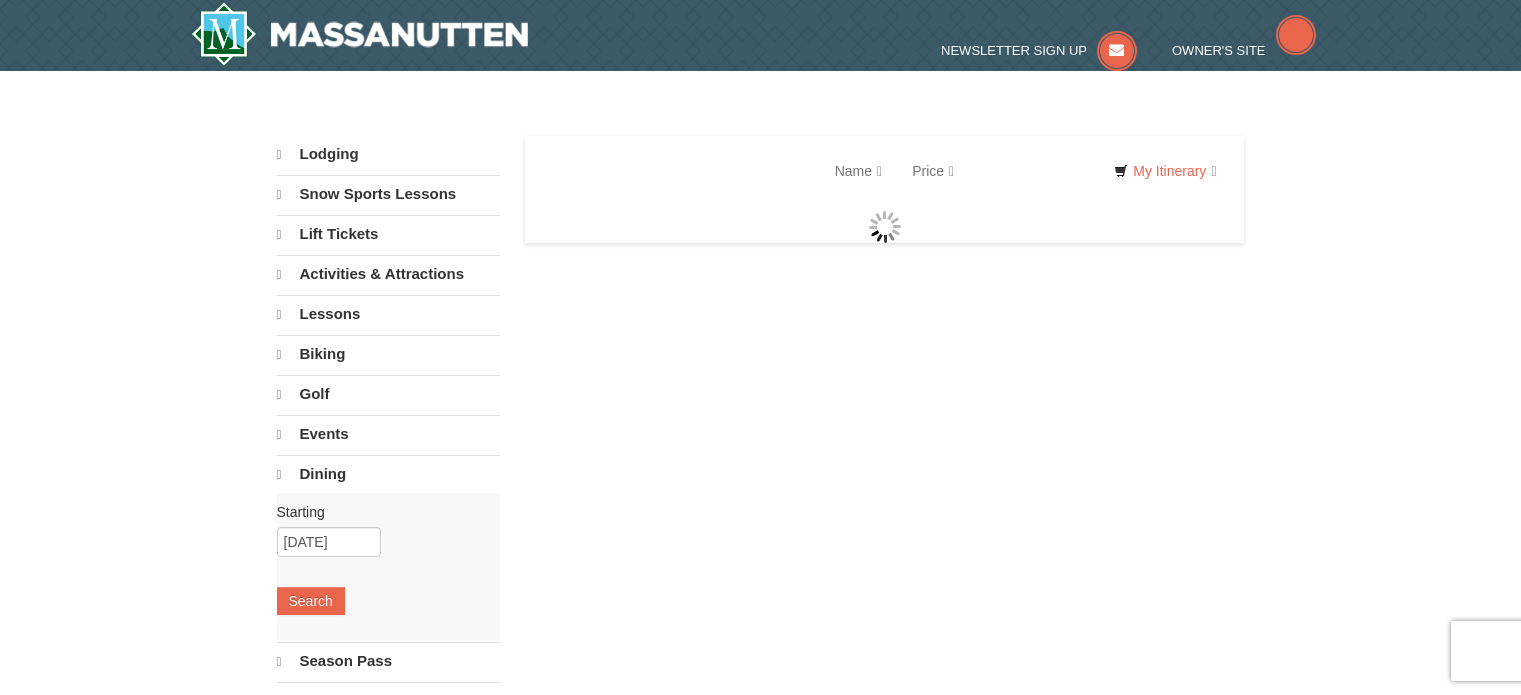scroll, scrollTop: 0, scrollLeft: 0, axis: both 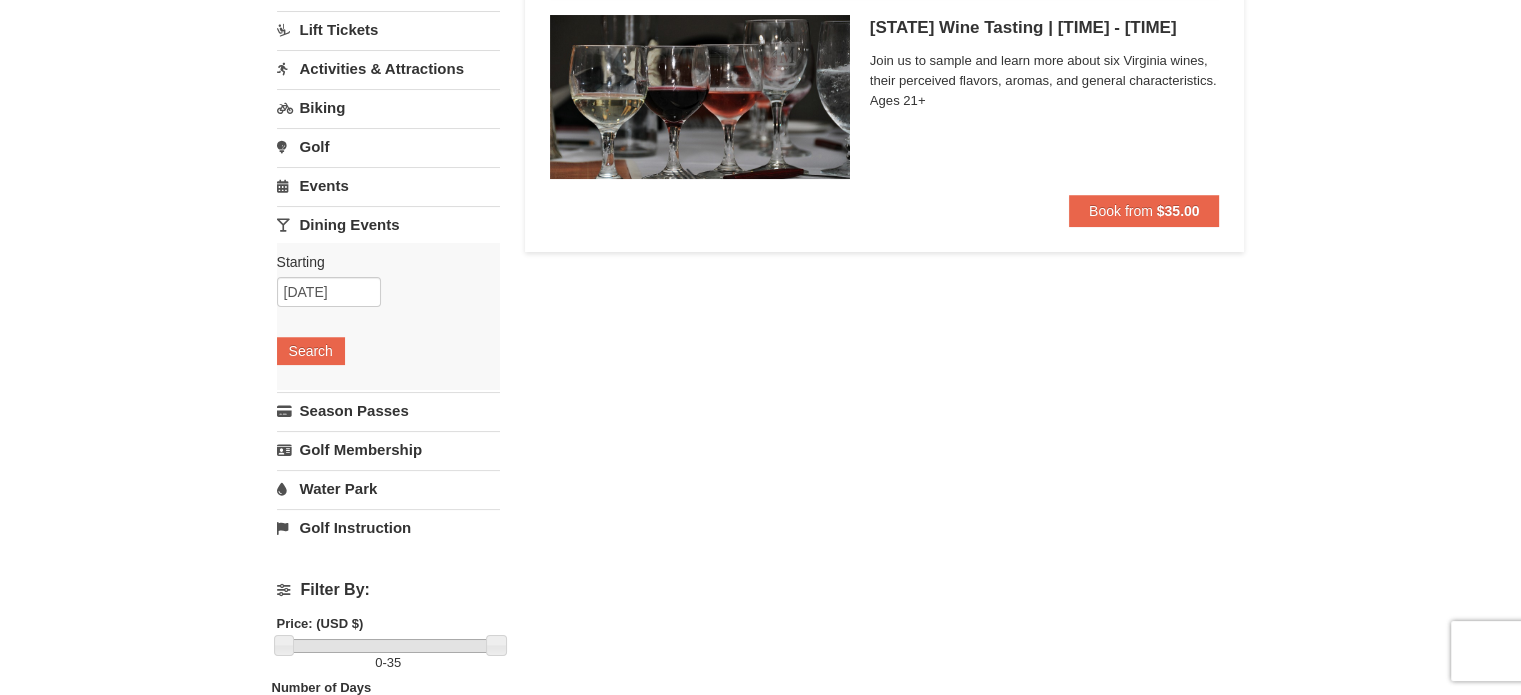 click on "Water Park" at bounding box center (388, 488) 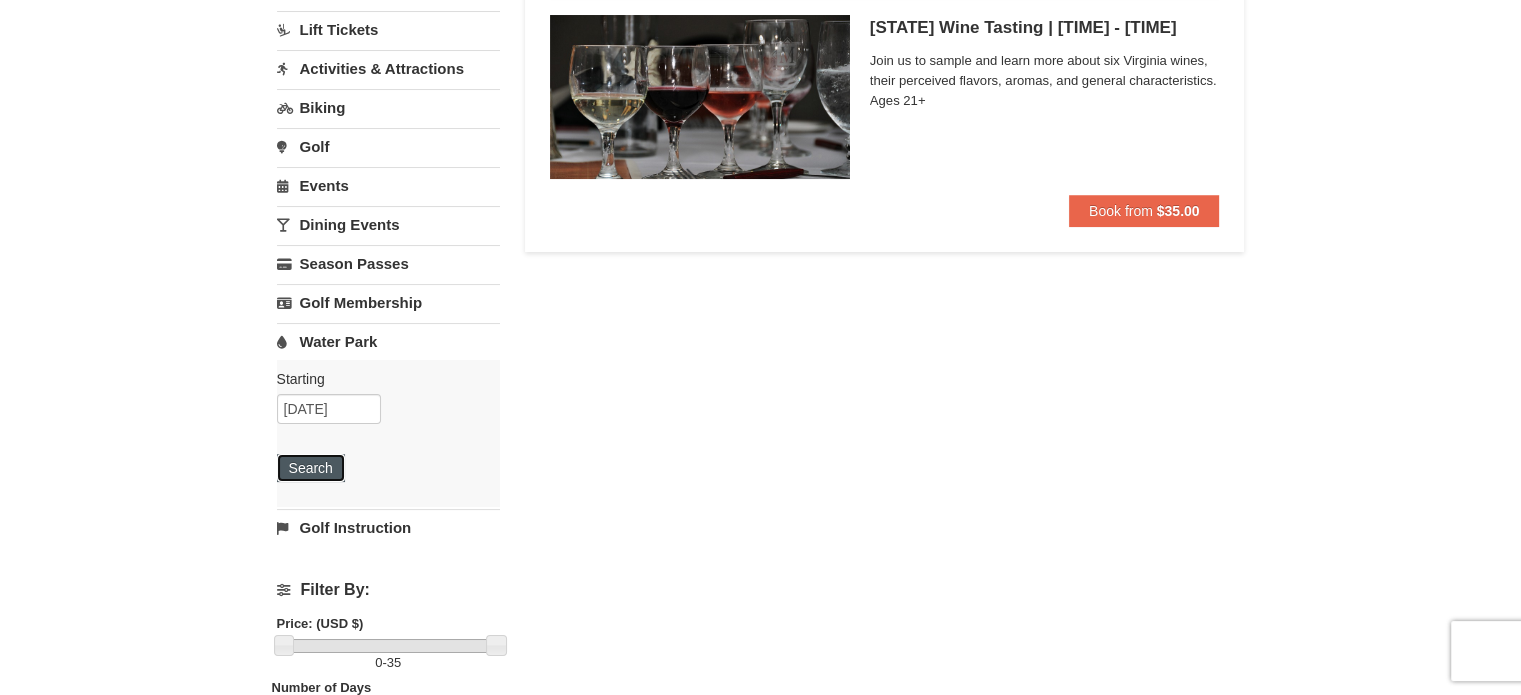 click on "Search" at bounding box center [311, 468] 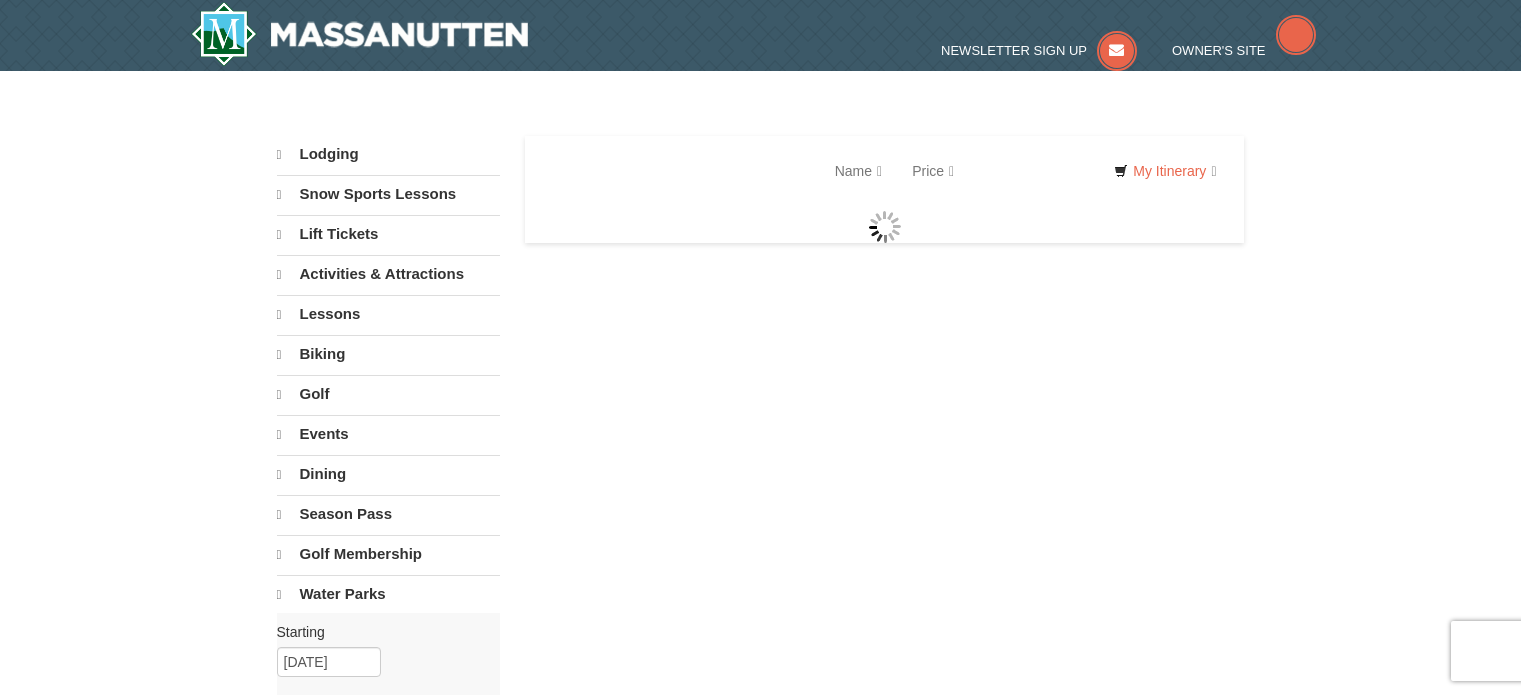 scroll, scrollTop: 0, scrollLeft: 0, axis: both 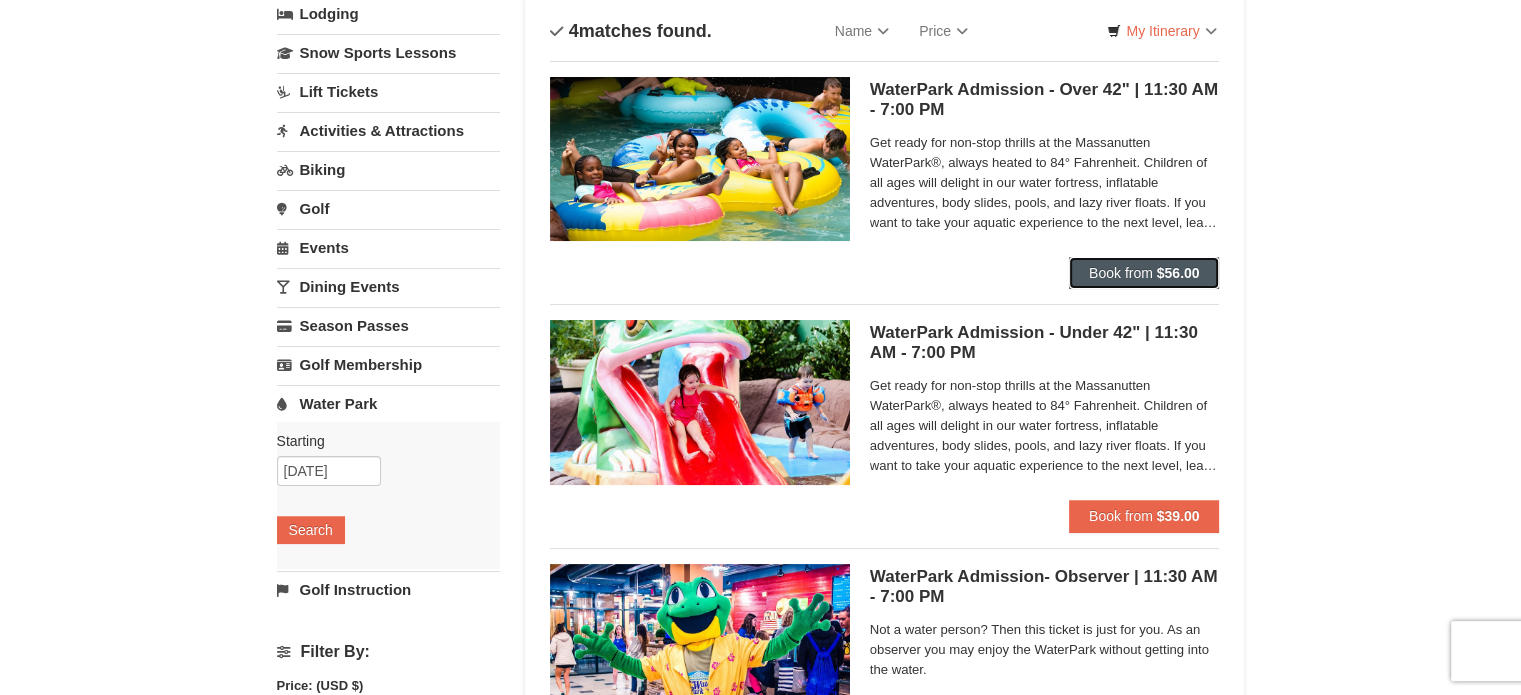 click on "$56.00" at bounding box center (1178, 273) 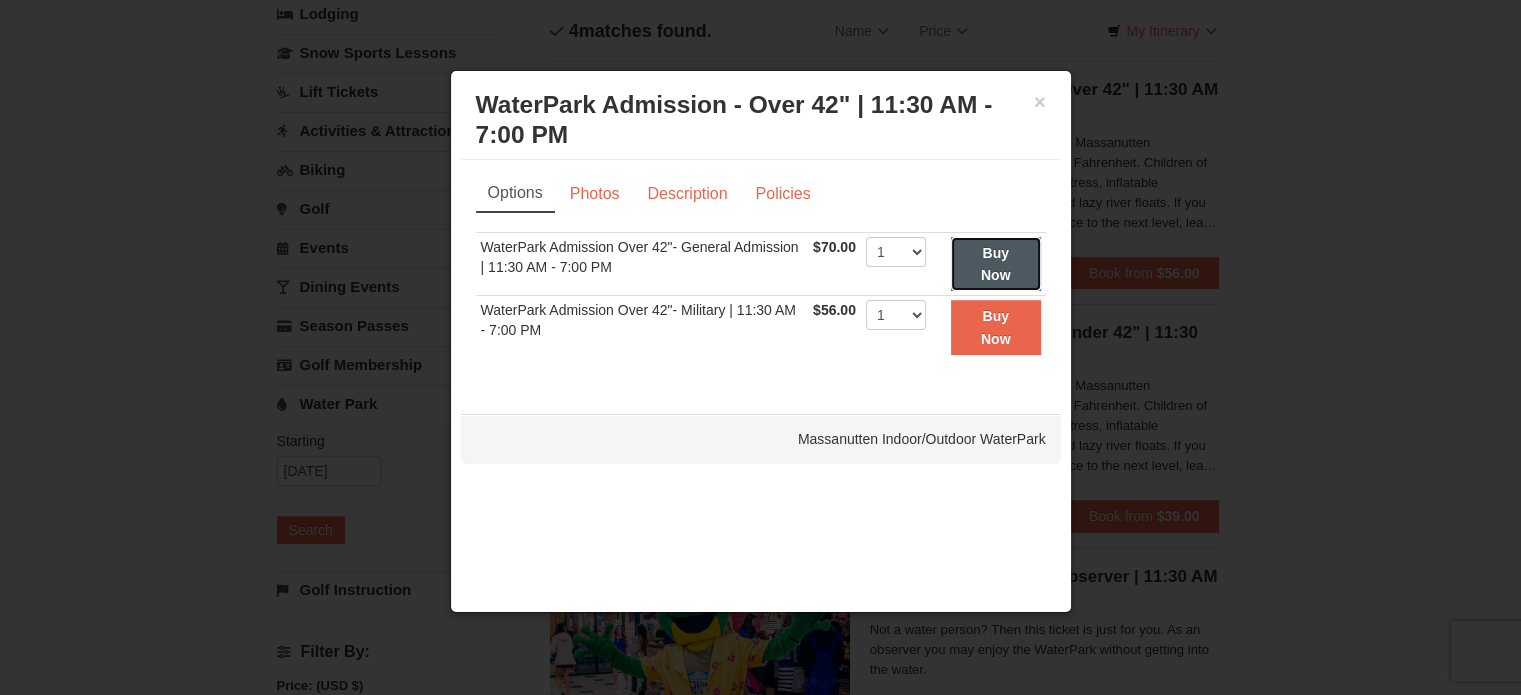 click on "Buy Now" at bounding box center [996, 264] 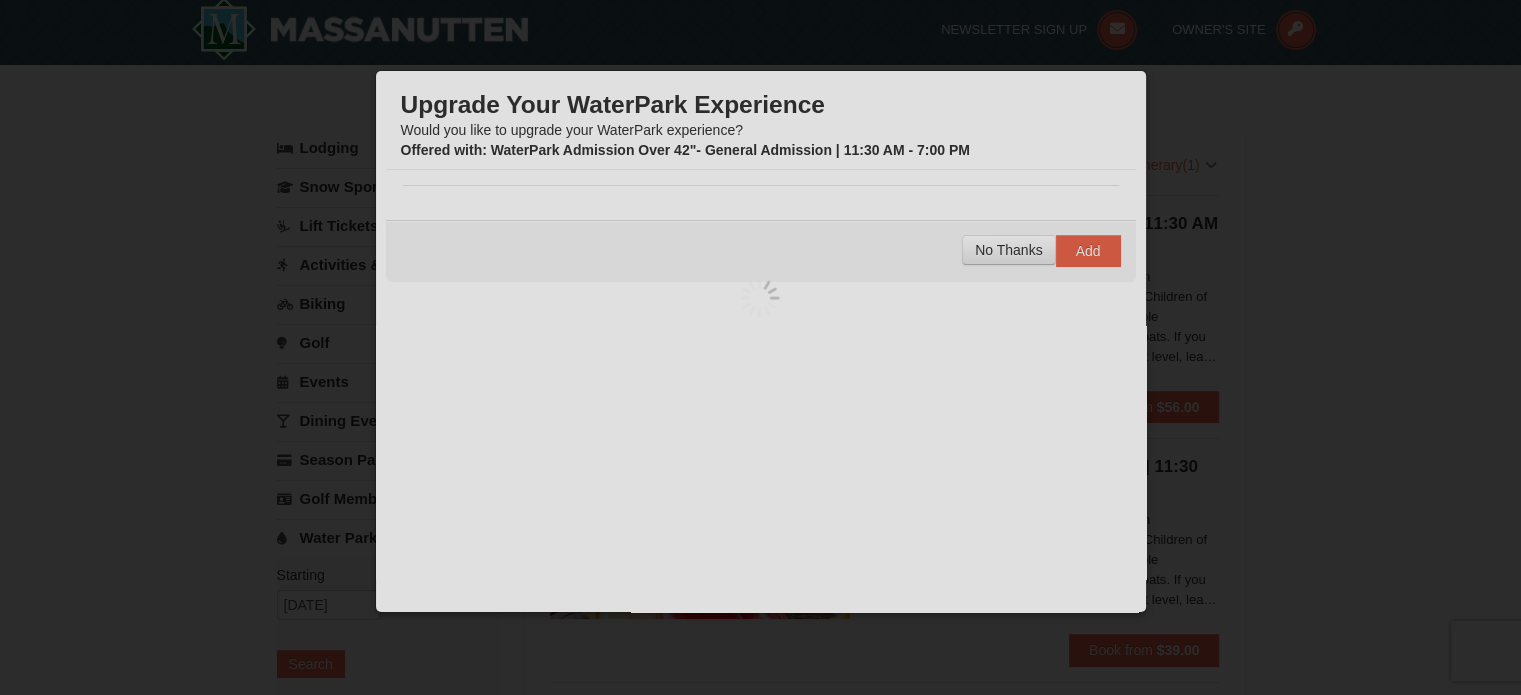 scroll, scrollTop: 6, scrollLeft: 0, axis: vertical 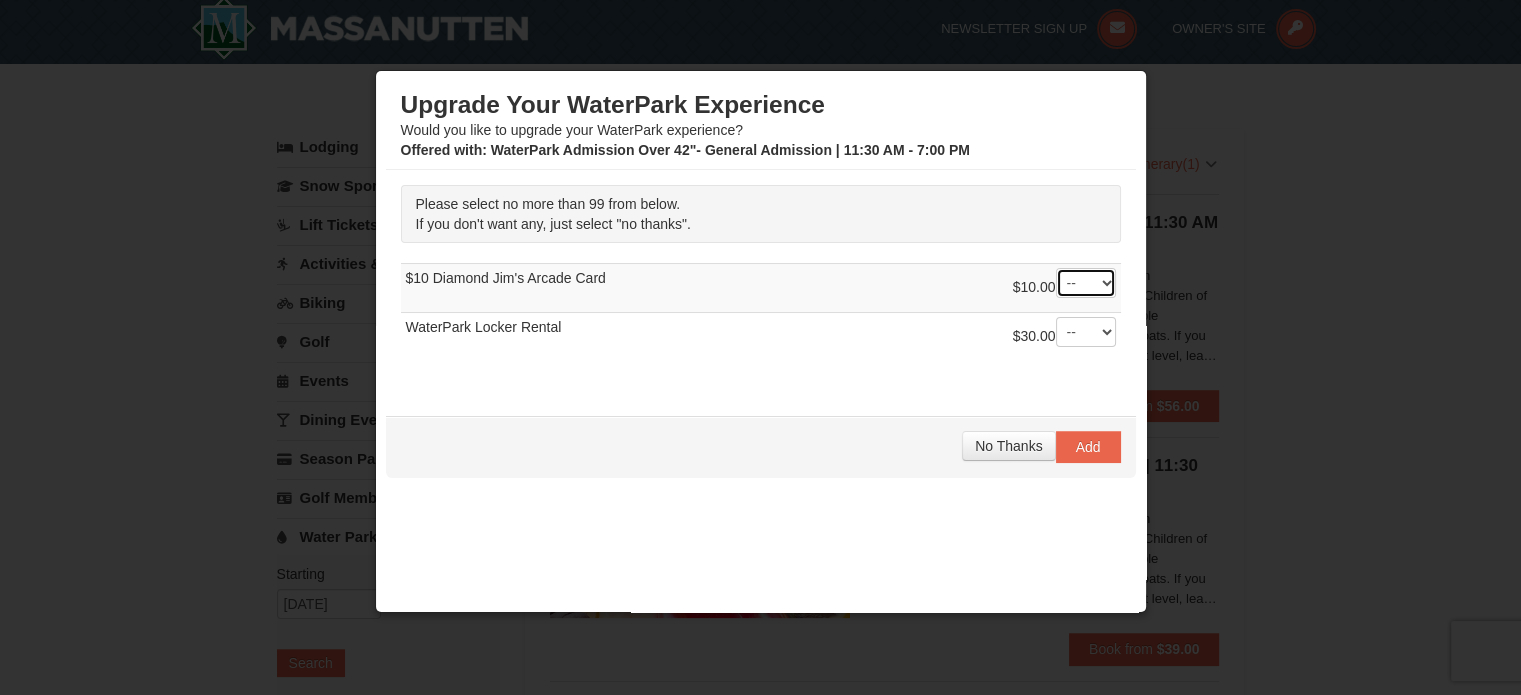 click on "--
01
02
03
04
05
06
07
08" at bounding box center [1086, 283] 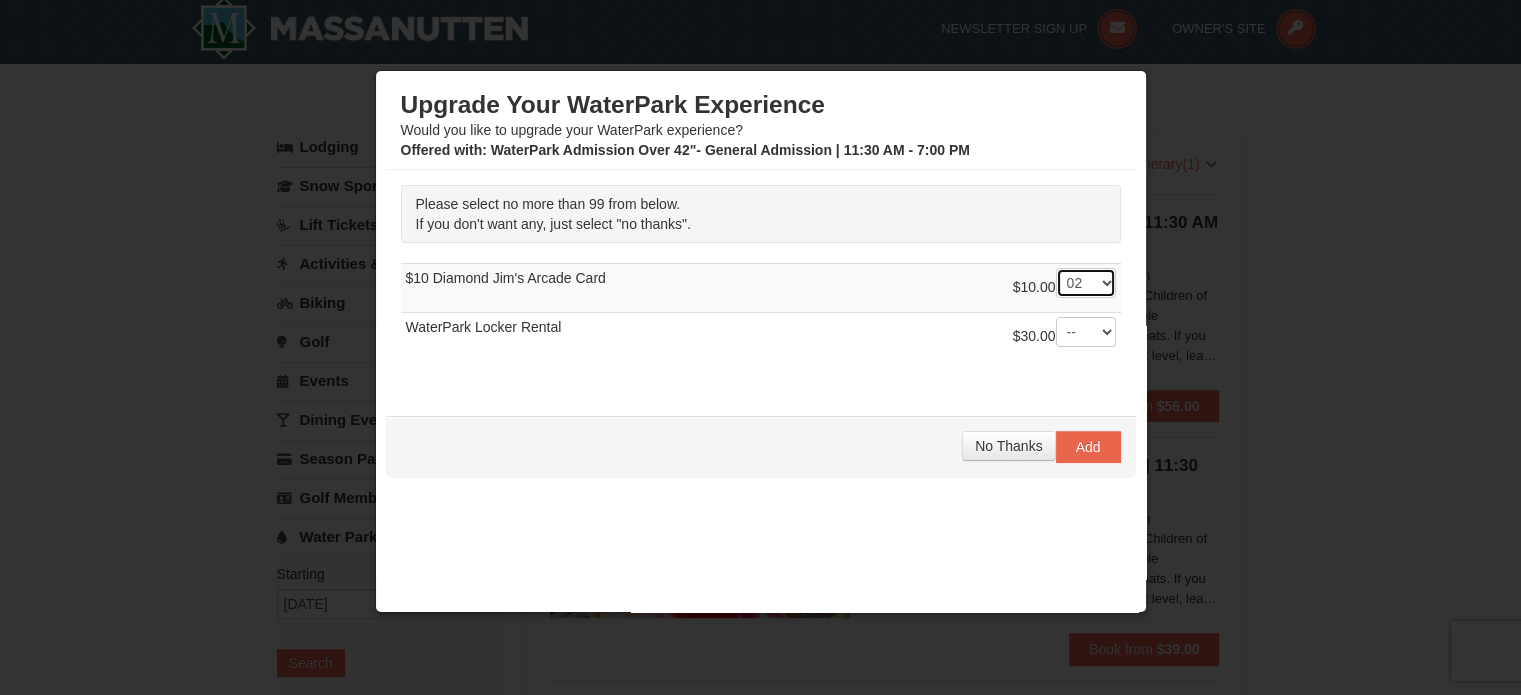 click on "--
01
02
03
04
05
06
07
08" at bounding box center [1086, 283] 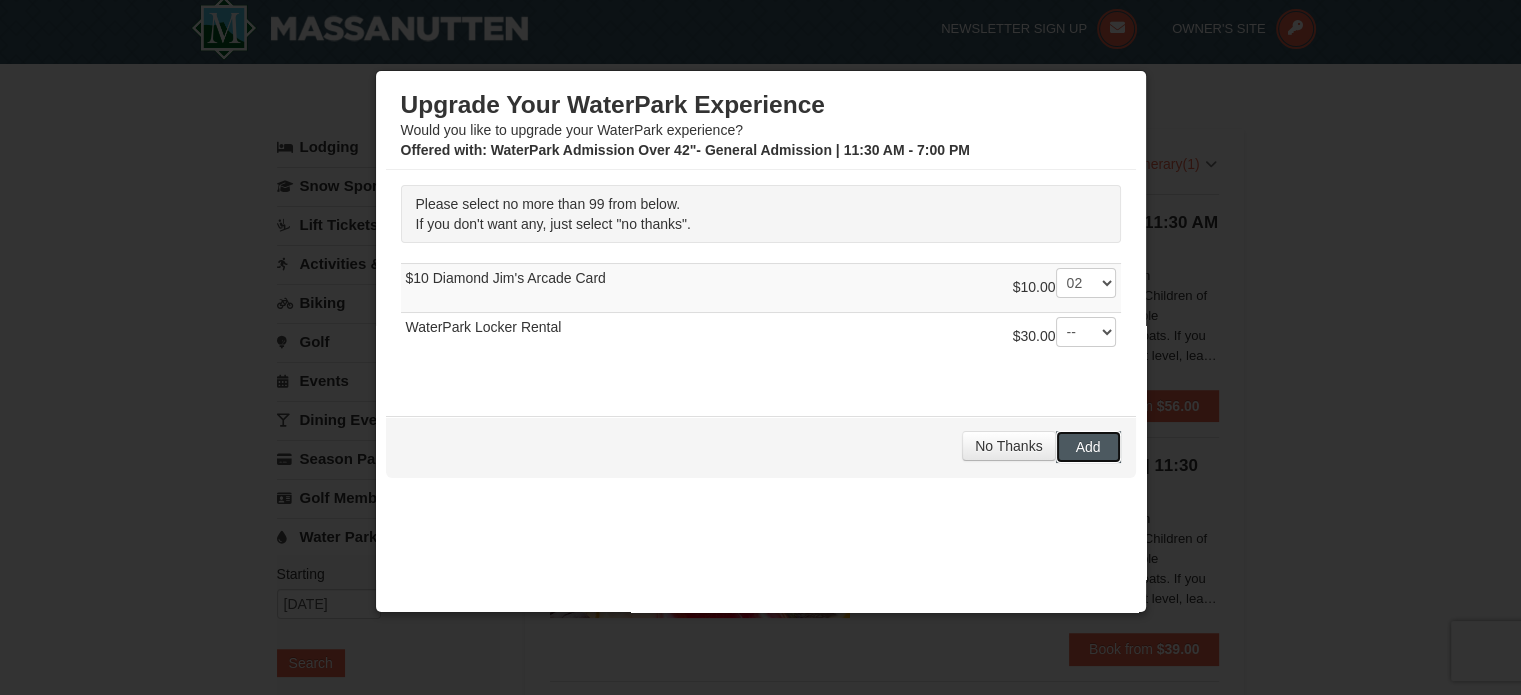 click on "Add" at bounding box center [1088, 447] 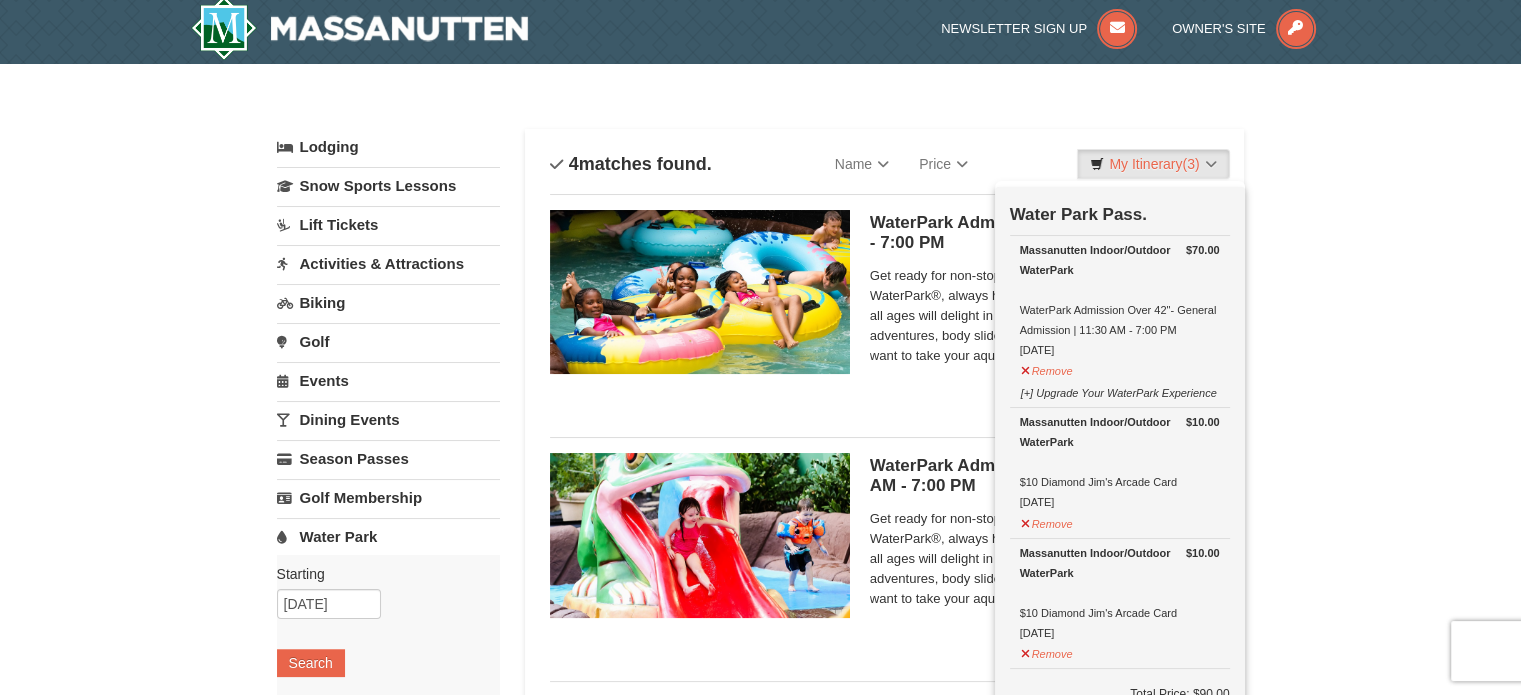 click on "×
Categories
List
Filter
My Itinerary (3)
Check Out Now
Water Park Pass.
$70.00
Massanutten Indoor/Outdoor WaterPark
WaterPark Admission Over 42"- General Admission | 11:30 AM - 7:00 PM
12/23/2025" at bounding box center [760, 643] 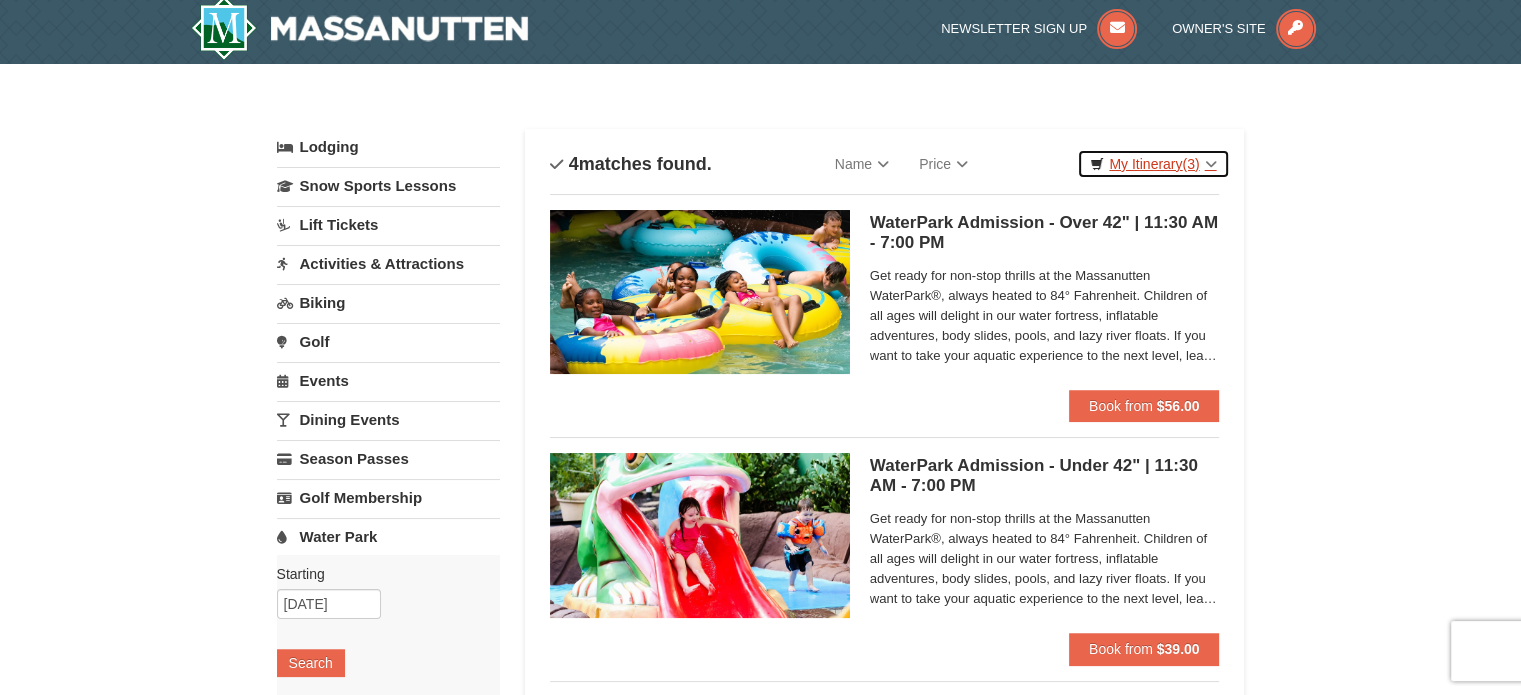 click on "My Itinerary (3)" at bounding box center (1153, 164) 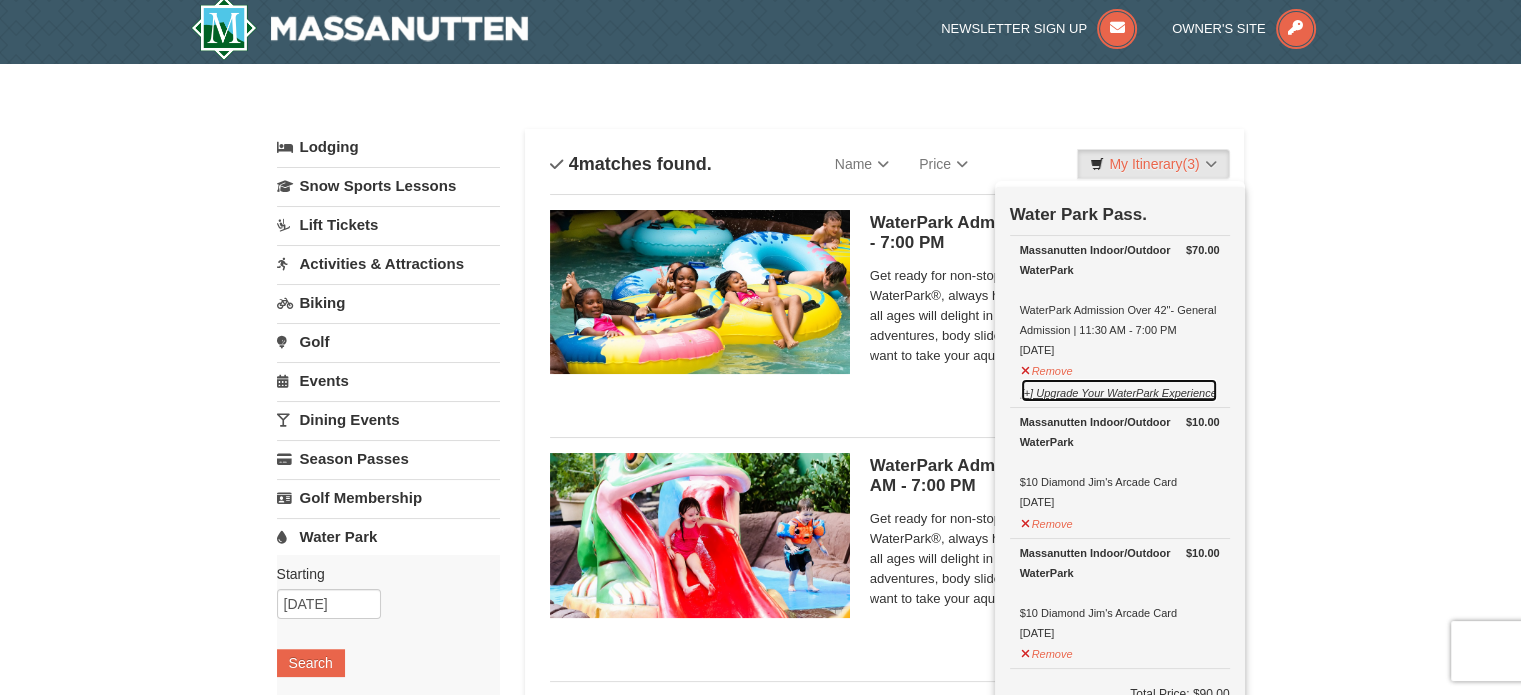 click on "[+] Upgrade Your WaterPark Experience" at bounding box center (1119, 390) 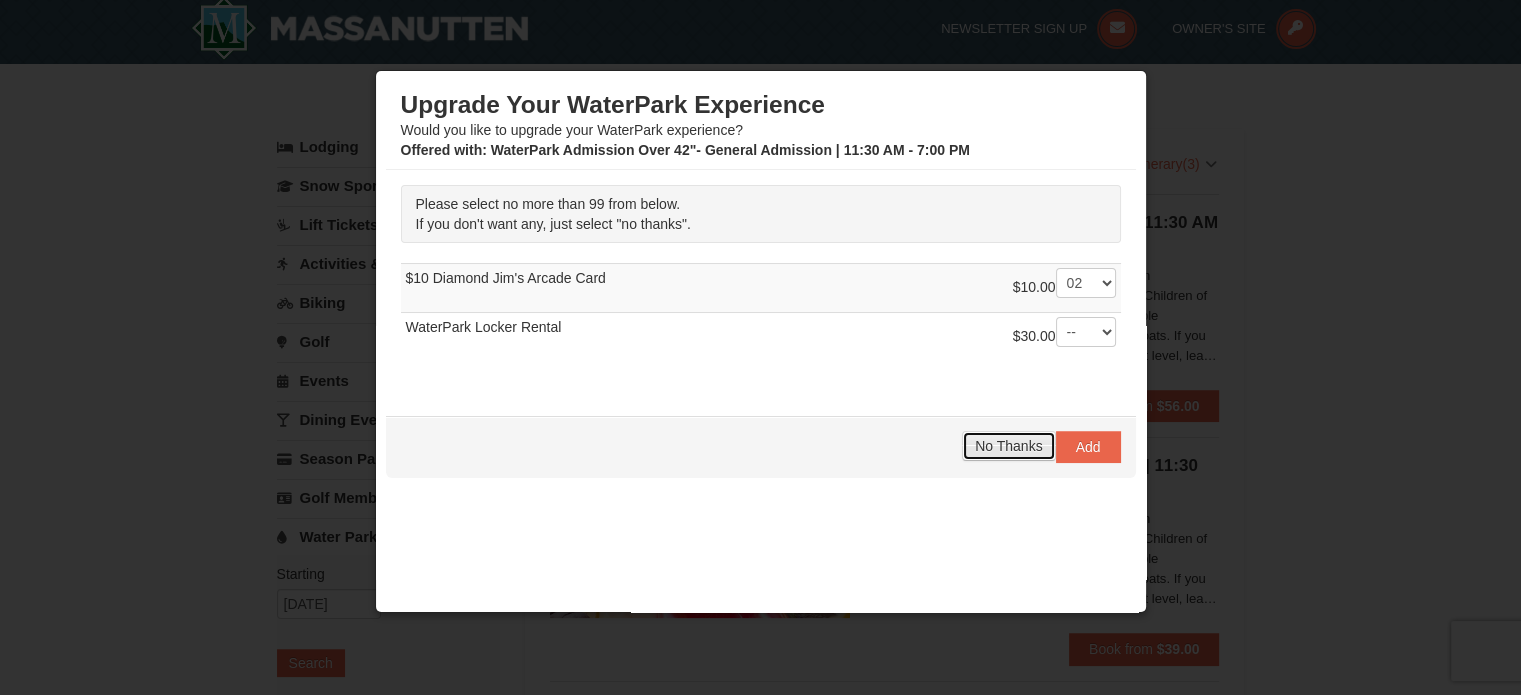 click on "No Thanks" at bounding box center [1008, 446] 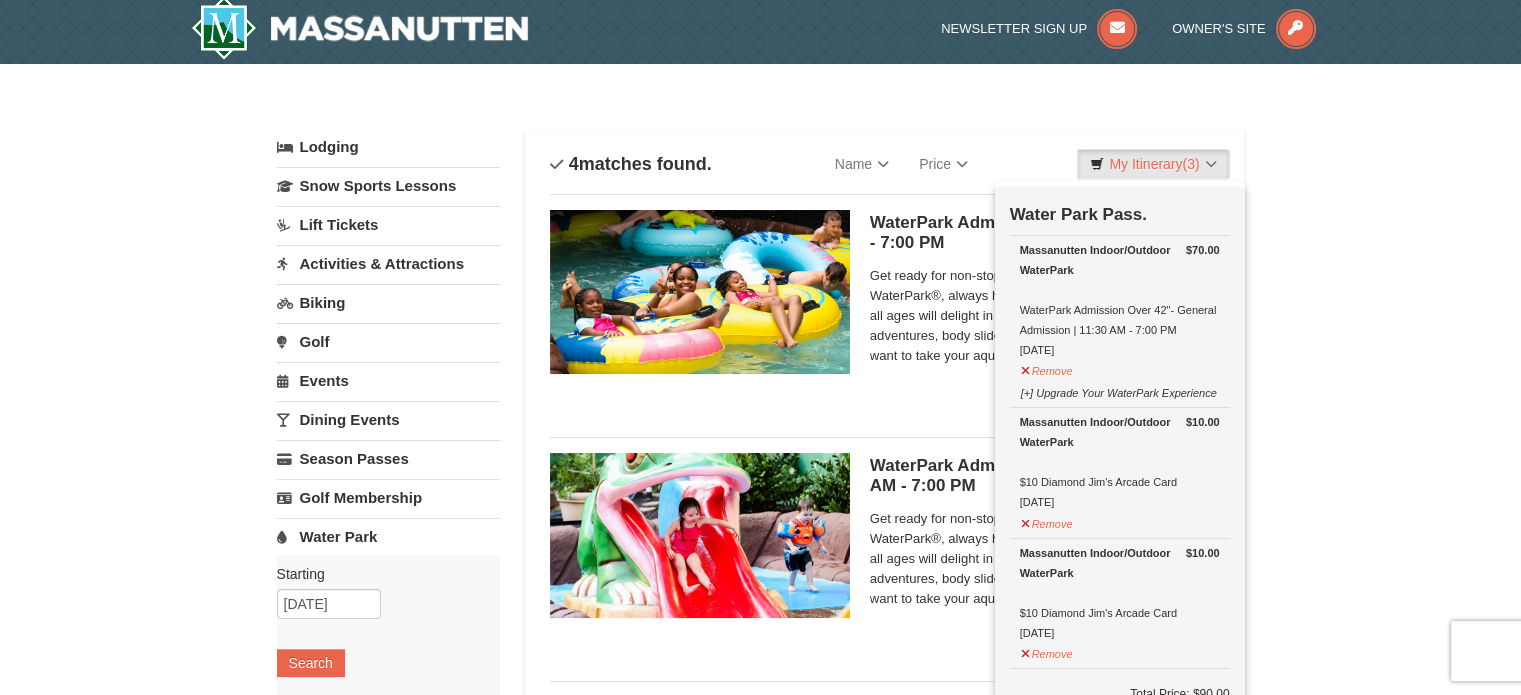 click on "×
Categories
List
Filter
My Itinerary (3)
Check Out Now
Water Park Pass.
$70.00
Massanutten Indoor/Outdoor WaterPark
WaterPark Admission Over 42"- General Admission | 11:30 AM - 7:00 PM
12/23/2025" at bounding box center (760, 643) 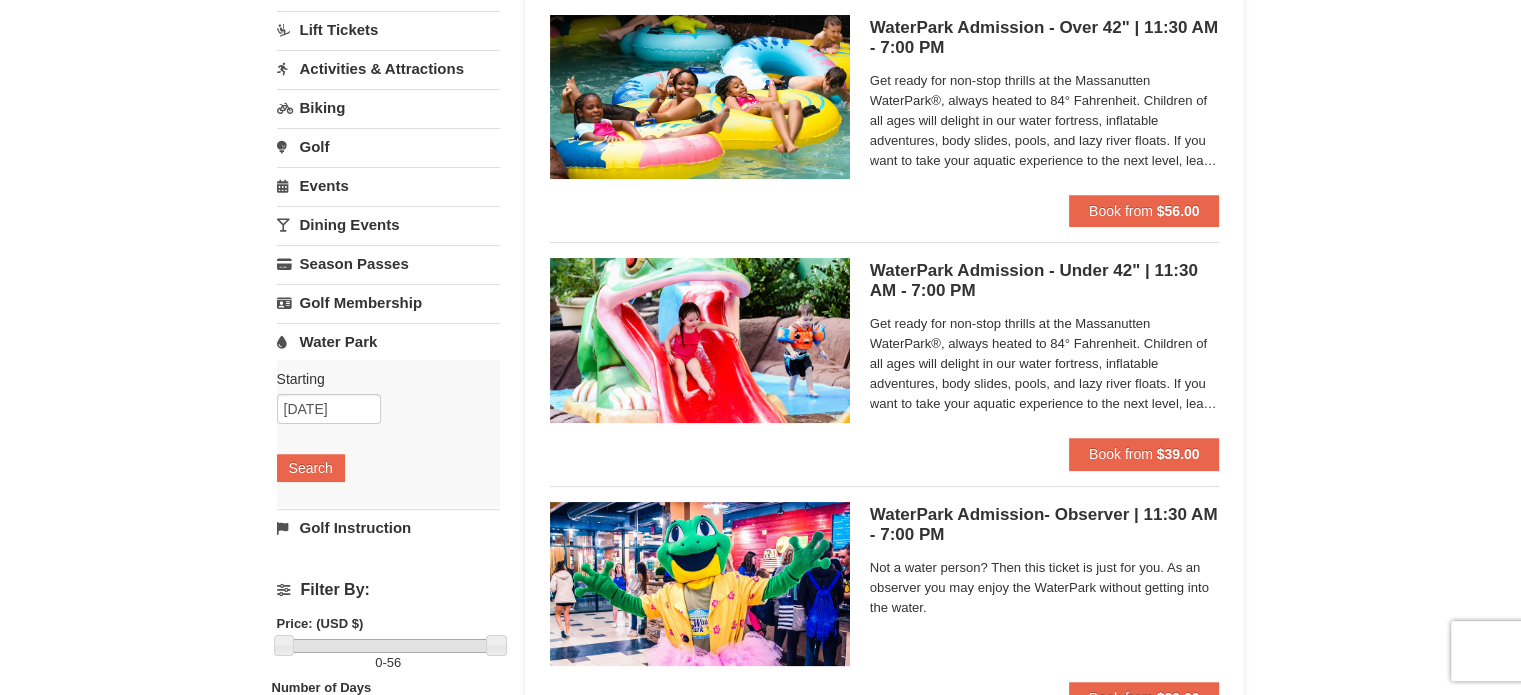 scroll, scrollTop: 206, scrollLeft: 0, axis: vertical 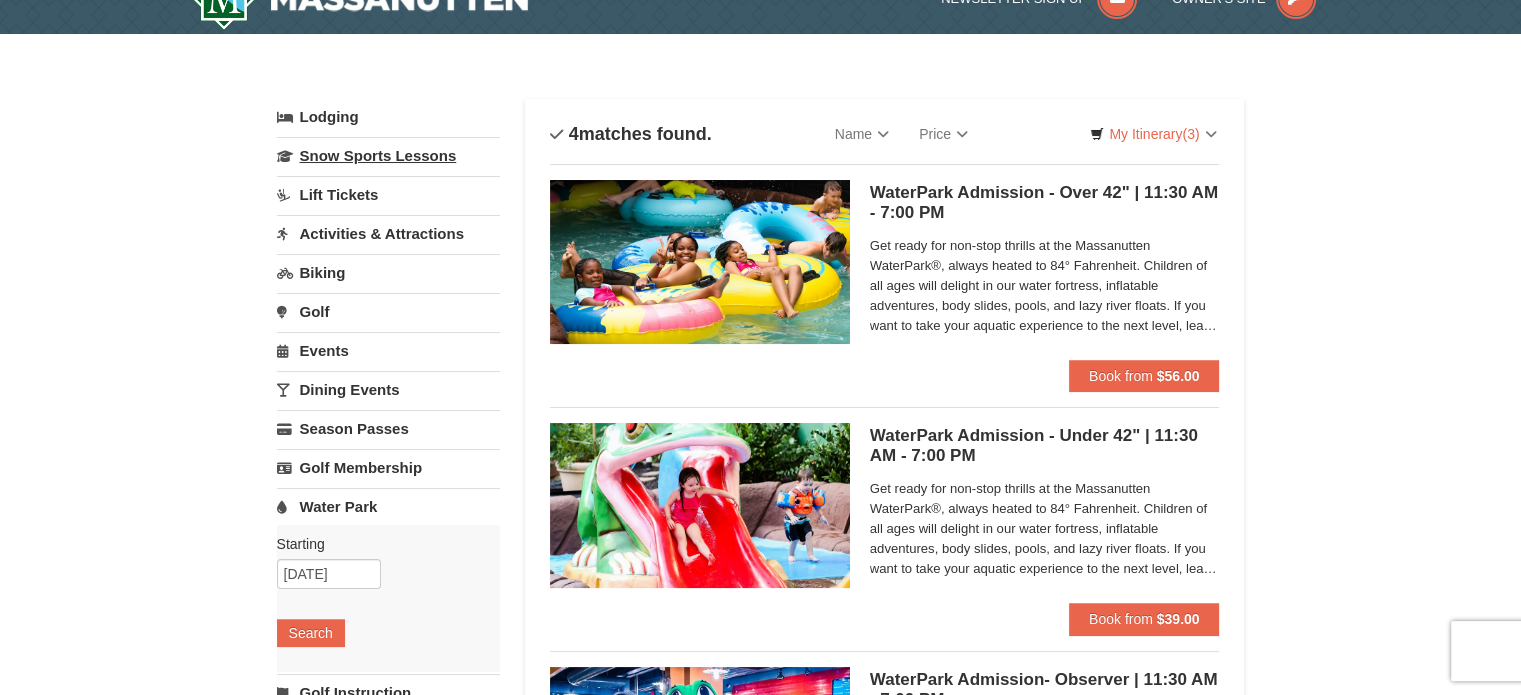 click on "Snow Sports Lessons" at bounding box center [388, 155] 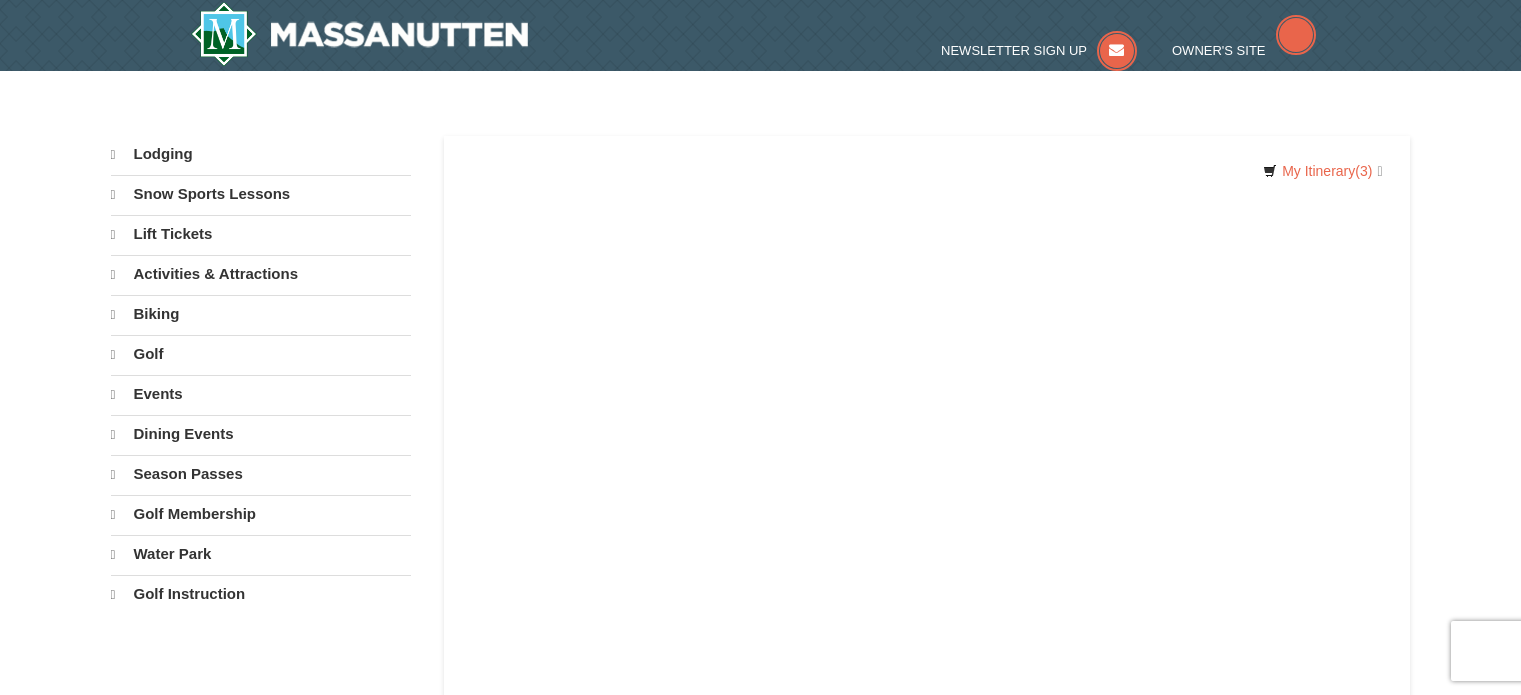 scroll, scrollTop: 0, scrollLeft: 0, axis: both 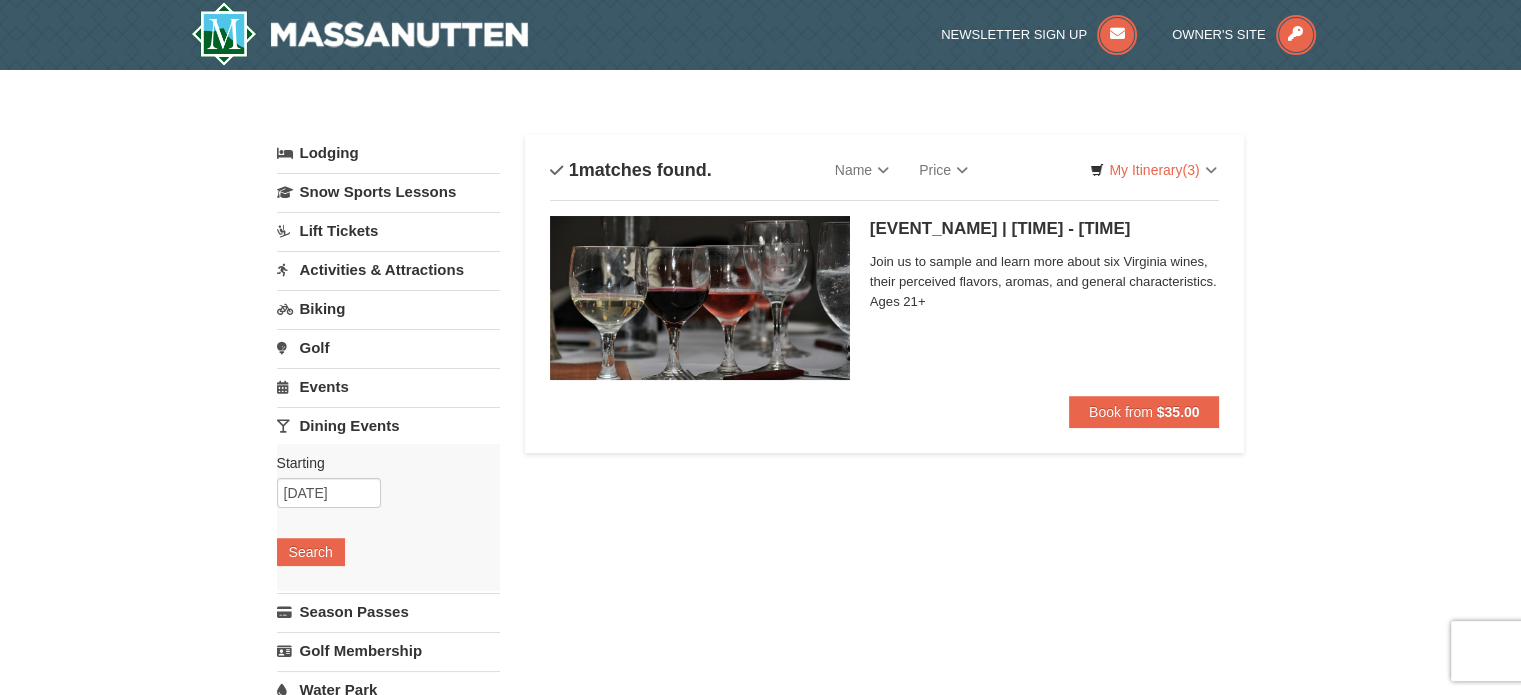 click at bounding box center [700, 298] 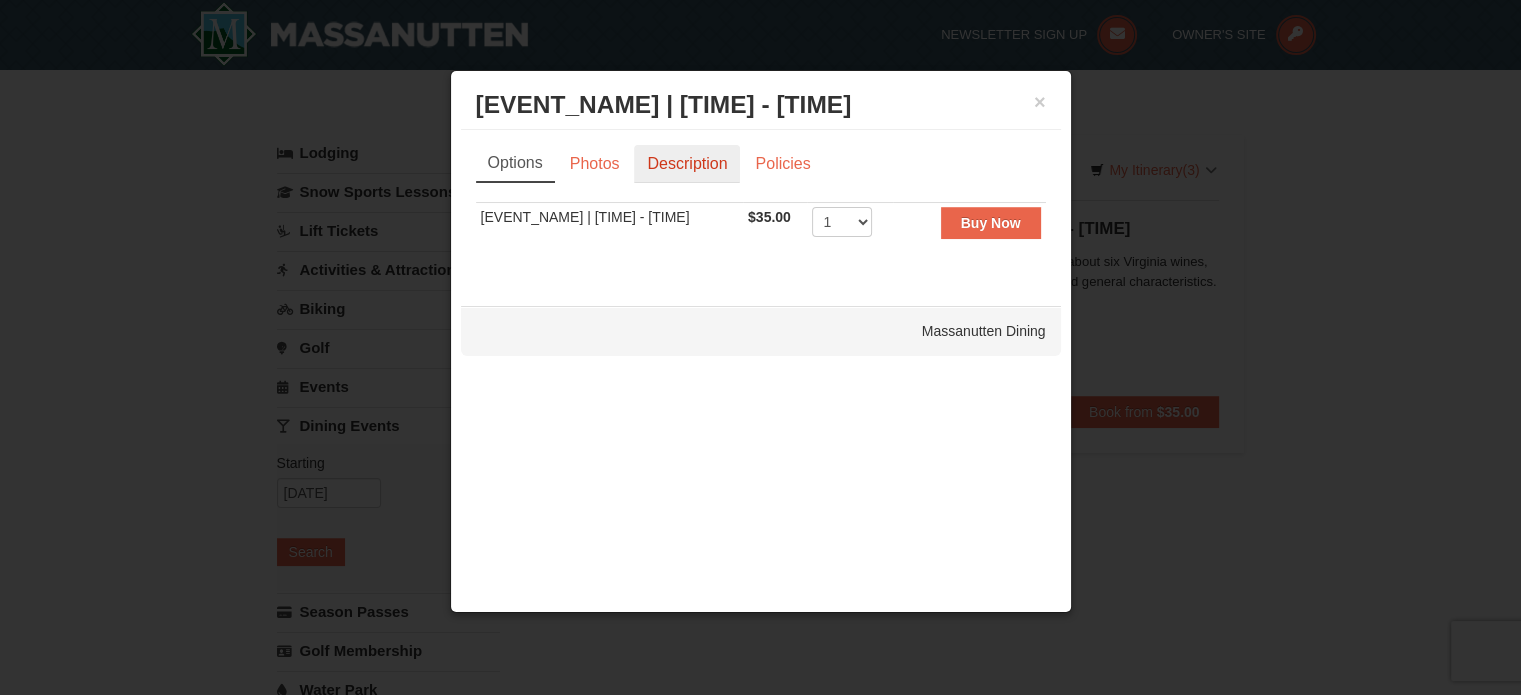 click on "Description" at bounding box center (687, 164) 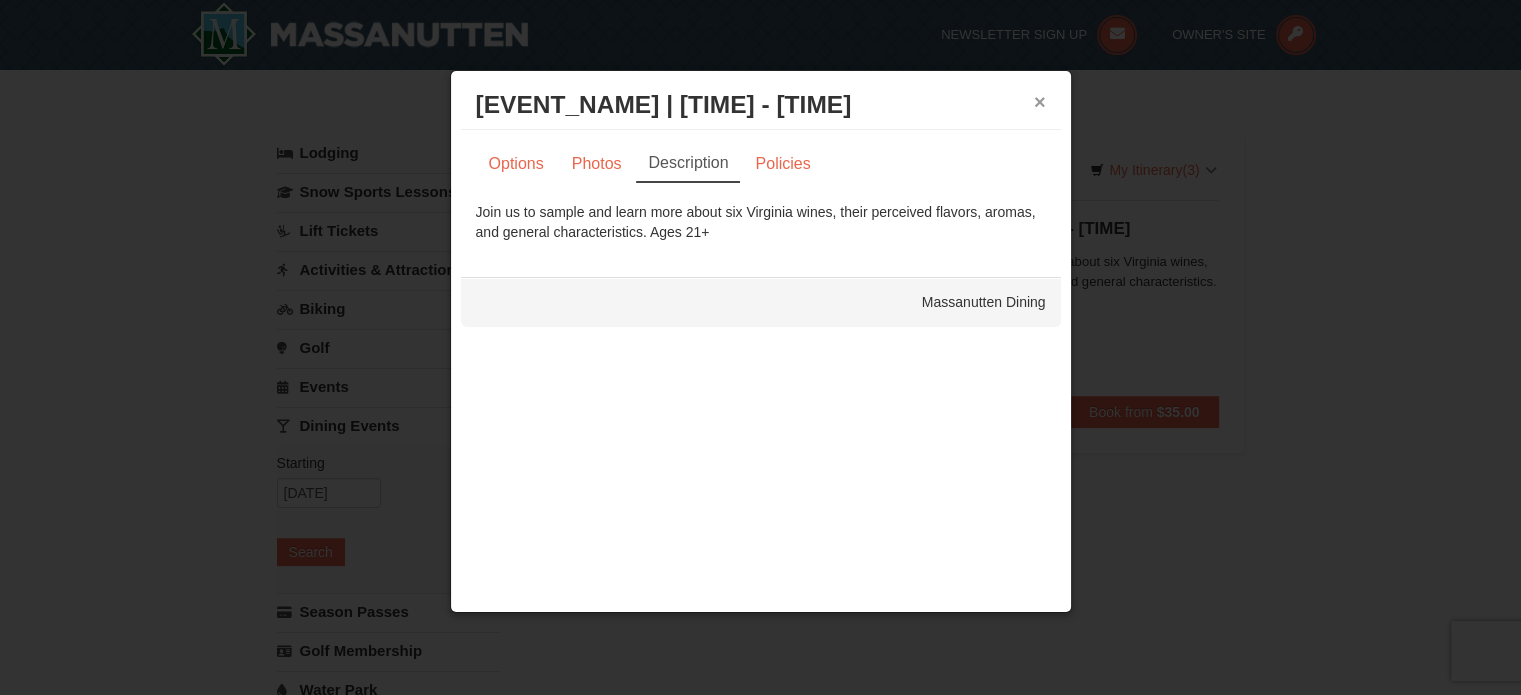click on "×" at bounding box center [1040, 102] 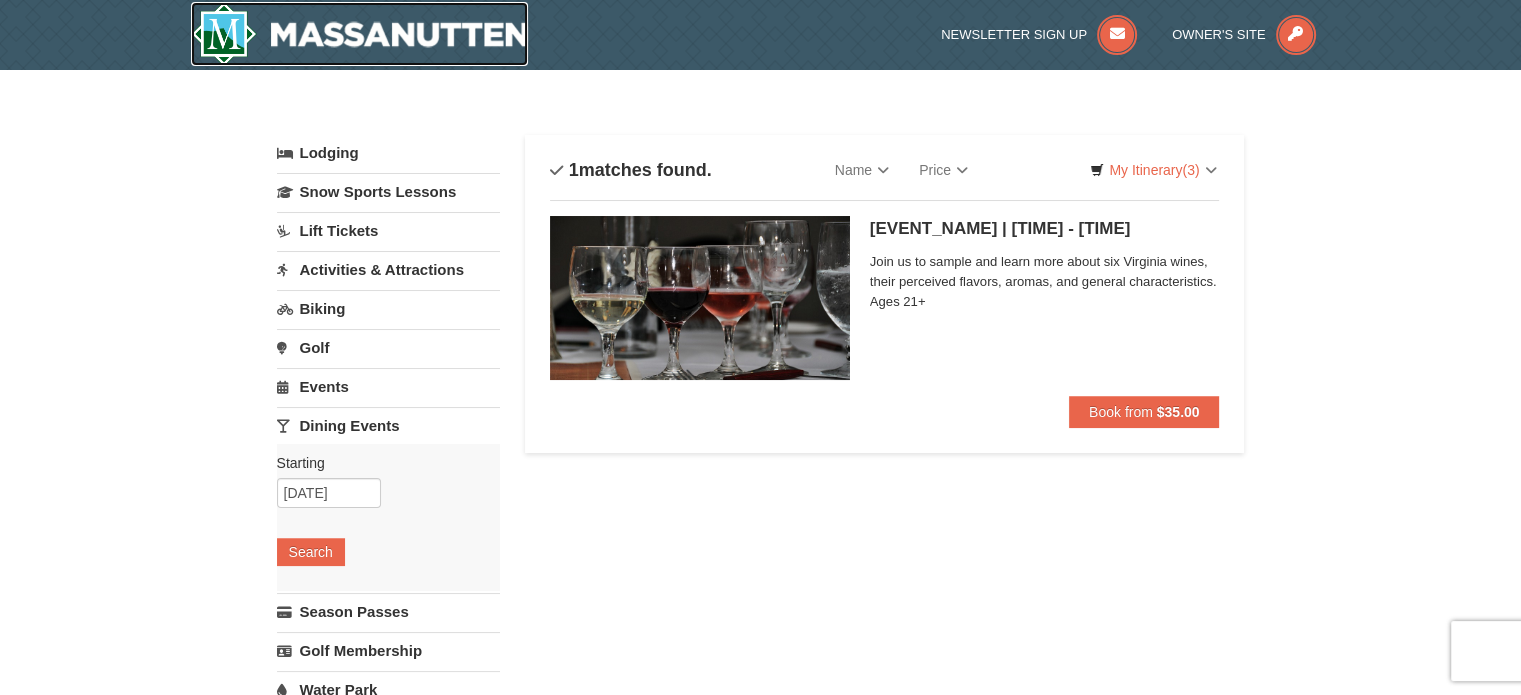 click at bounding box center (360, 34) 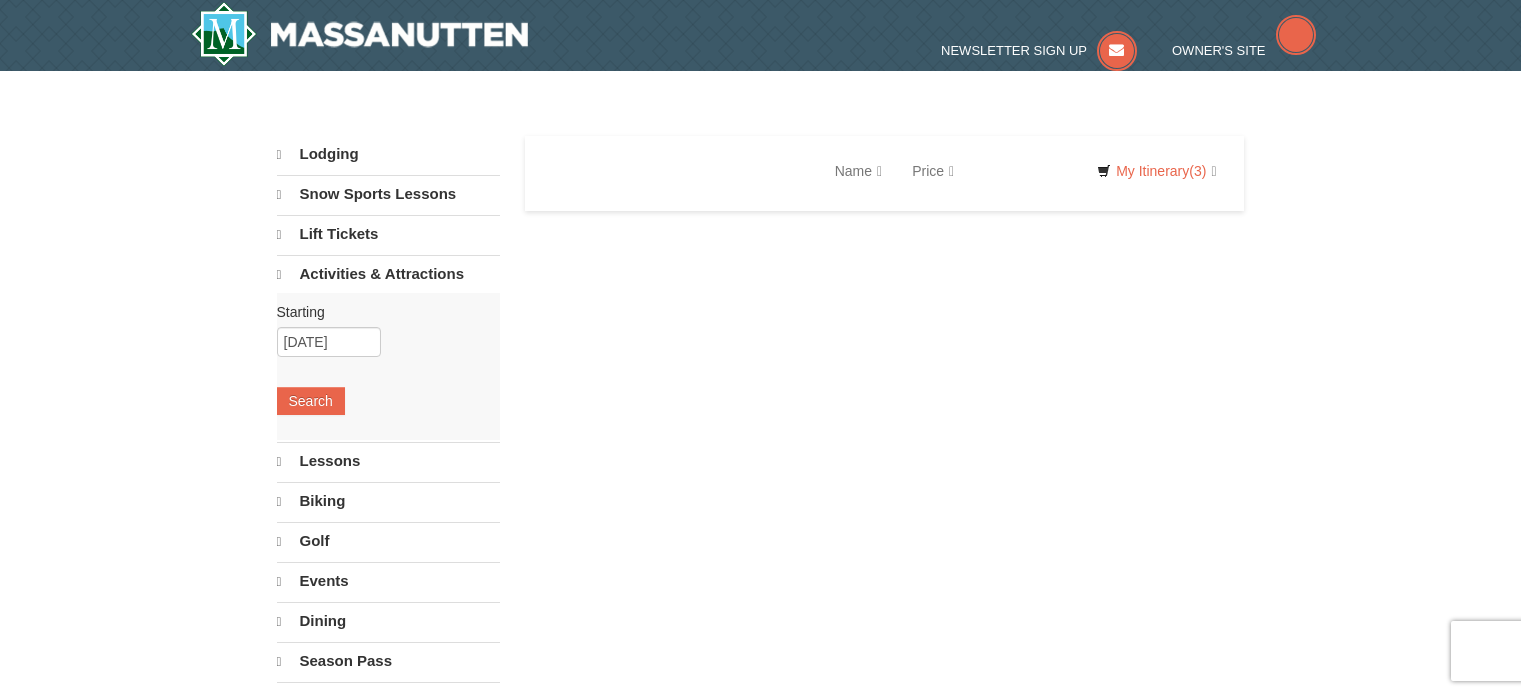 scroll, scrollTop: 0, scrollLeft: 0, axis: both 